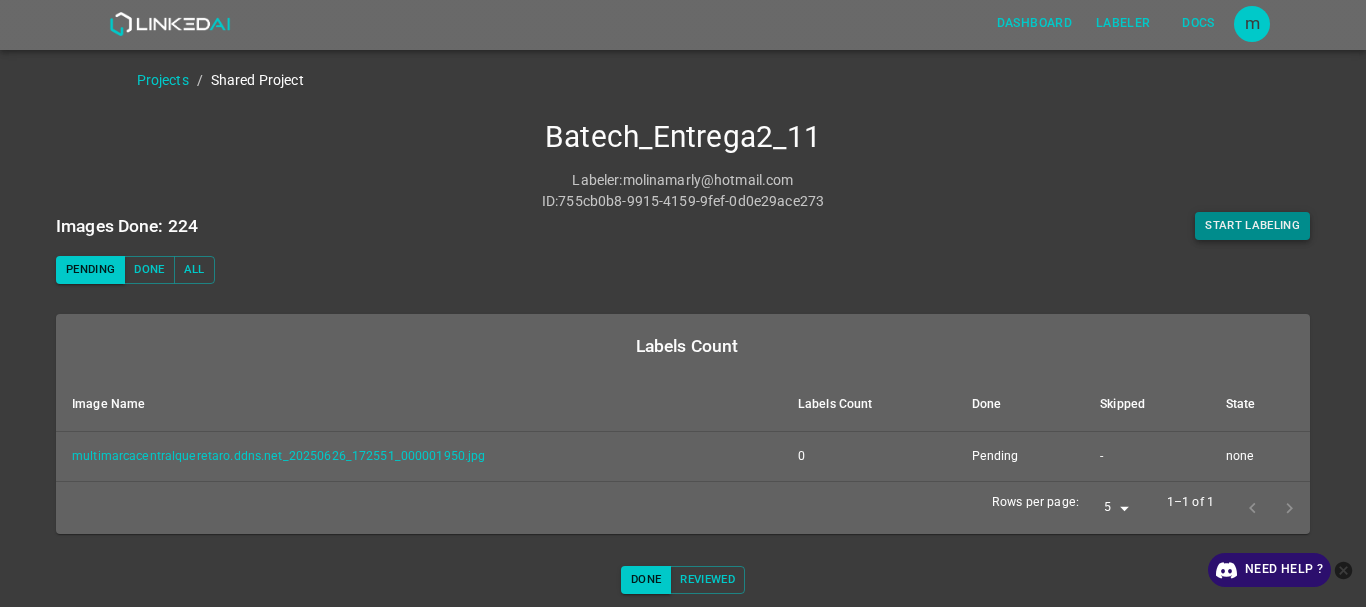 scroll, scrollTop: 0, scrollLeft: 0, axis: both 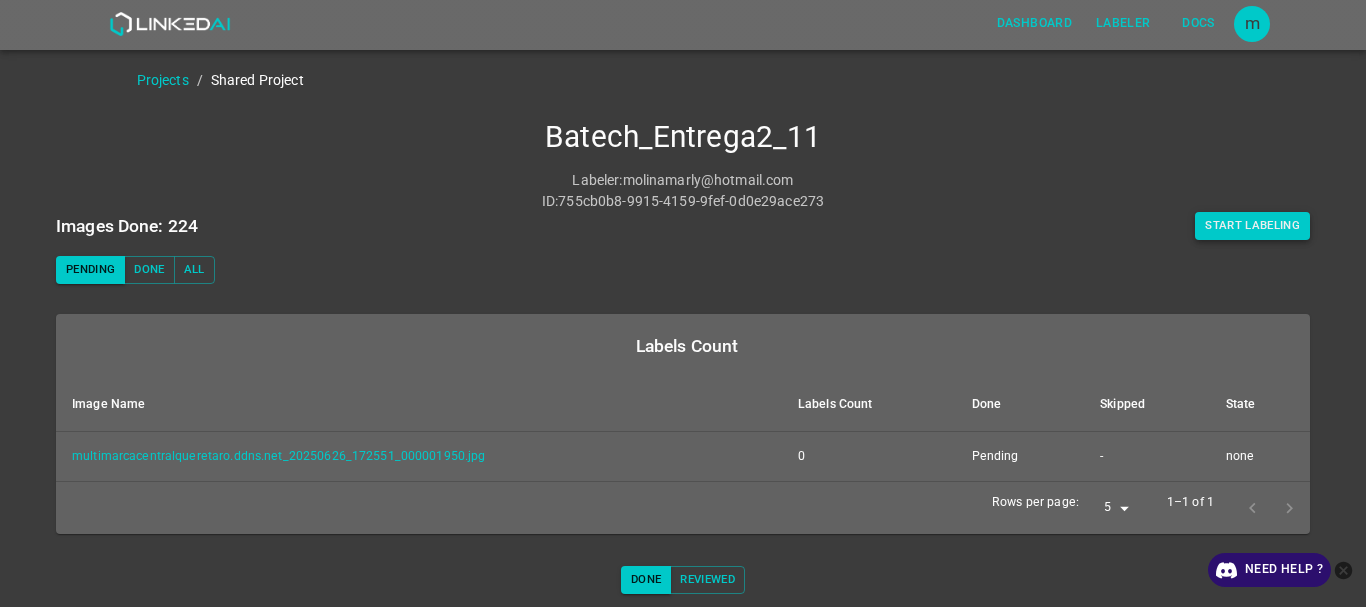 click on "Start Labeling" at bounding box center [1252, 226] 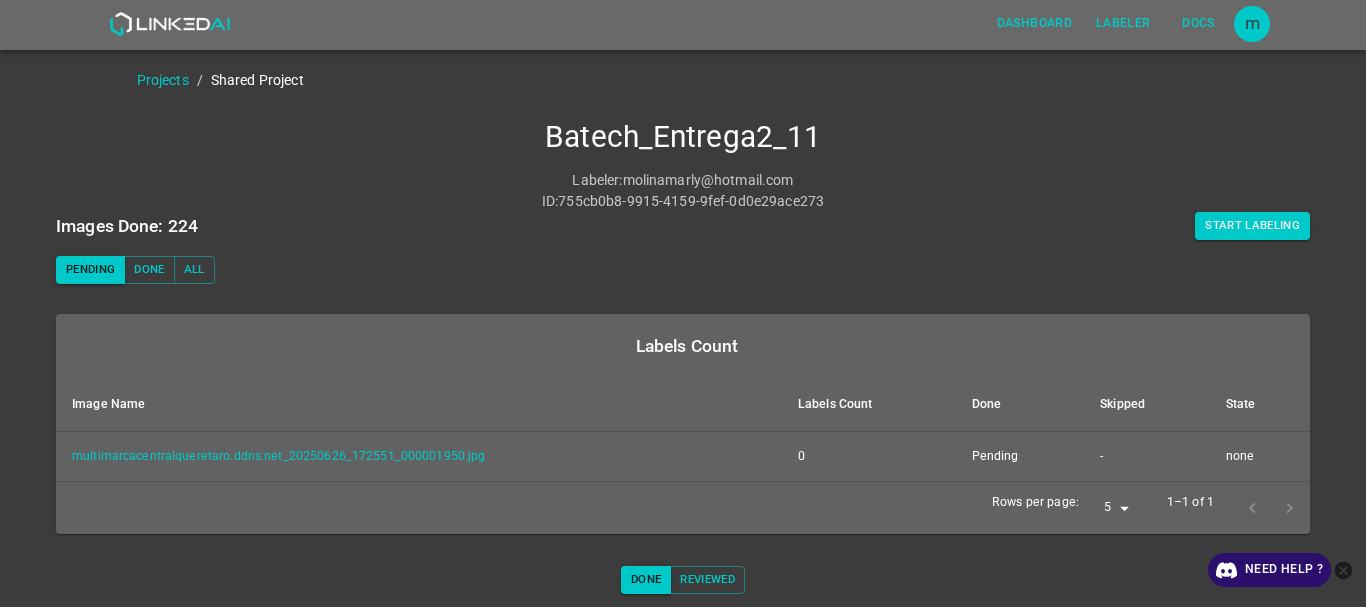scroll, scrollTop: 80, scrollLeft: 0, axis: vertical 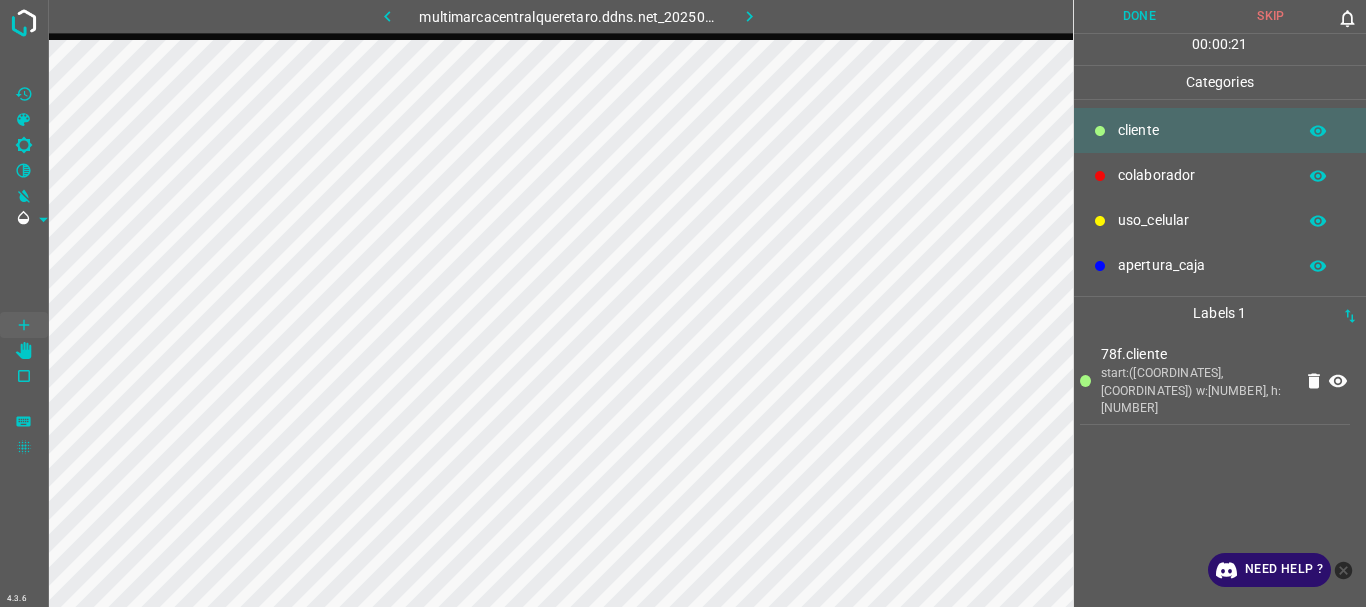 click on "uso_celular" at bounding box center [1202, 130] 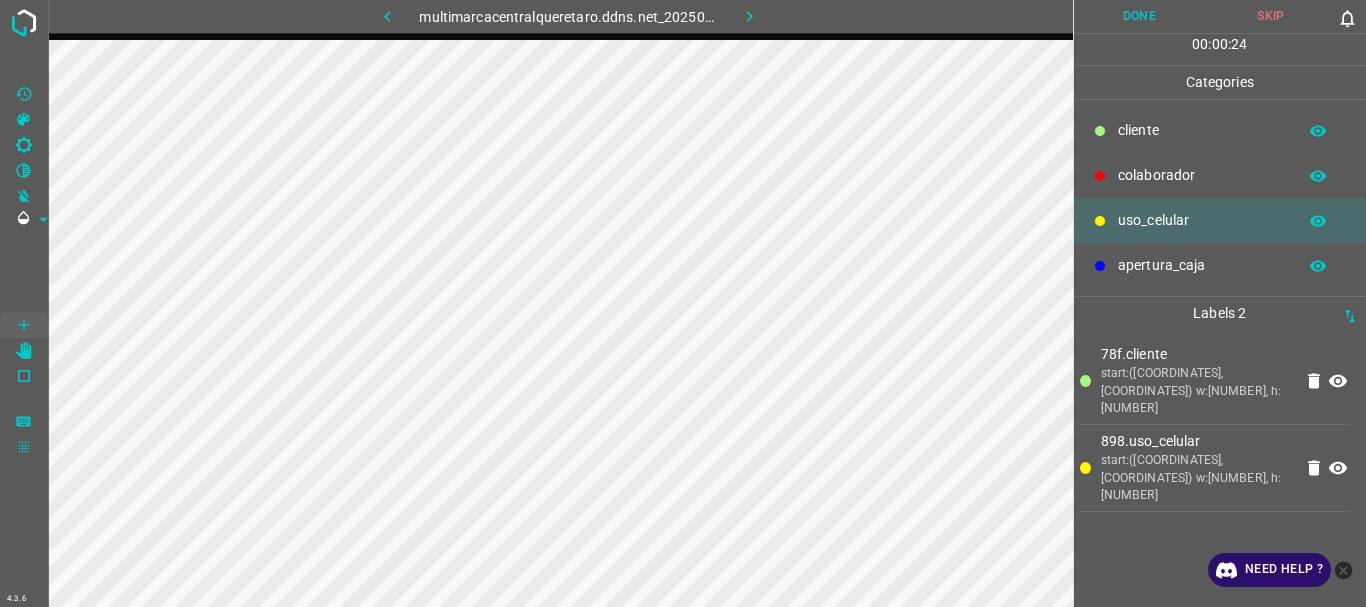 click at bounding box center [1100, 131] 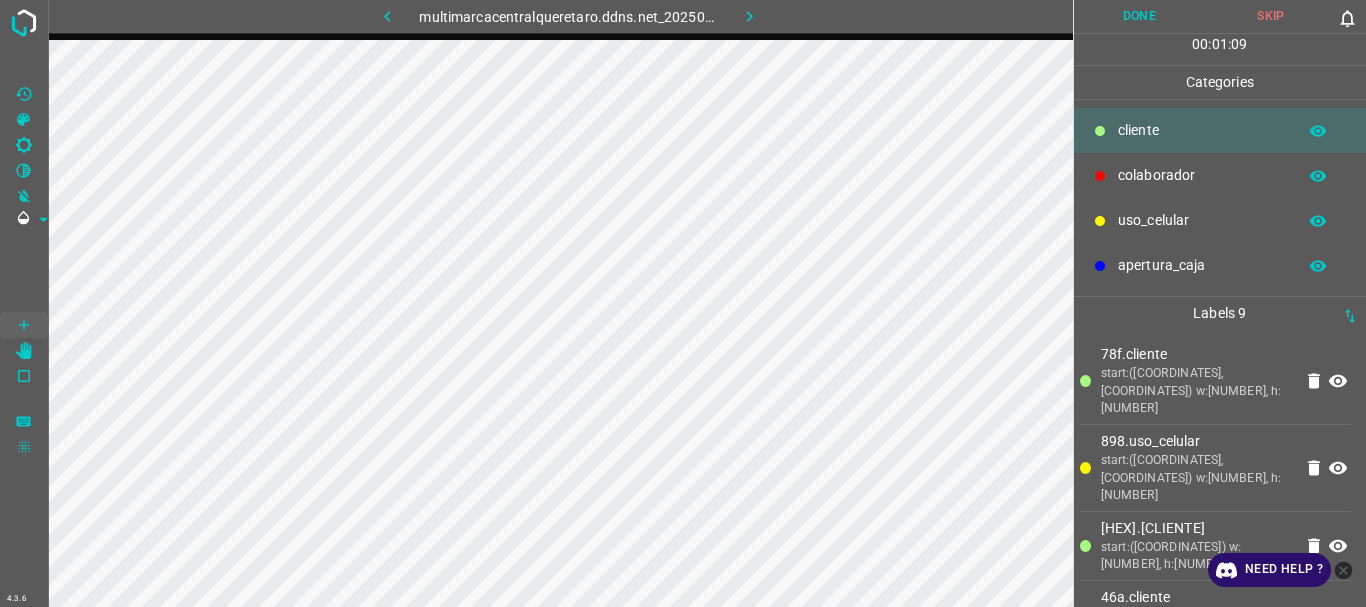 click on "Done" at bounding box center [1140, 16] 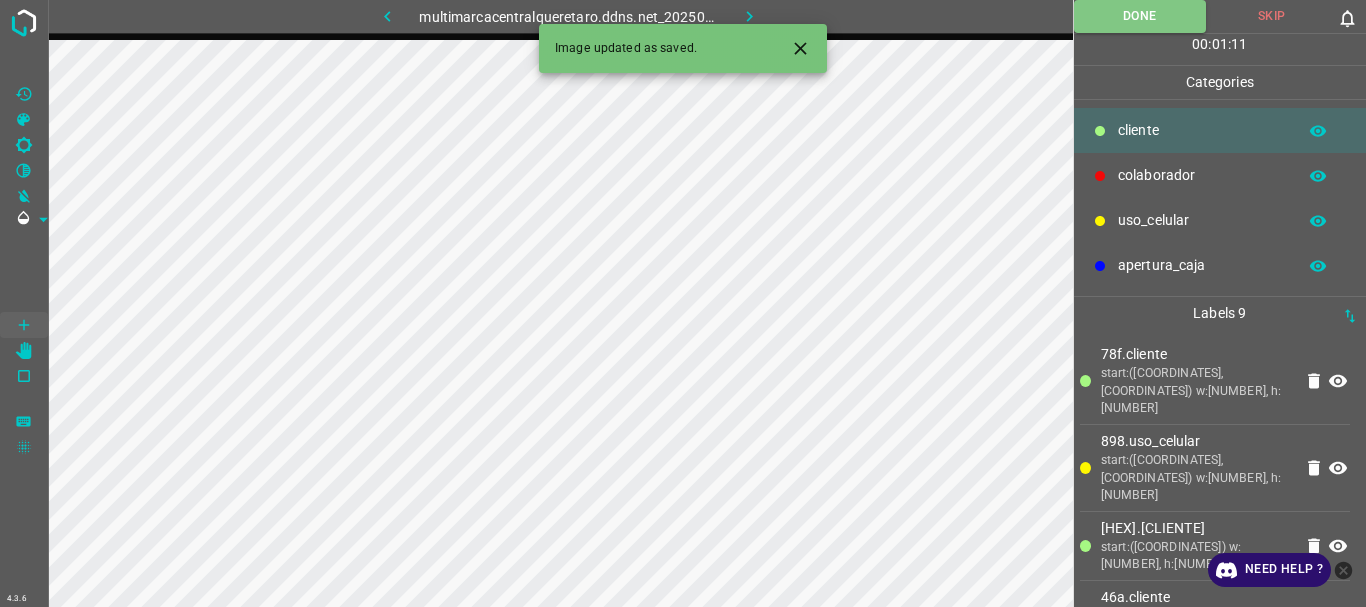 click at bounding box center [749, 16] 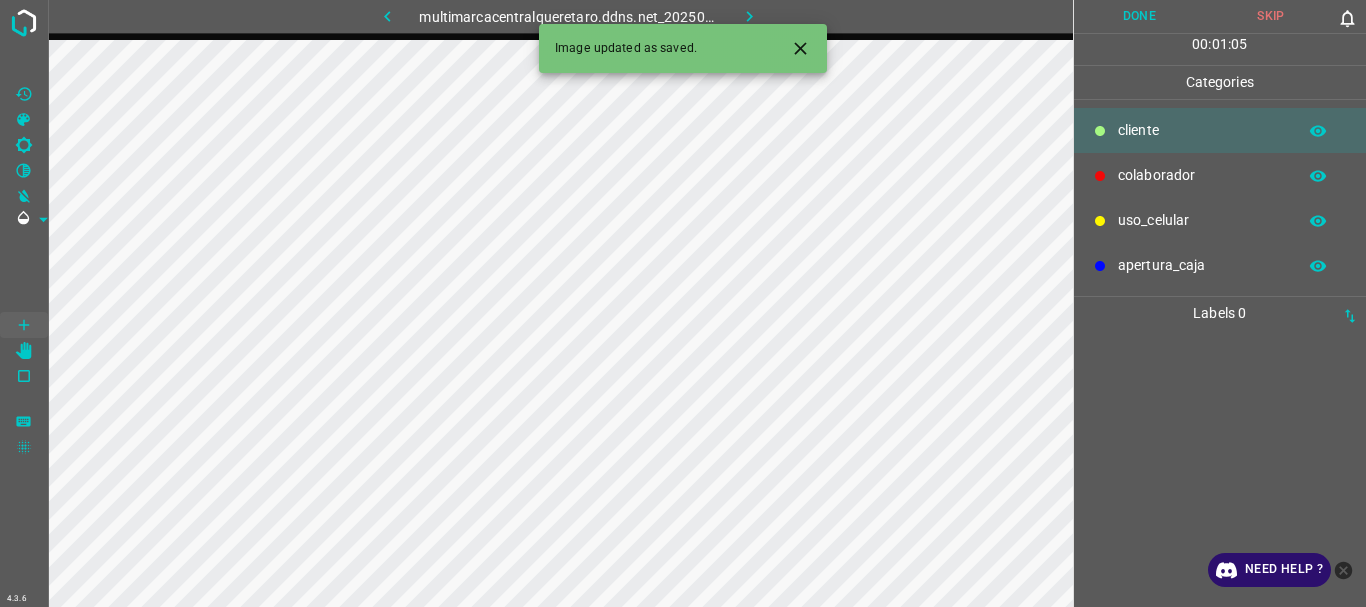 click on "uso_celular" at bounding box center (1202, 130) 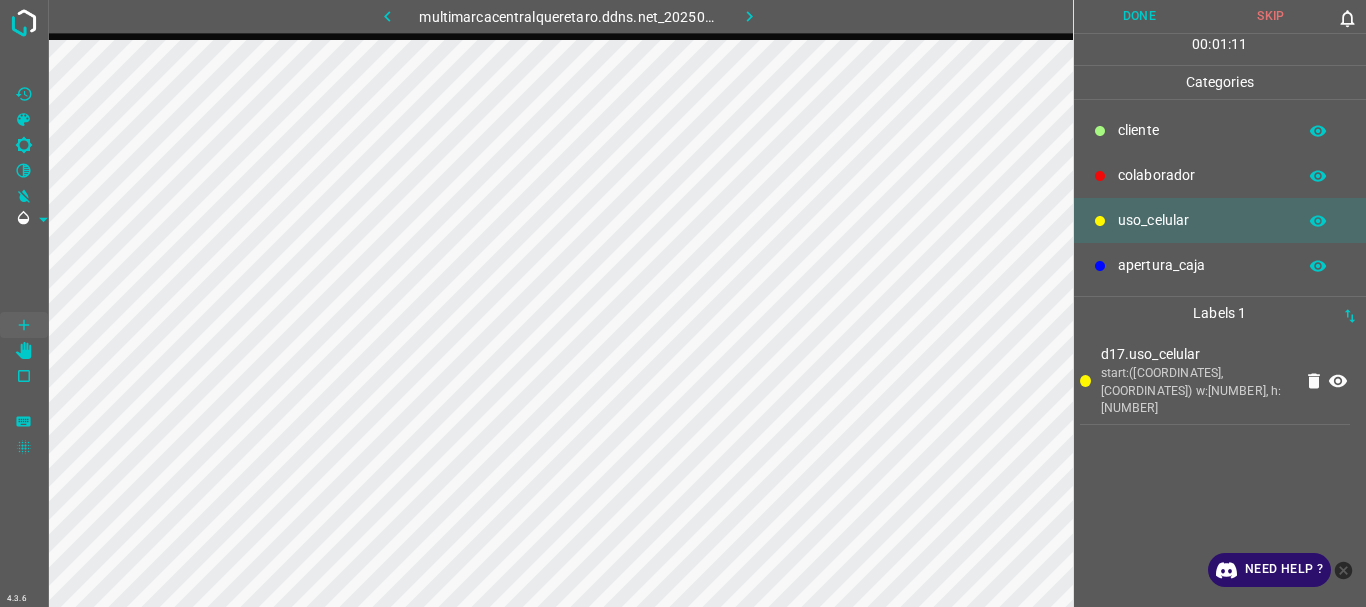 click at bounding box center [1100, 131] 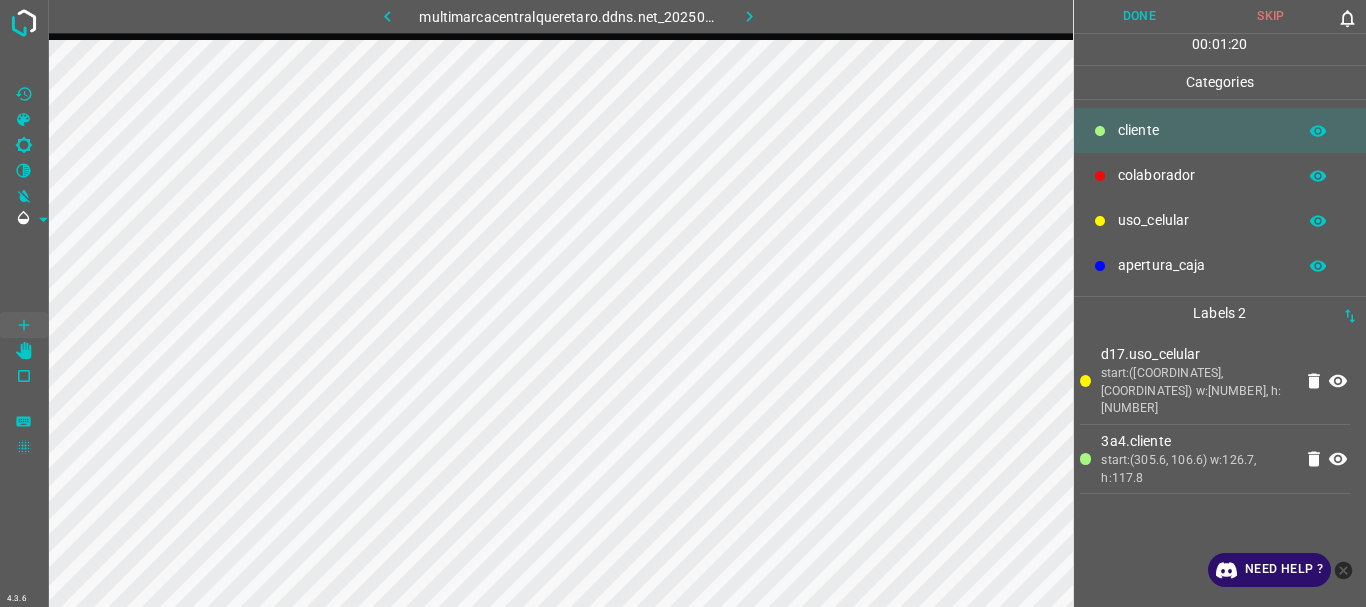 click on "uso_celular" at bounding box center [1202, 130] 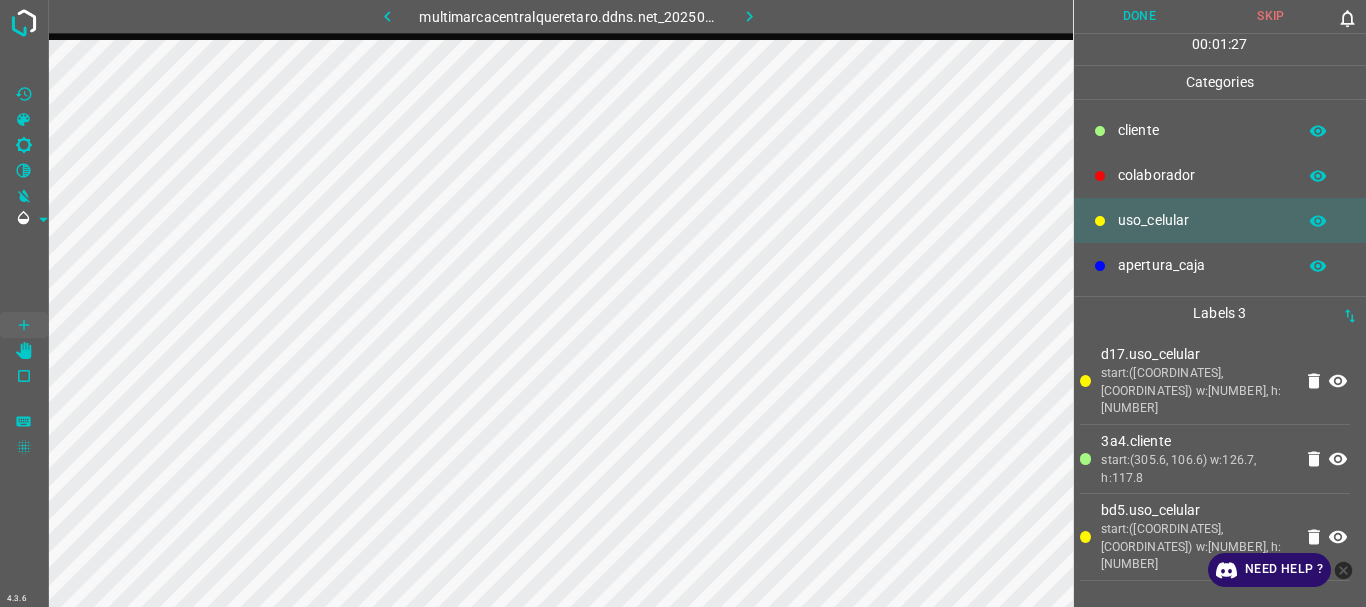 click on "​​cliente" at bounding box center (1202, 130) 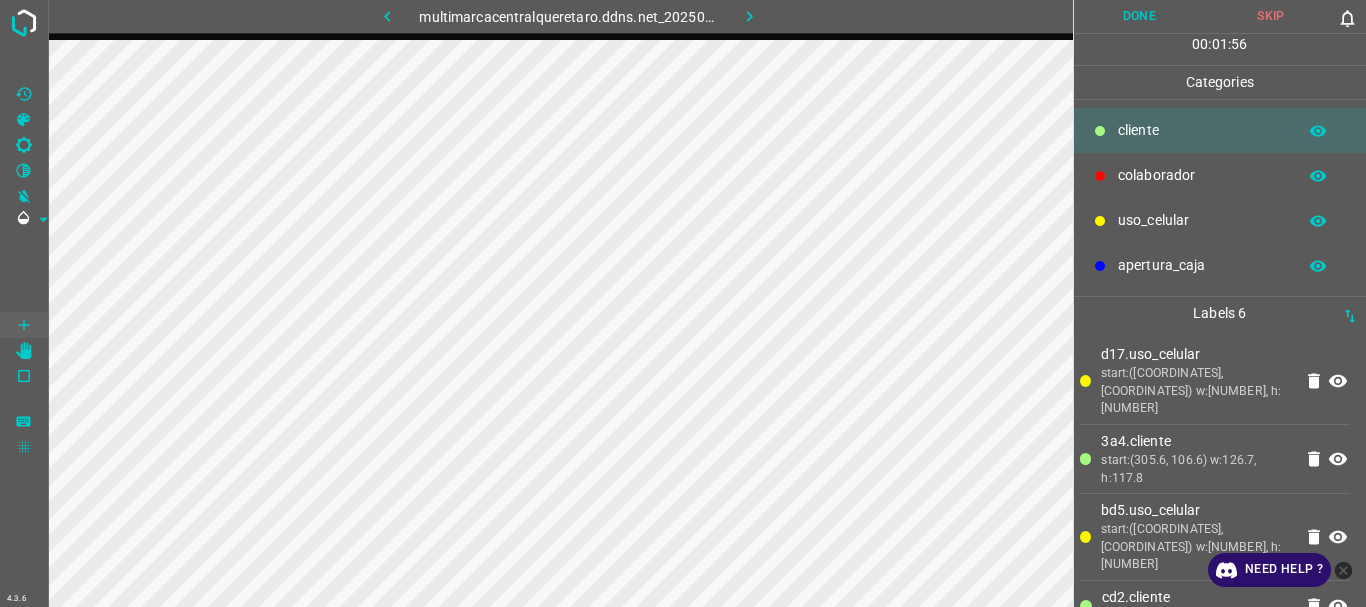 click at bounding box center [1338, 381] 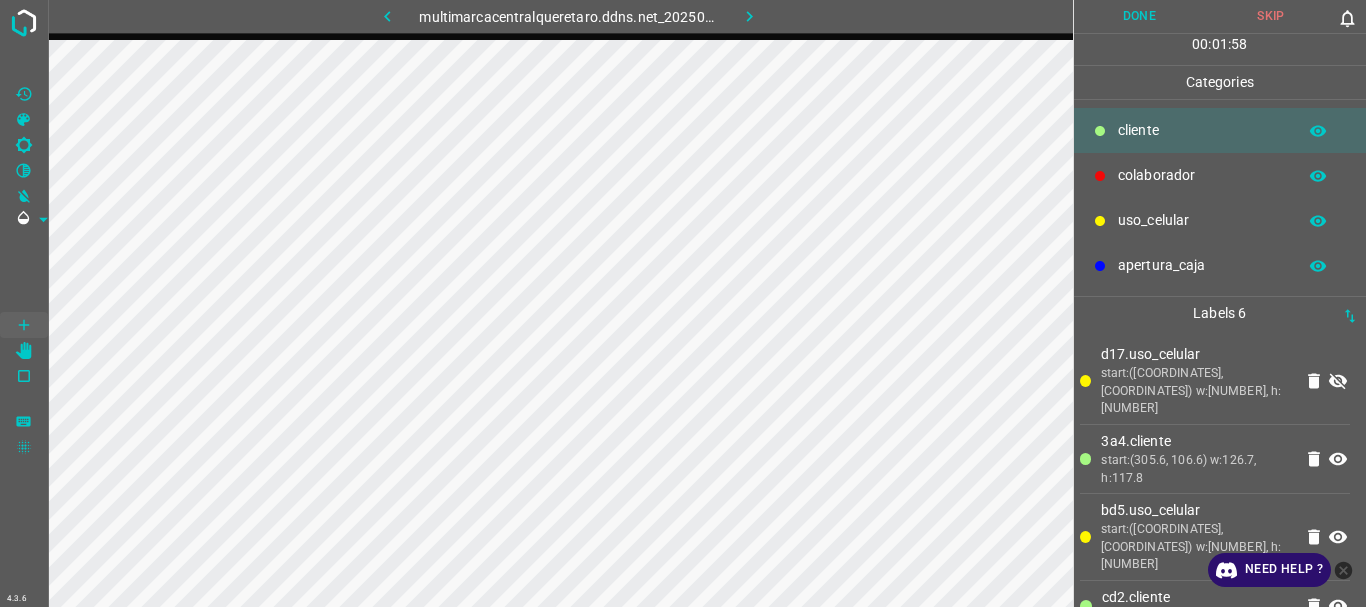 click at bounding box center (1338, 459) 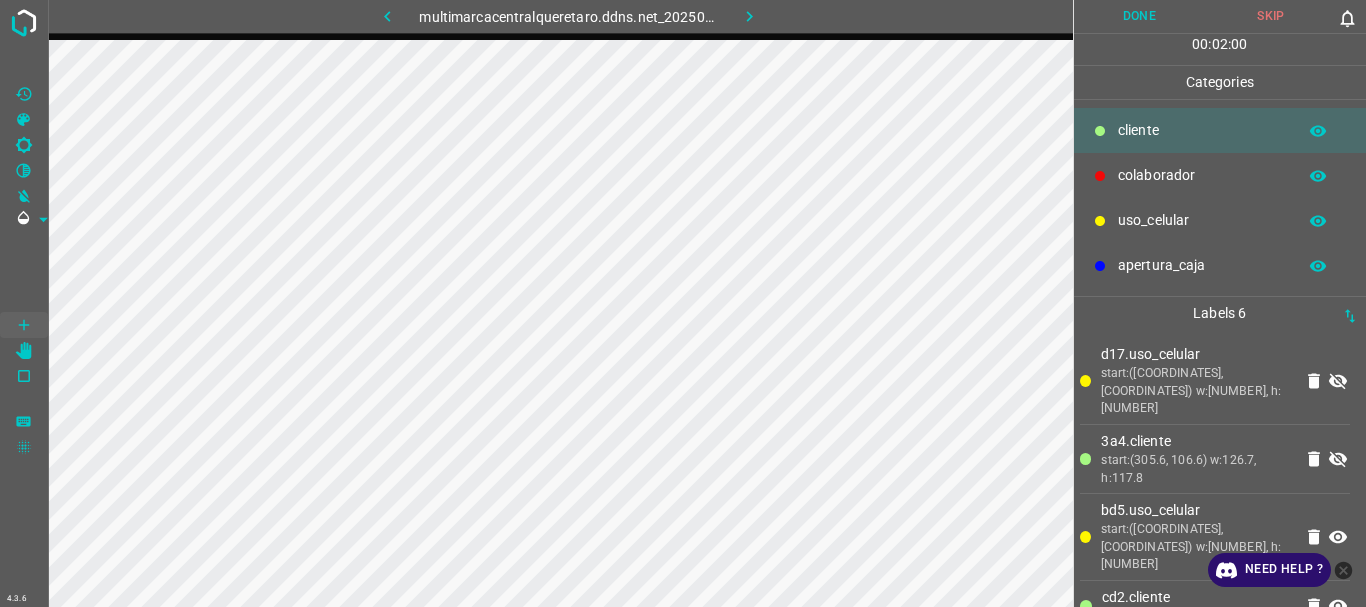 click at bounding box center (1338, 537) 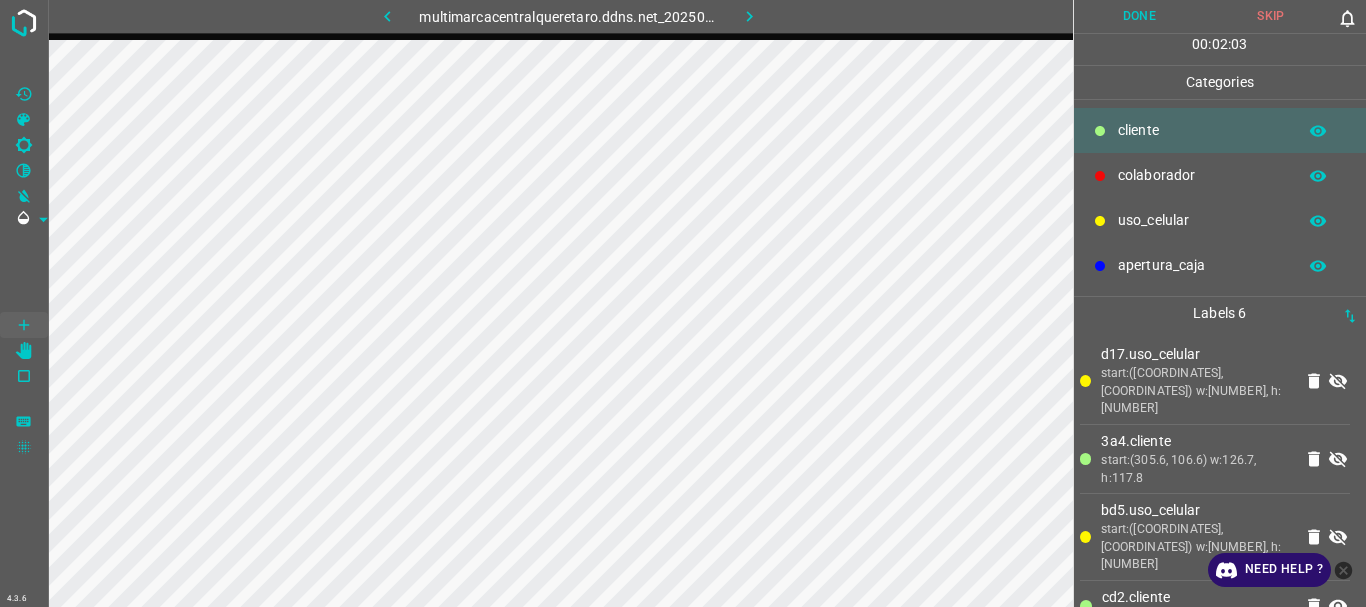 click at bounding box center (1344, 570) 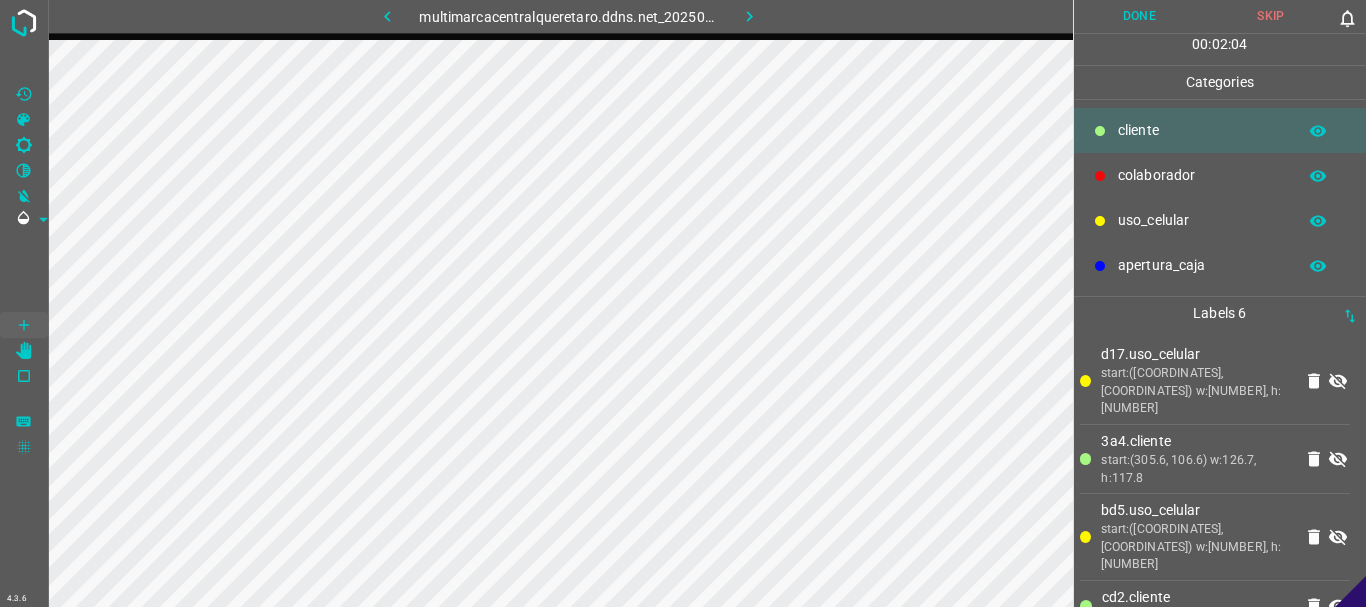 click at bounding box center (1338, 606) 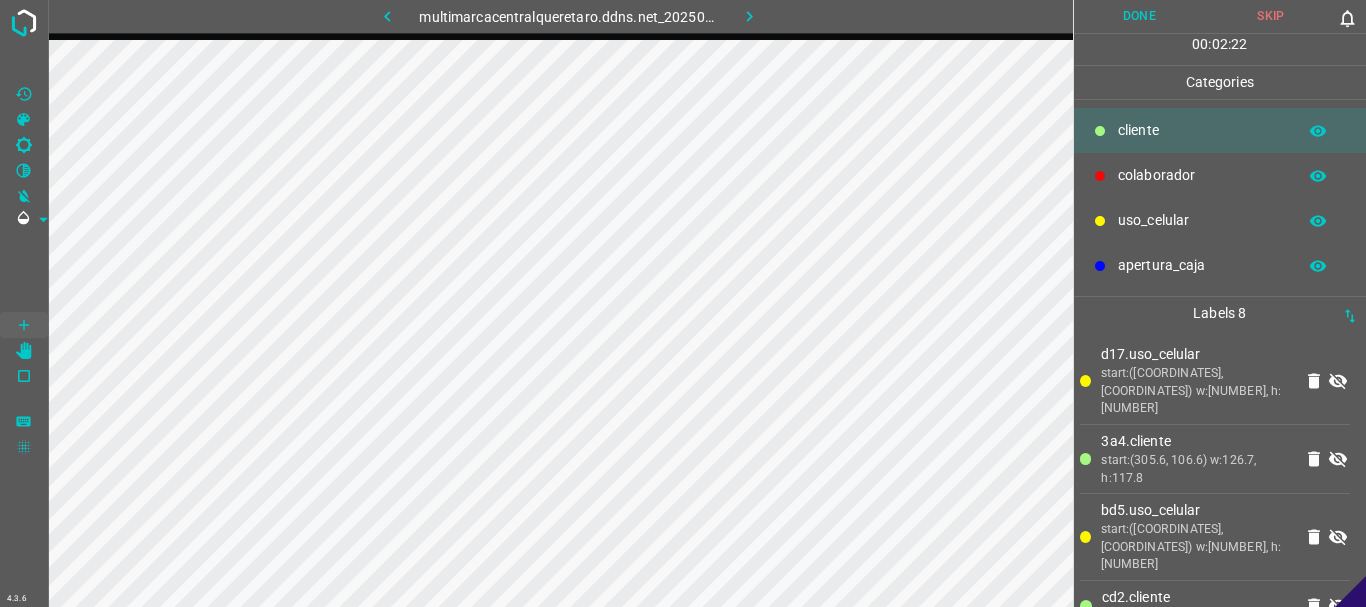 click on "colaborador" at bounding box center [1220, 175] 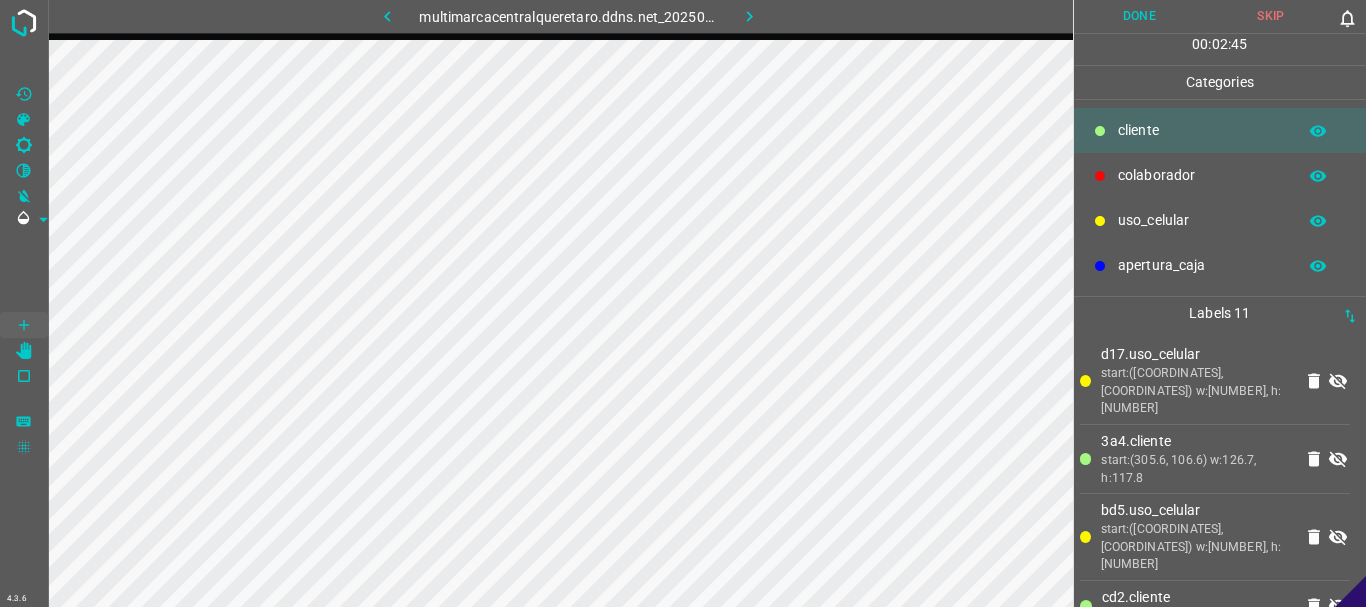 click on "Done" at bounding box center [1140, 16] 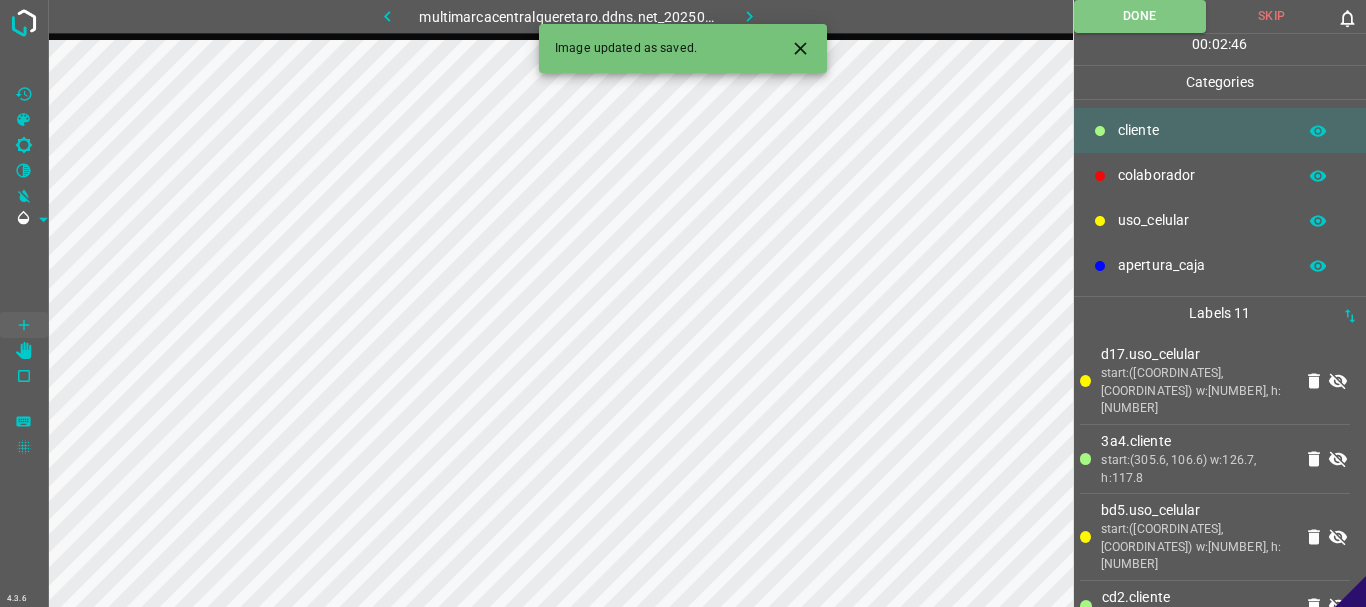 click at bounding box center [749, 16] 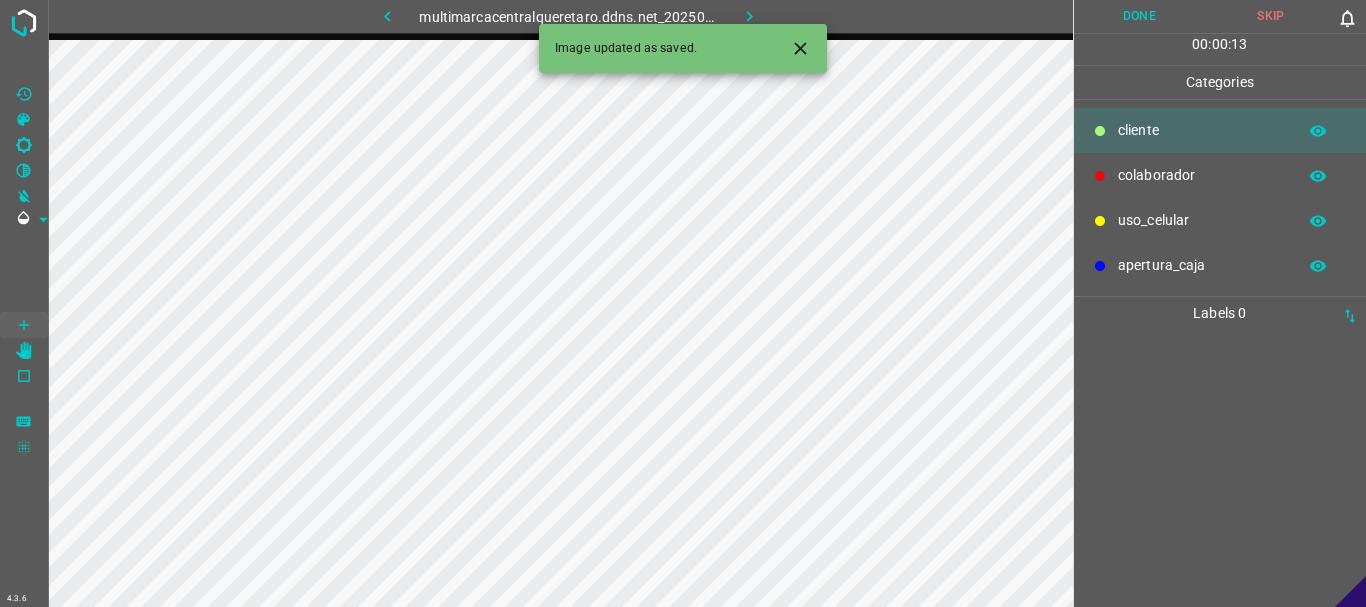 click on "colaborador" at bounding box center (1202, 130) 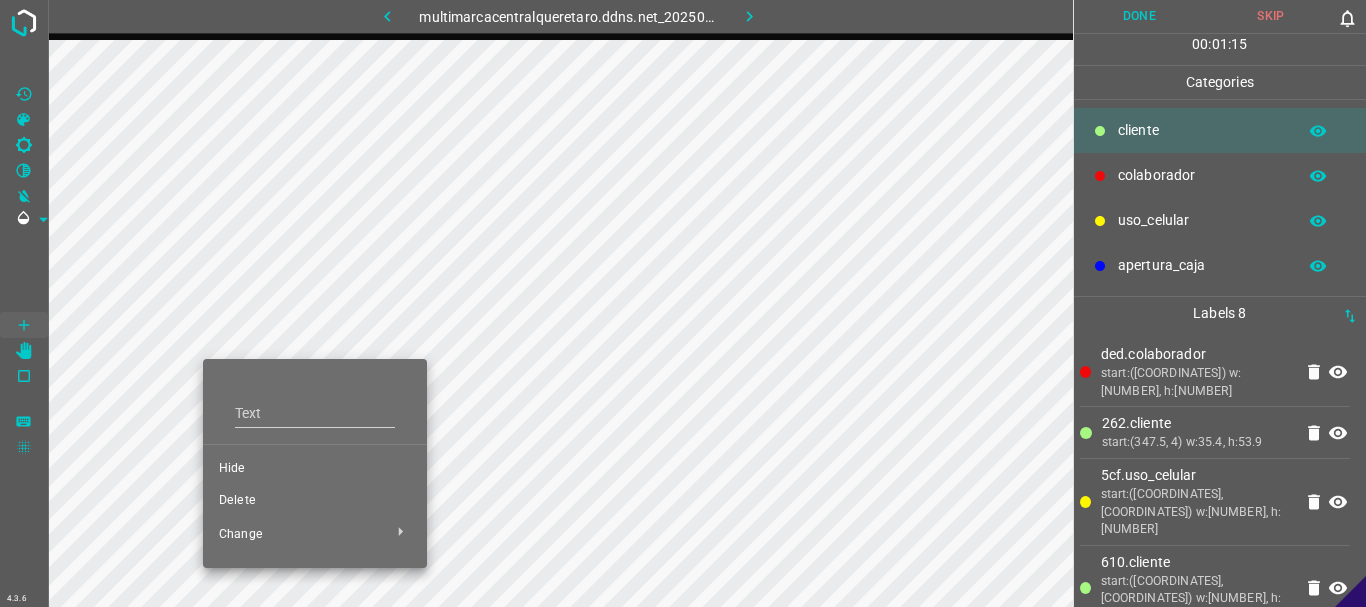 click on "Delete" at bounding box center (315, 469) 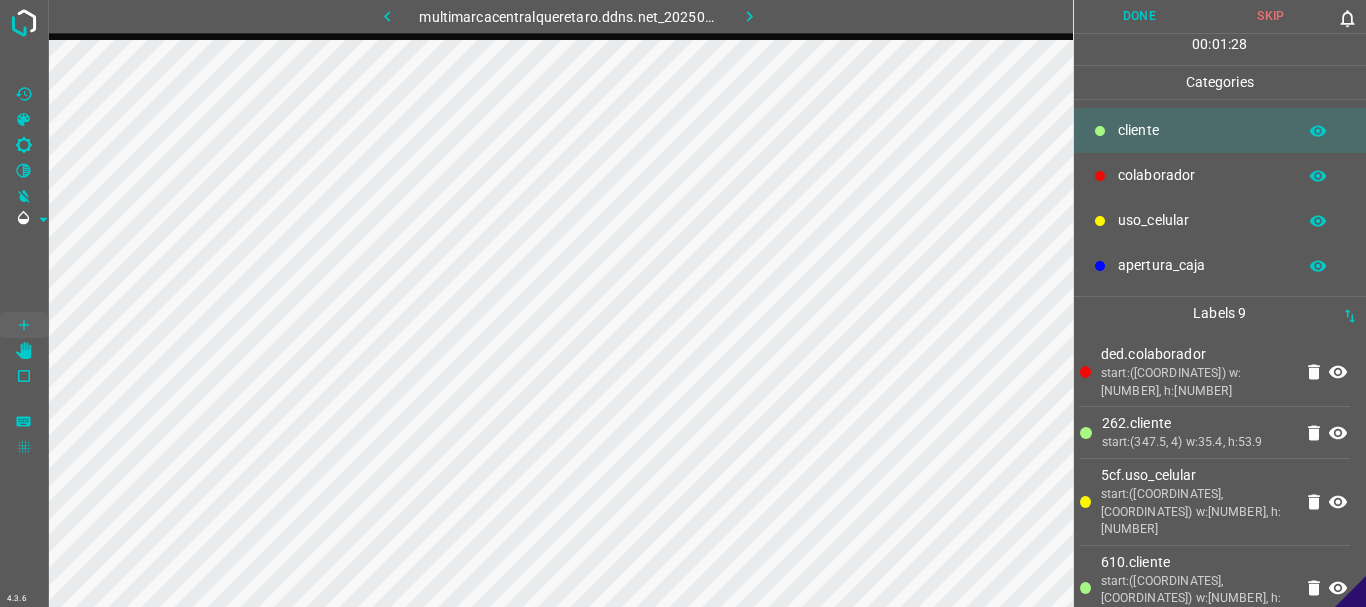 click on "Done" at bounding box center (1140, 16) 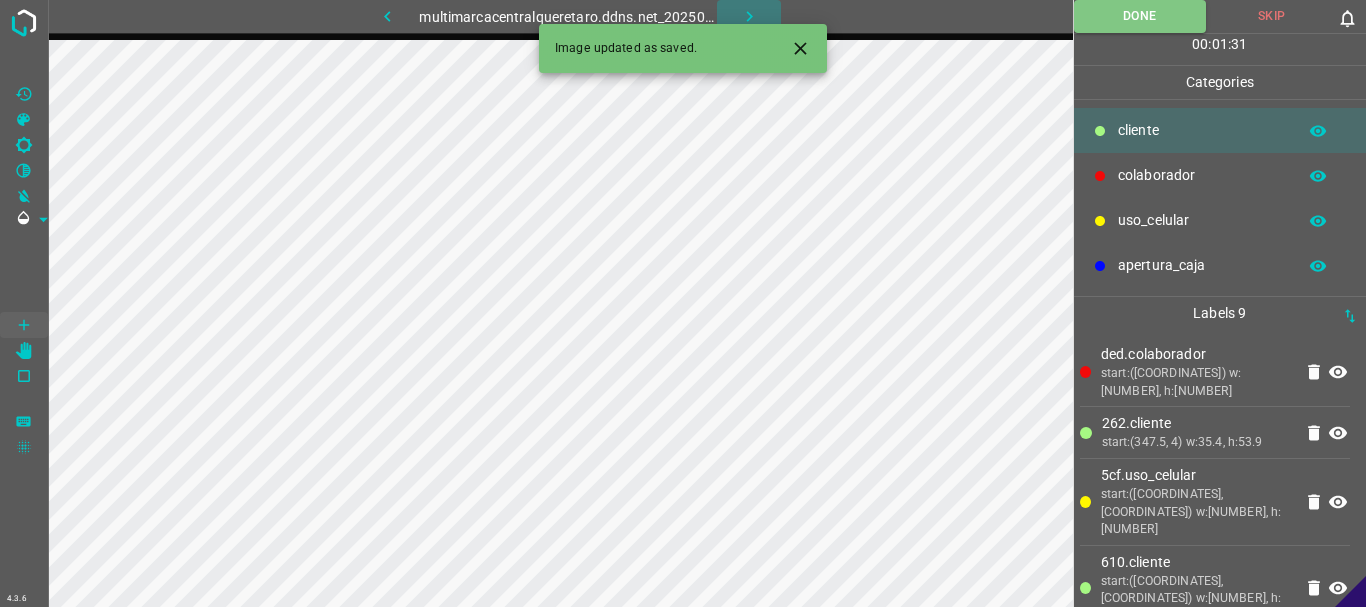 click at bounding box center [749, 16] 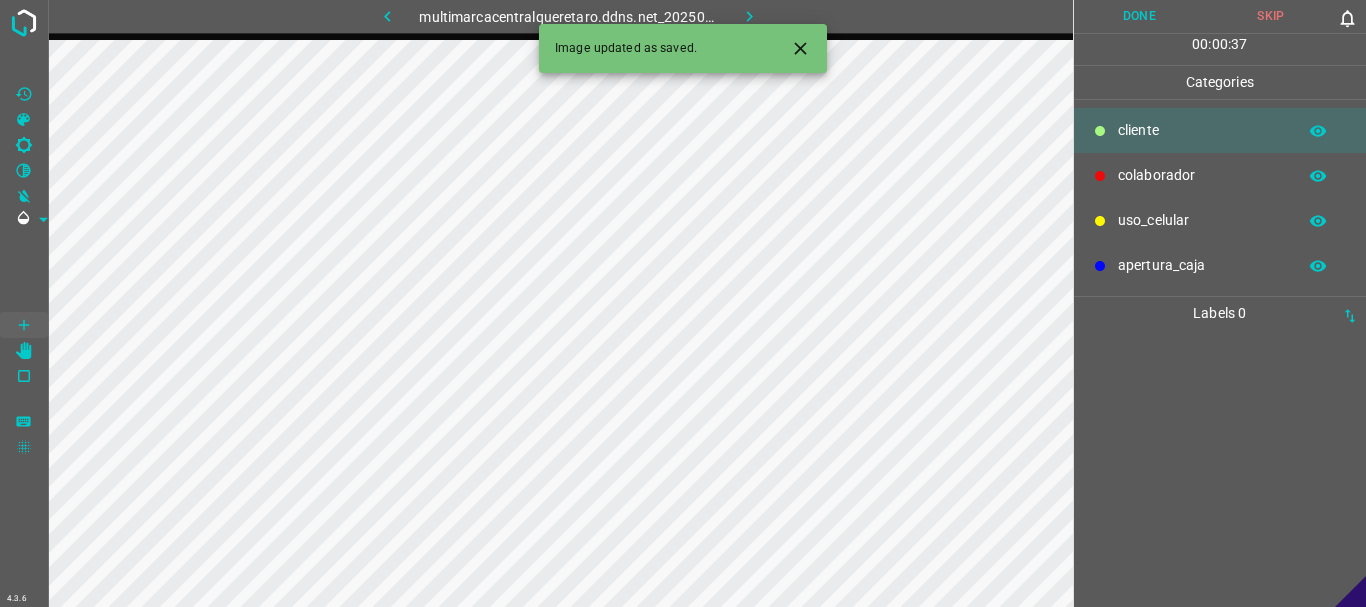 click on "colaborador" at bounding box center (1202, 130) 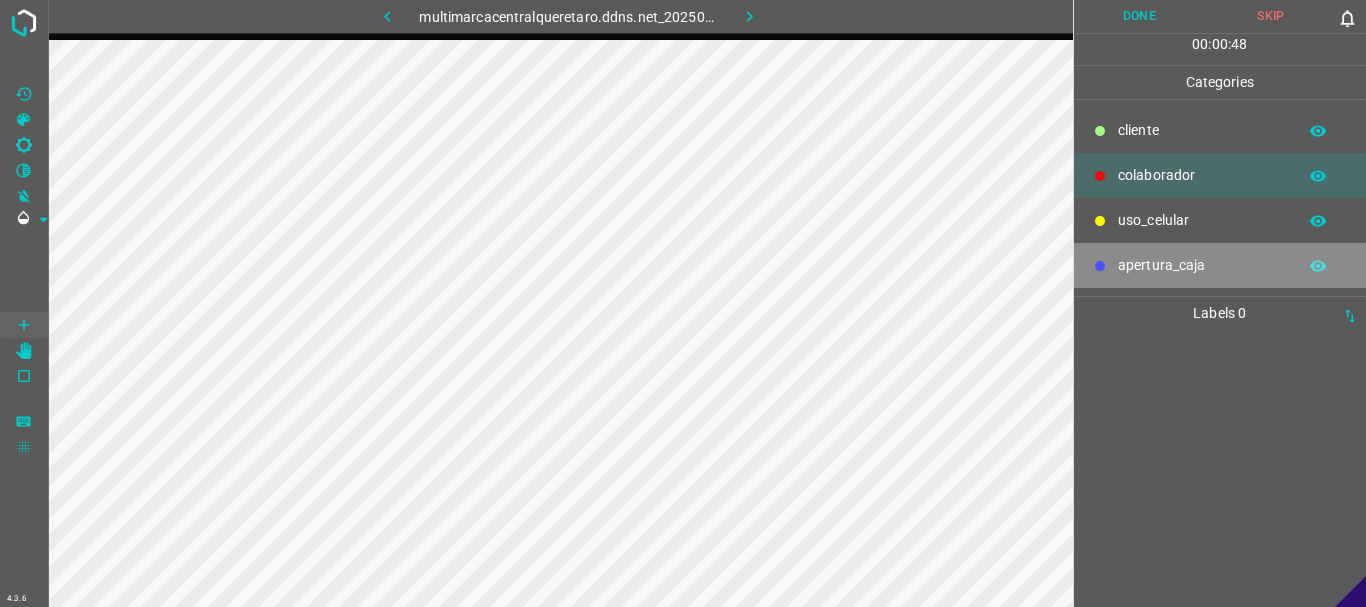 click on "apertura_caja" at bounding box center (1202, 130) 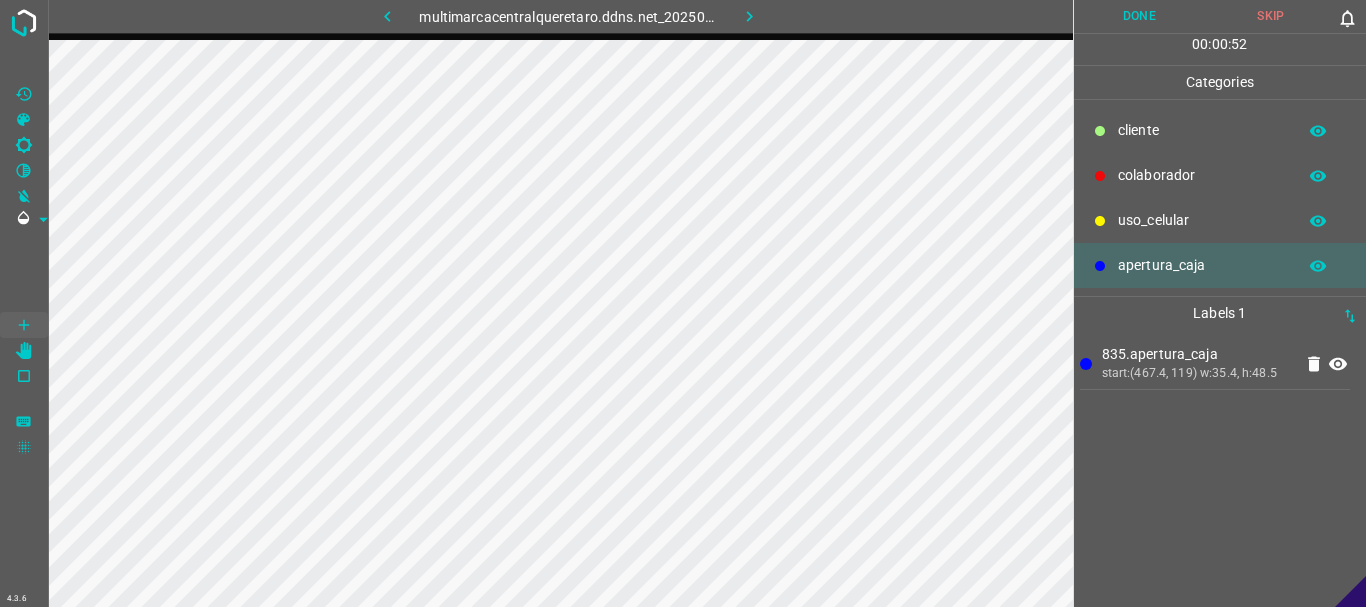 click on "colaborador" at bounding box center [1202, 130] 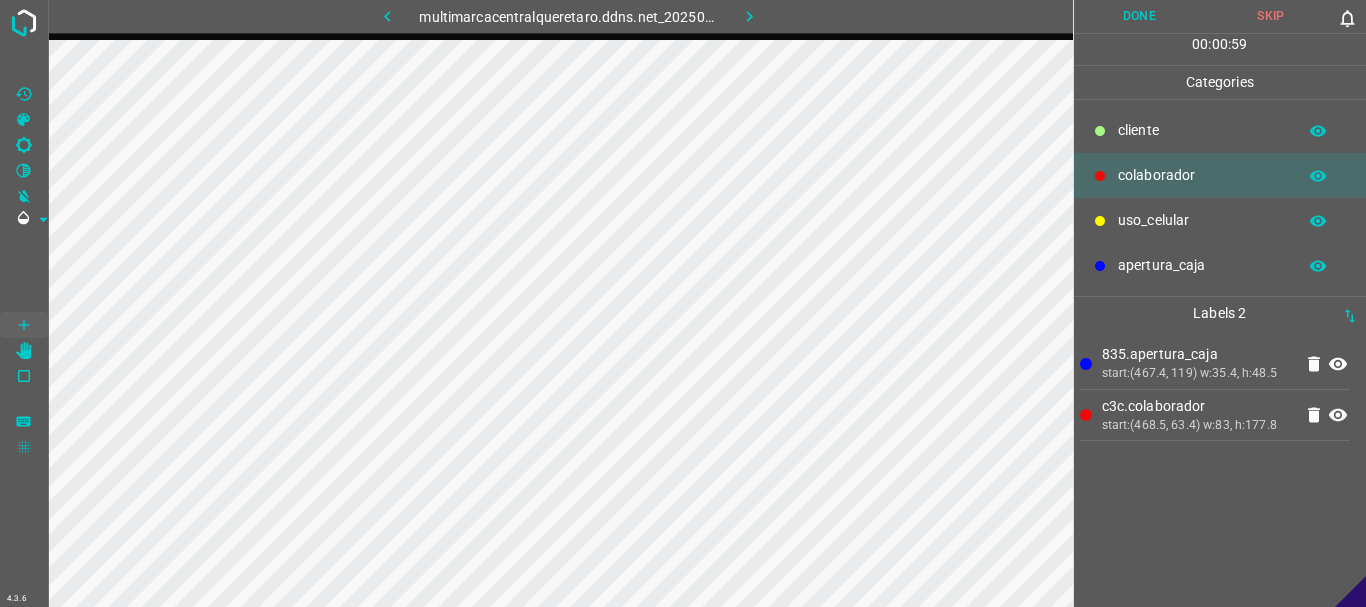 click on "​​cliente" at bounding box center (1202, 130) 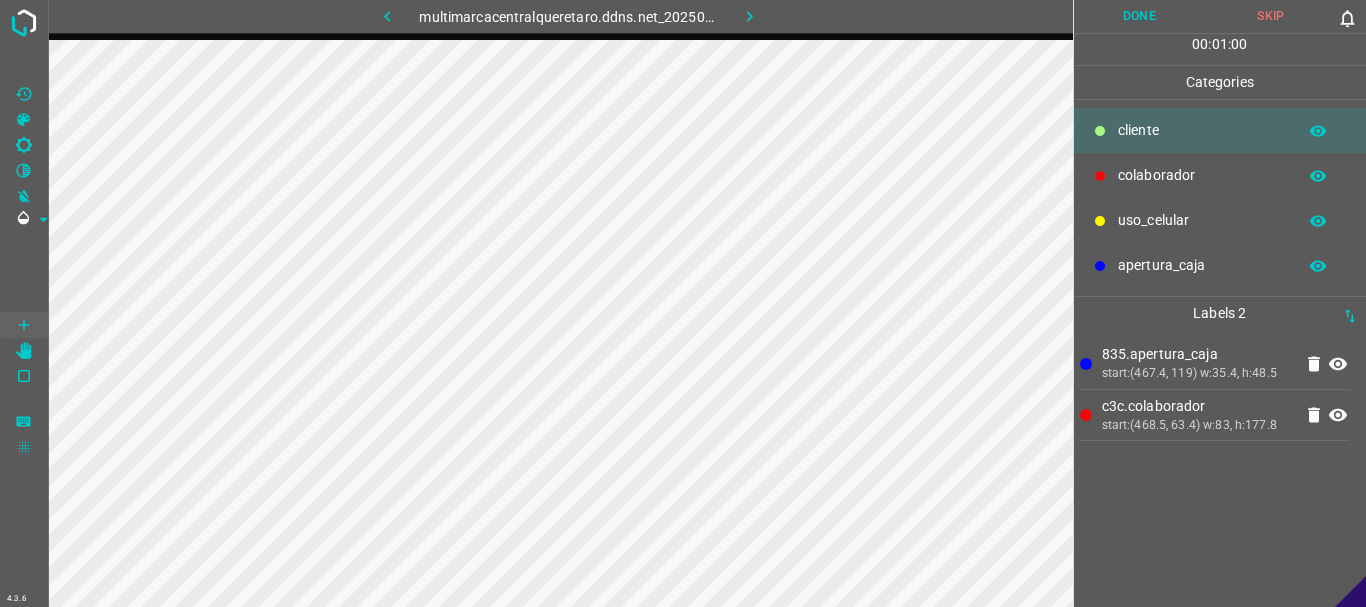 click on "uso_celular" at bounding box center [1202, 130] 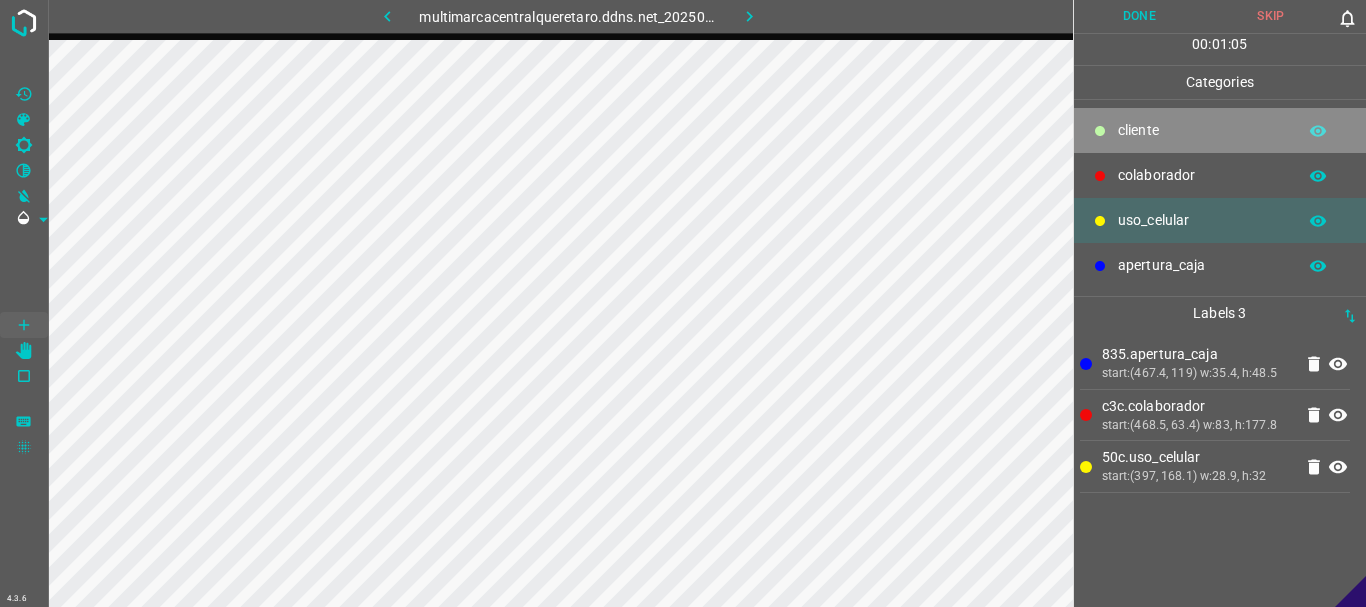 click on "​​cliente" at bounding box center [1202, 130] 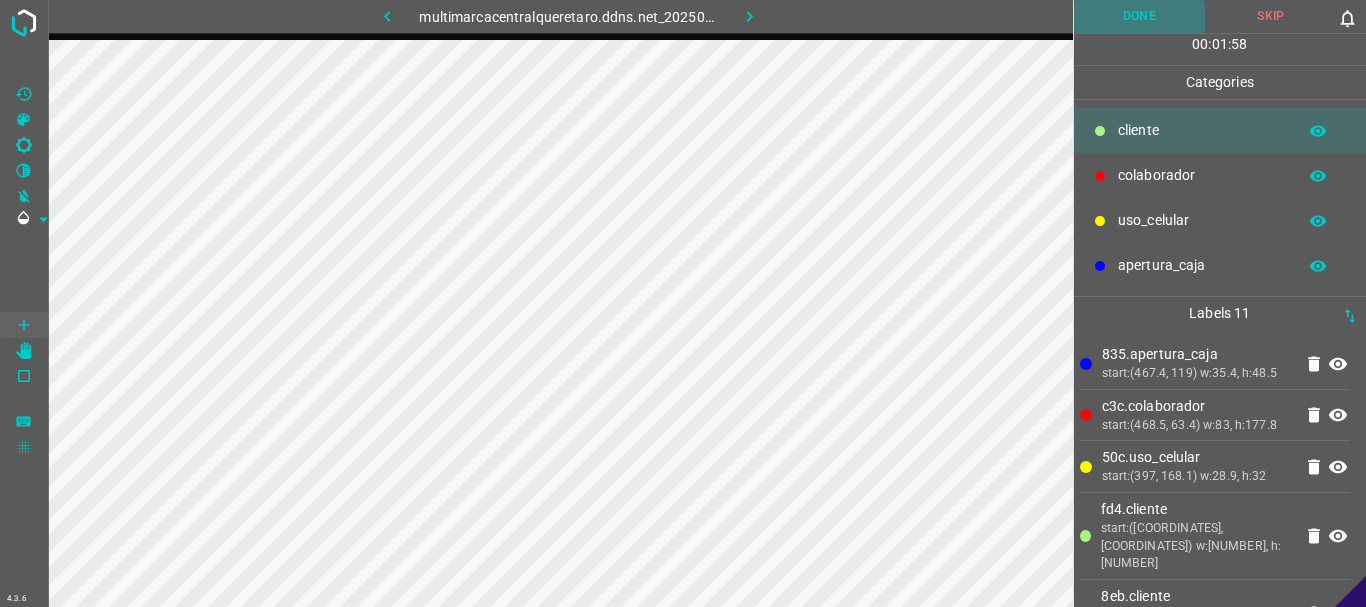 click on "Done" at bounding box center [1140, 16] 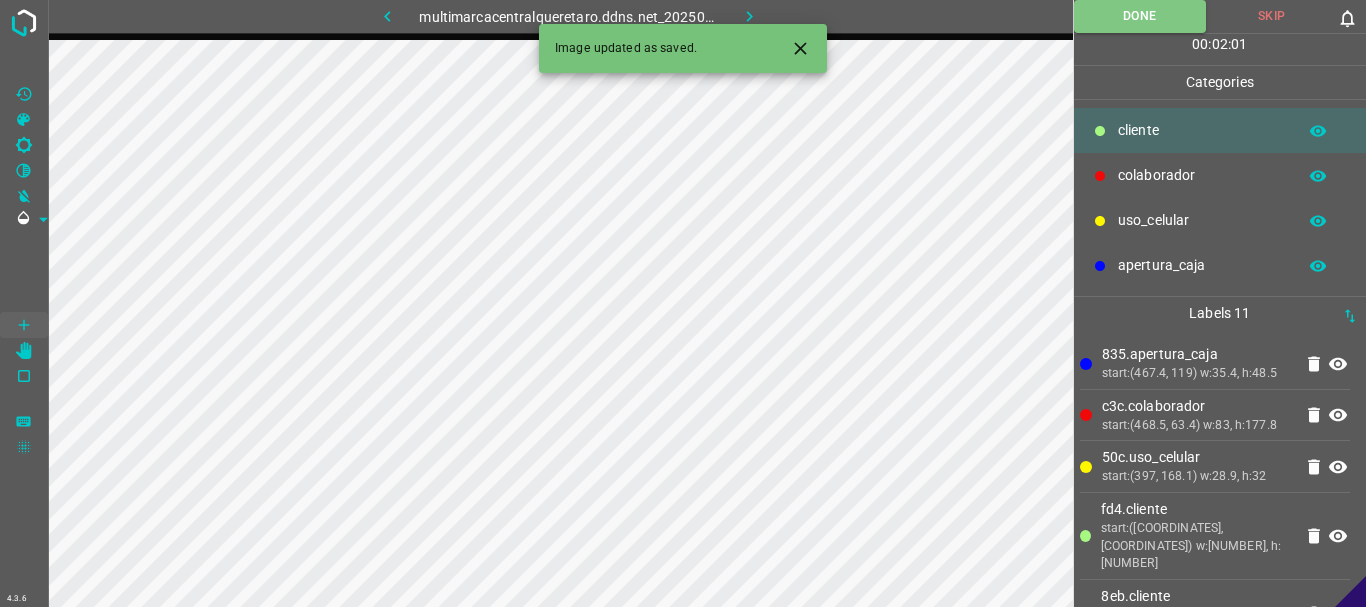 click at bounding box center (749, 16) 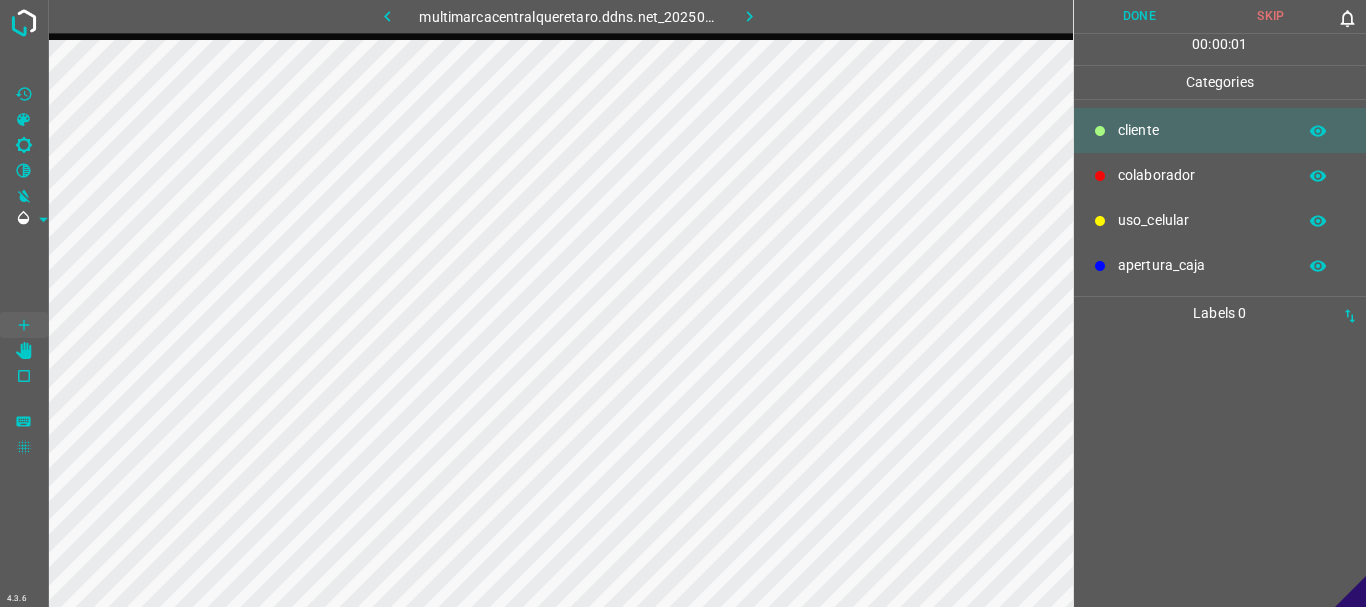 click on "colaborador" at bounding box center [1202, 130] 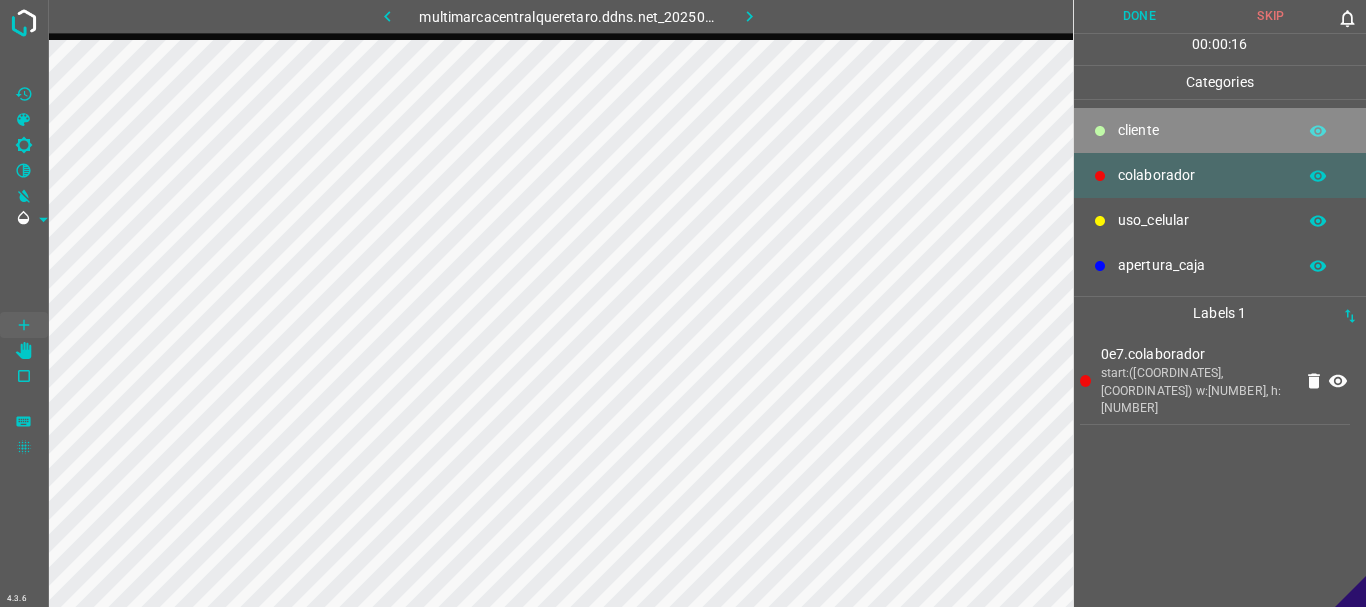 click on "​​cliente" at bounding box center [1202, 130] 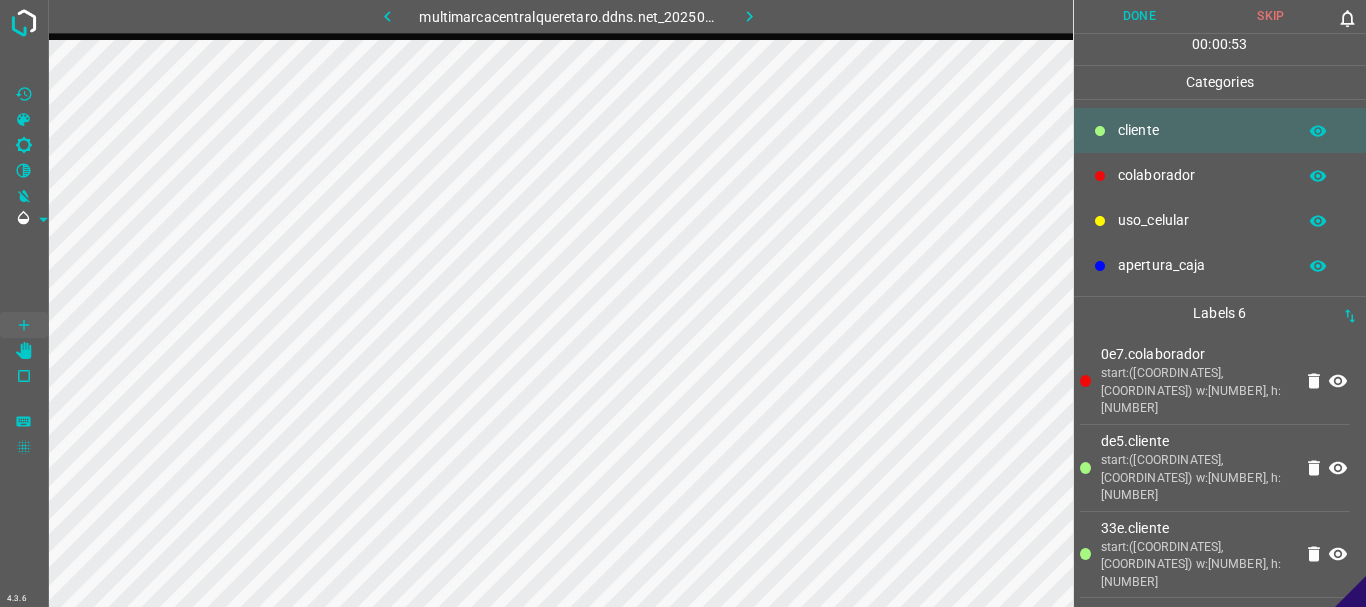 click on "uso_celular" at bounding box center (1220, 220) 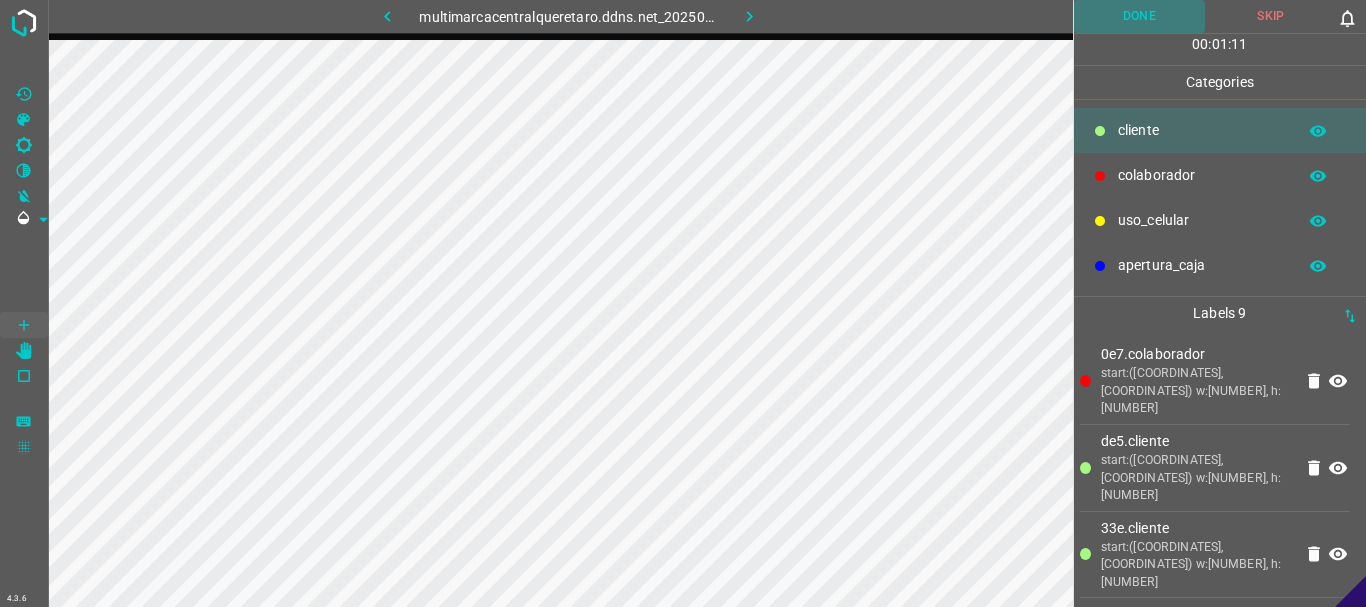 click on "Done" at bounding box center [1140, 16] 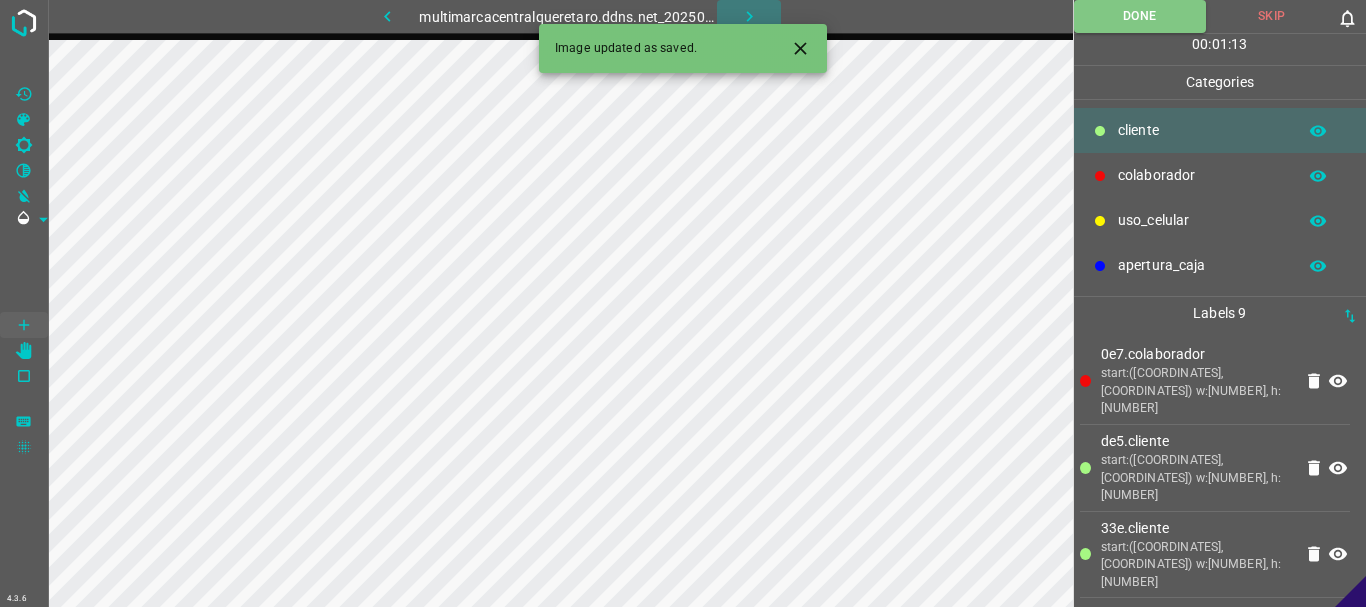 click at bounding box center (749, 16) 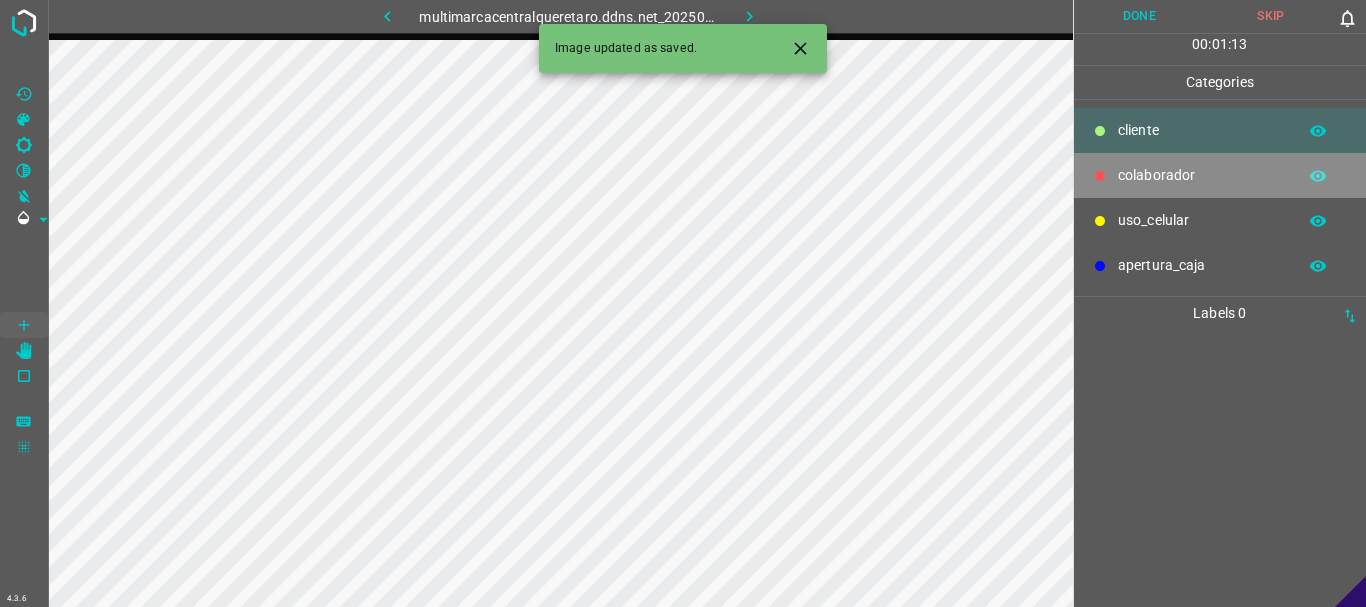 click on "colaborador" at bounding box center [1202, 130] 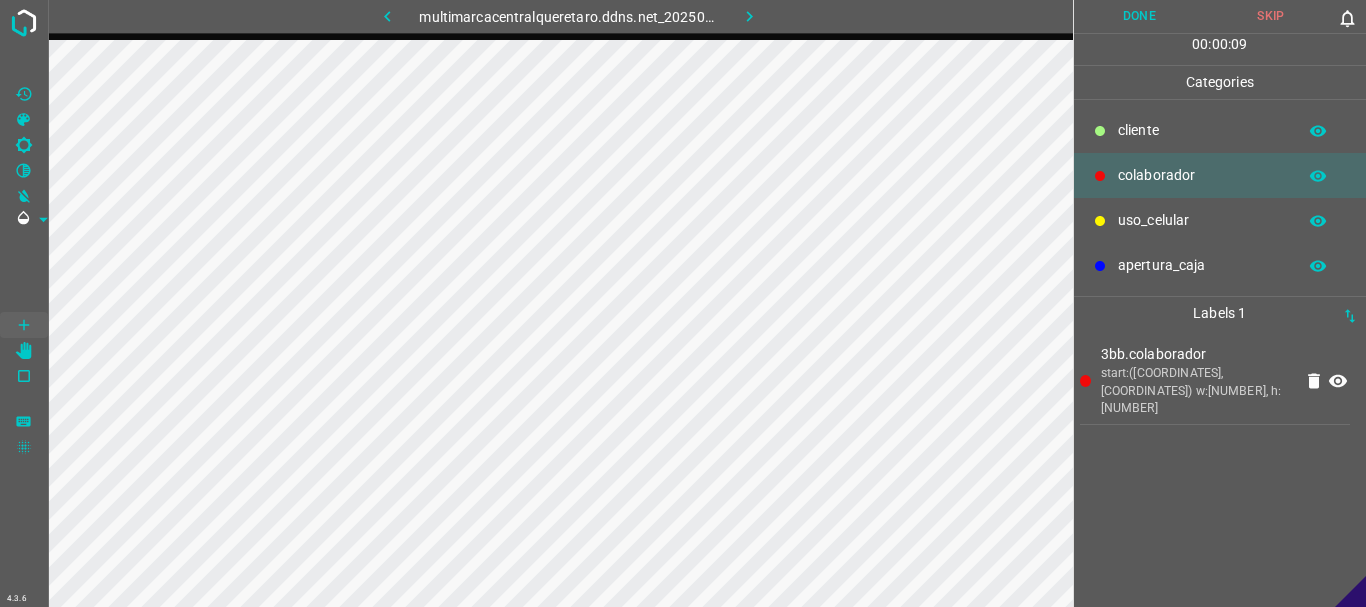 click on "​​cliente" at bounding box center [1202, 130] 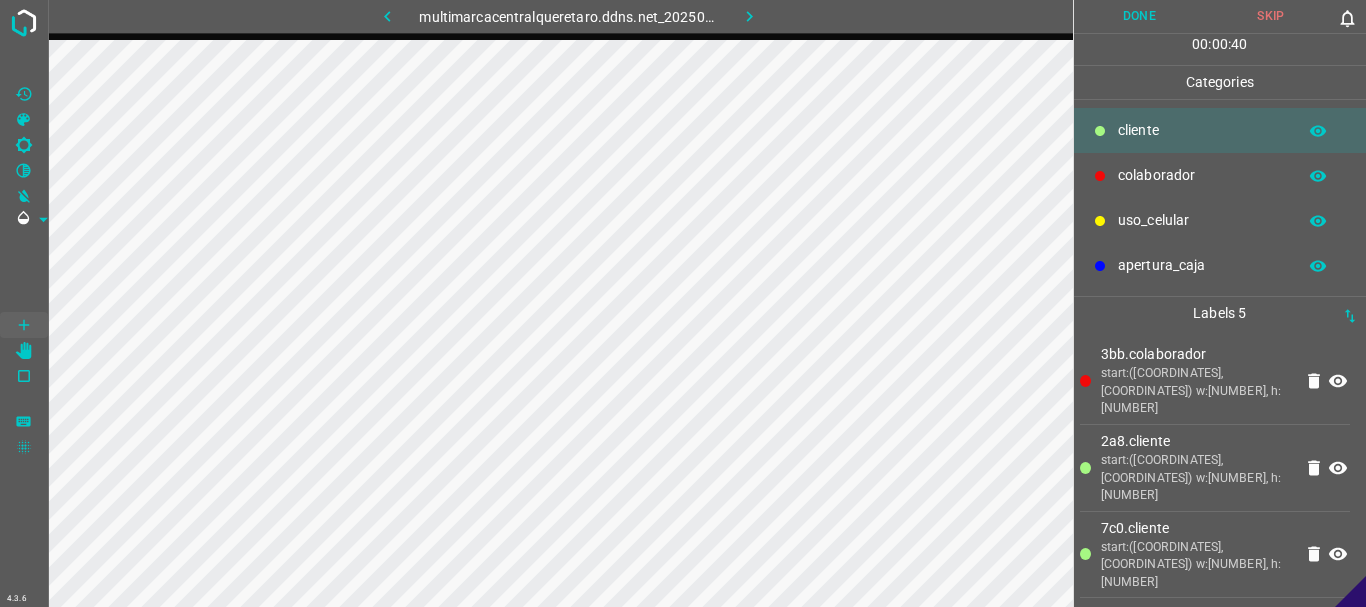 click on "uso_celular" at bounding box center (1202, 130) 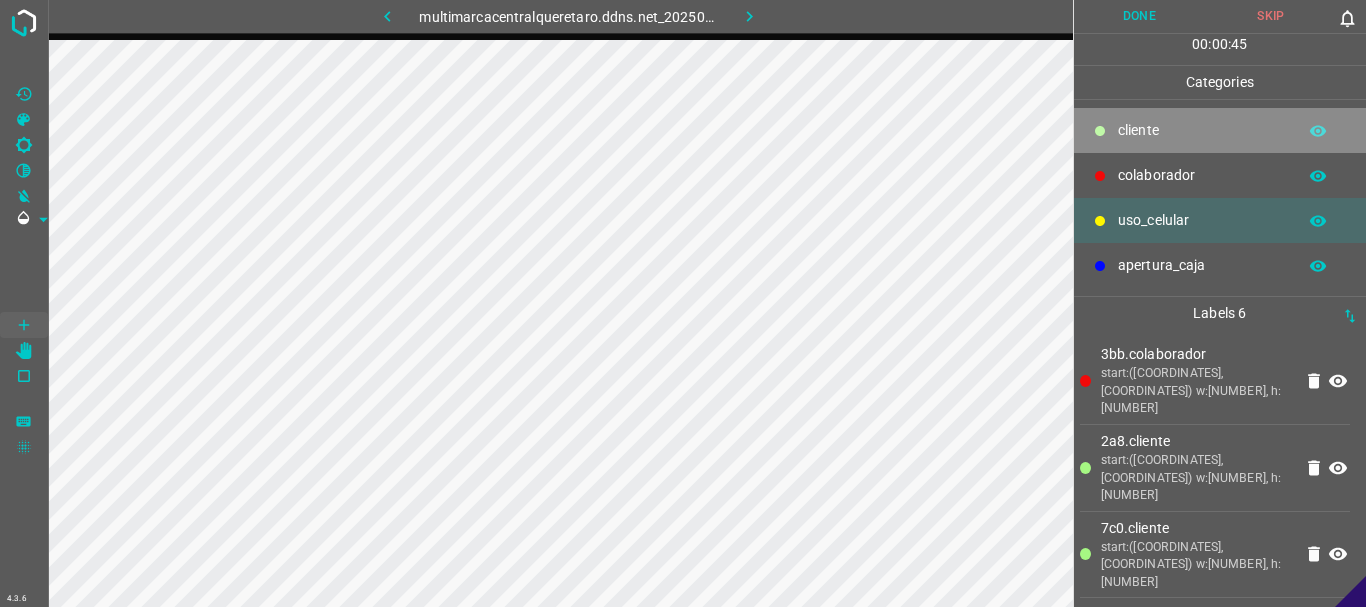 click on "​​cliente" at bounding box center (1220, 130) 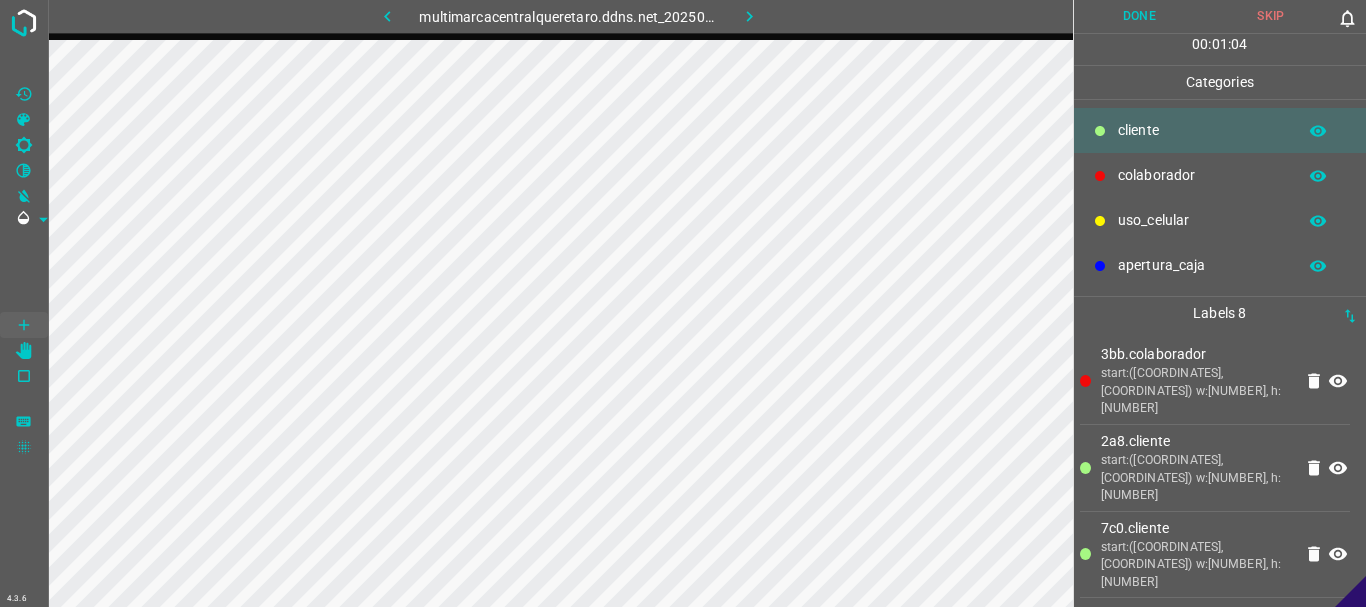 click on "Done" at bounding box center (1140, 16) 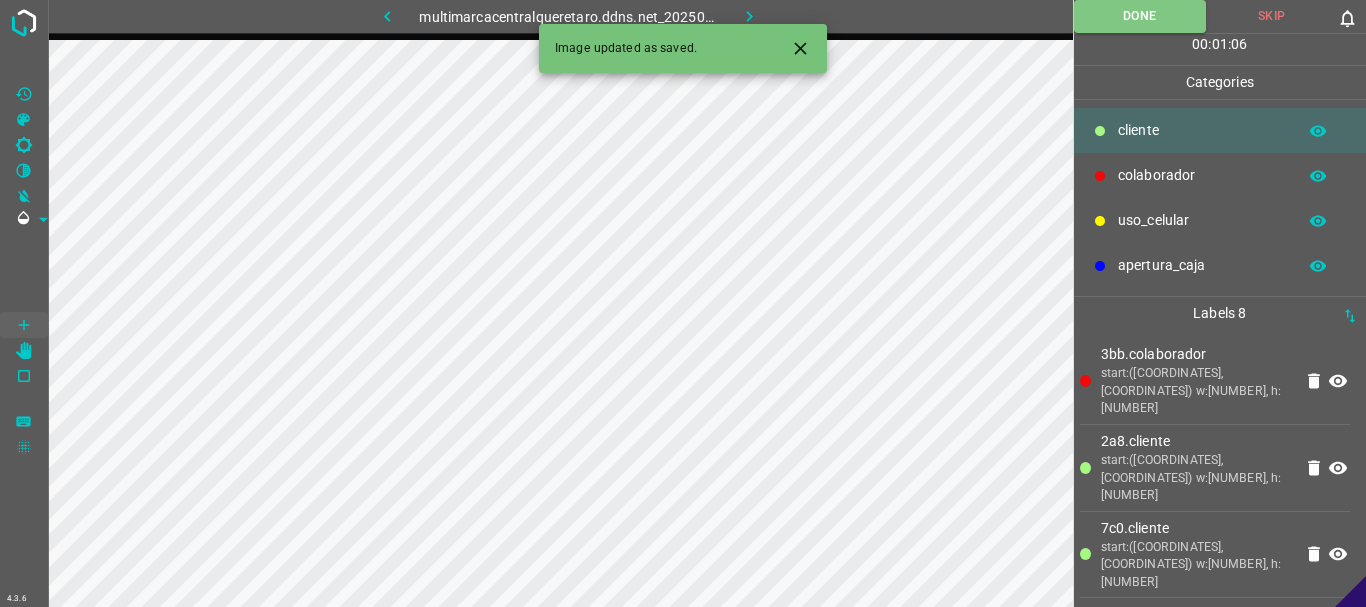 click at bounding box center (749, 16) 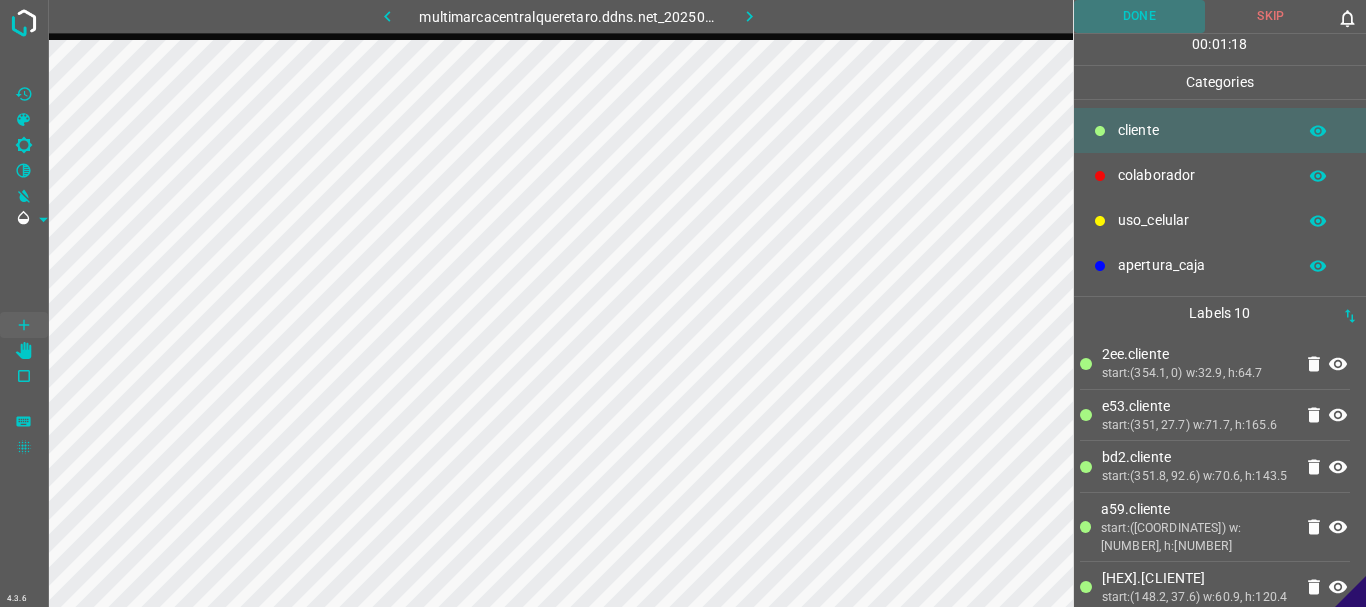 click on "Done" at bounding box center [1140, 16] 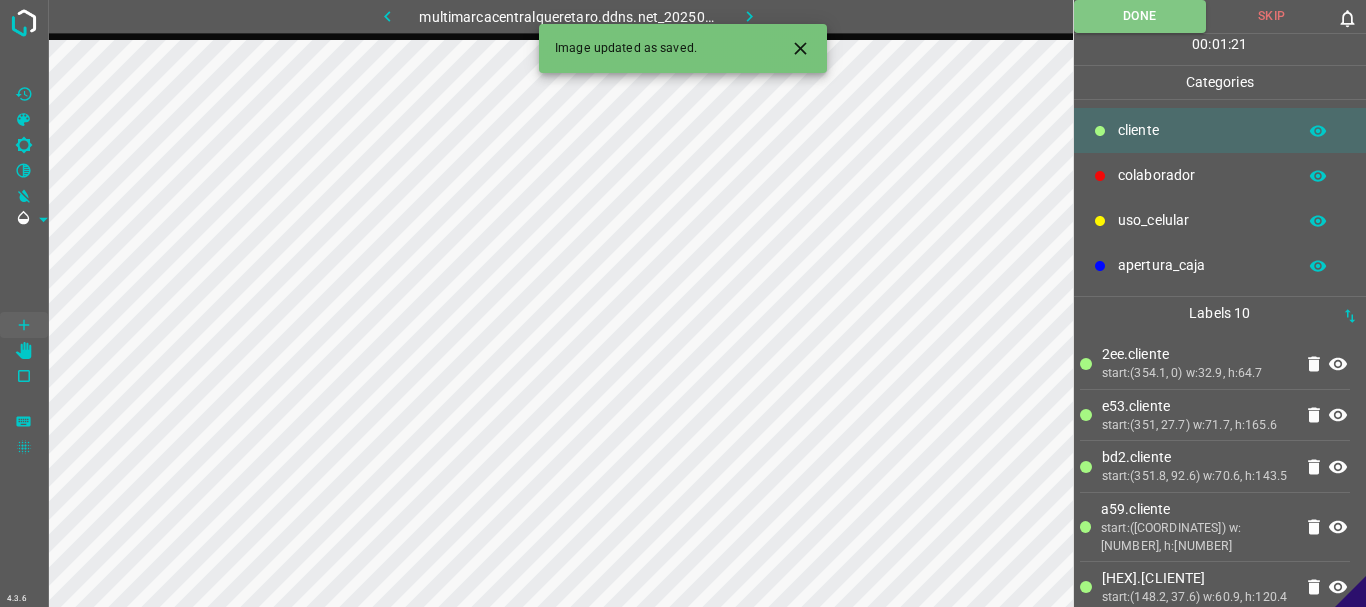 click at bounding box center (749, 16) 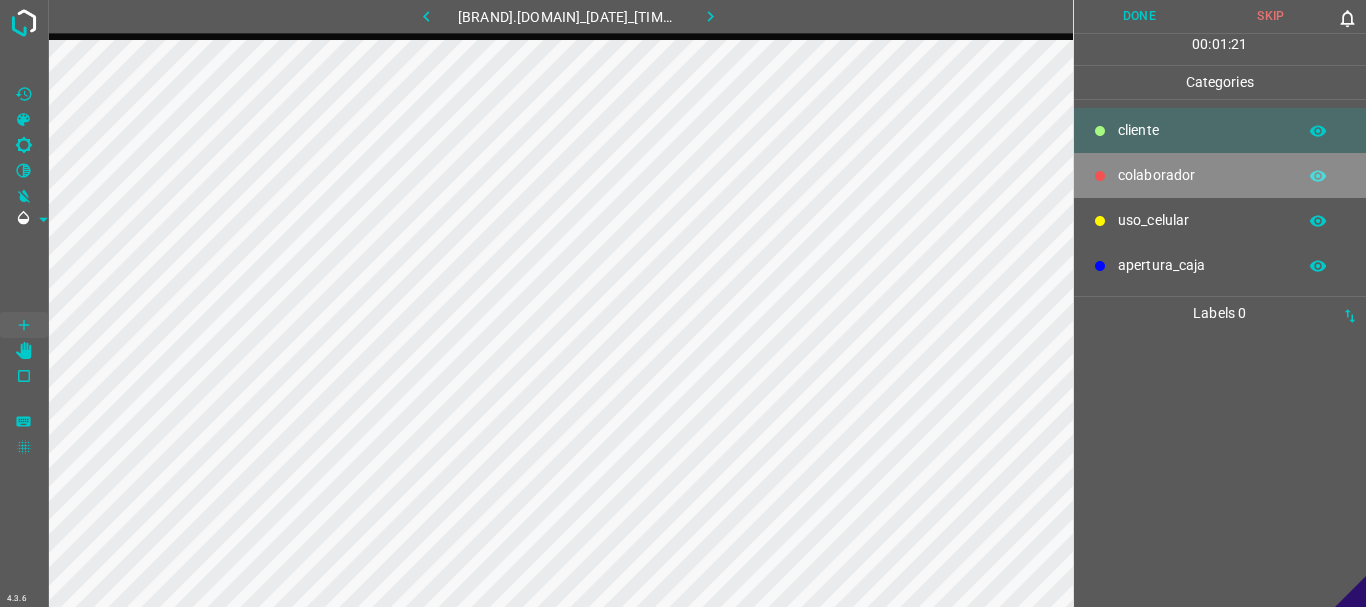 click on "colaborador" at bounding box center (1220, 175) 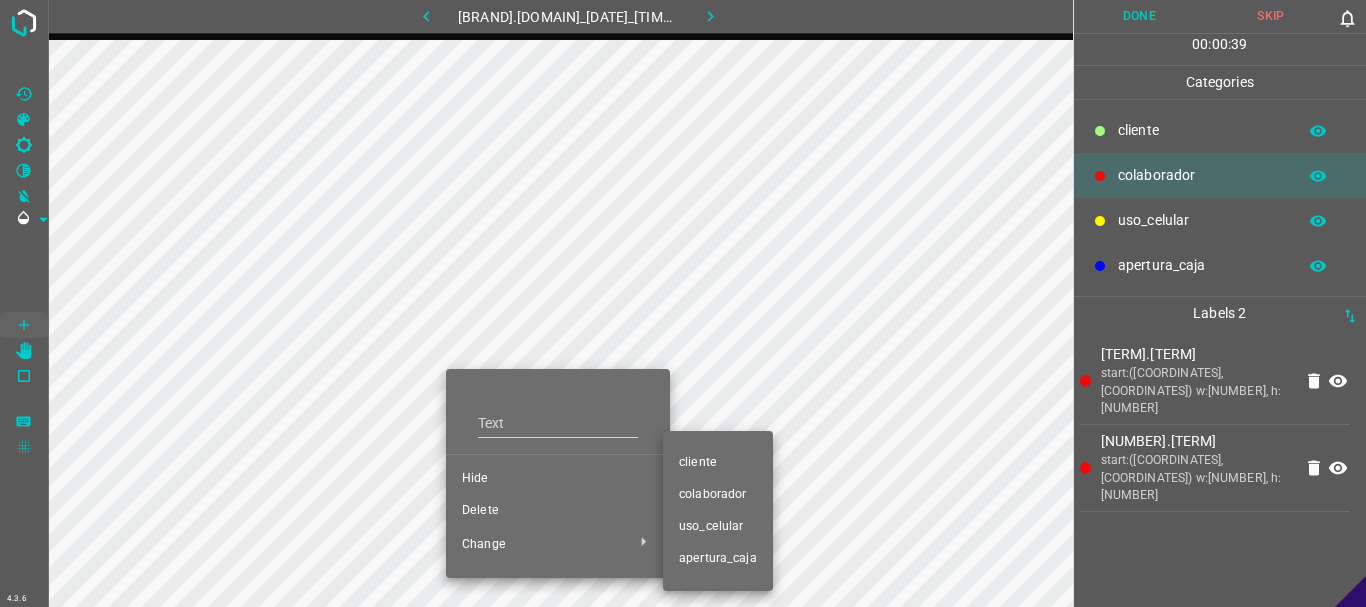 click on "​​cliente" at bounding box center (558, 479) 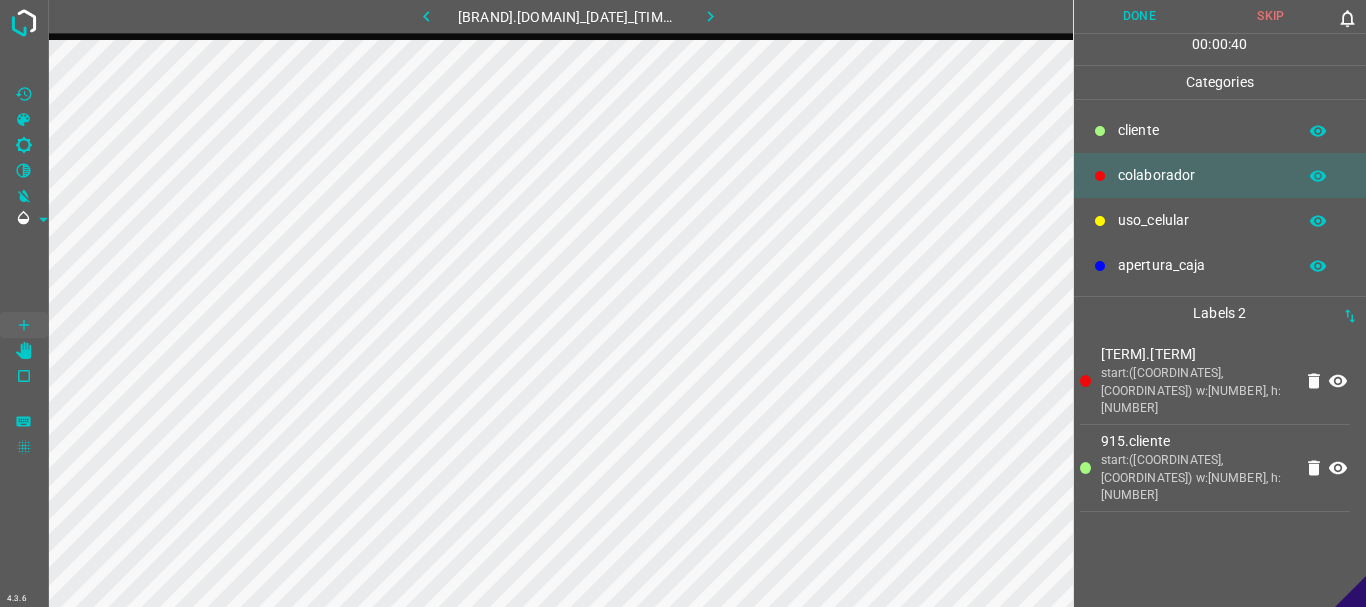 click on "​​cliente" at bounding box center [1220, 130] 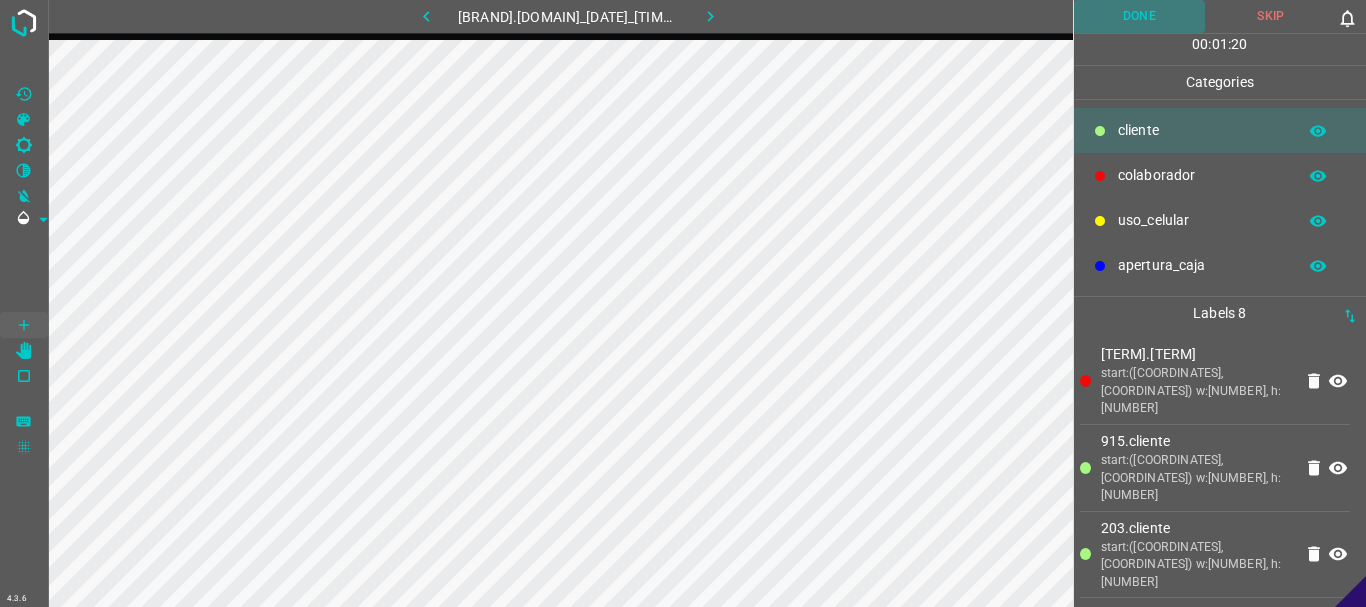 click on "Done" at bounding box center (1140, 16) 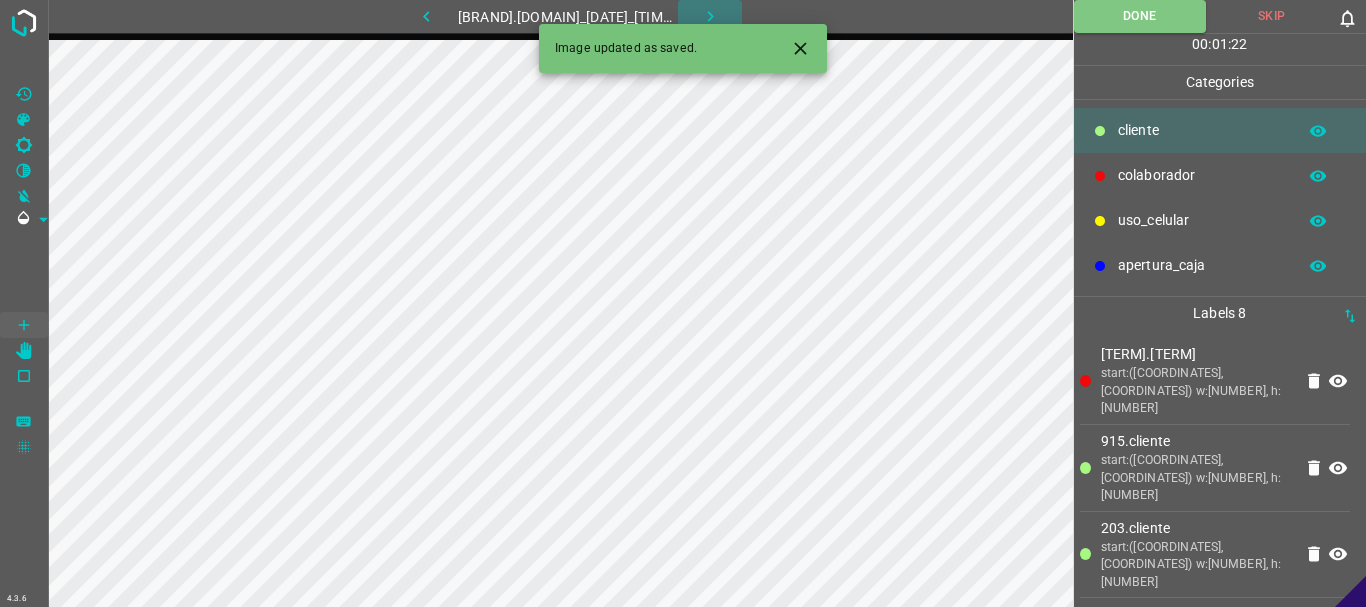 click at bounding box center (710, 16) 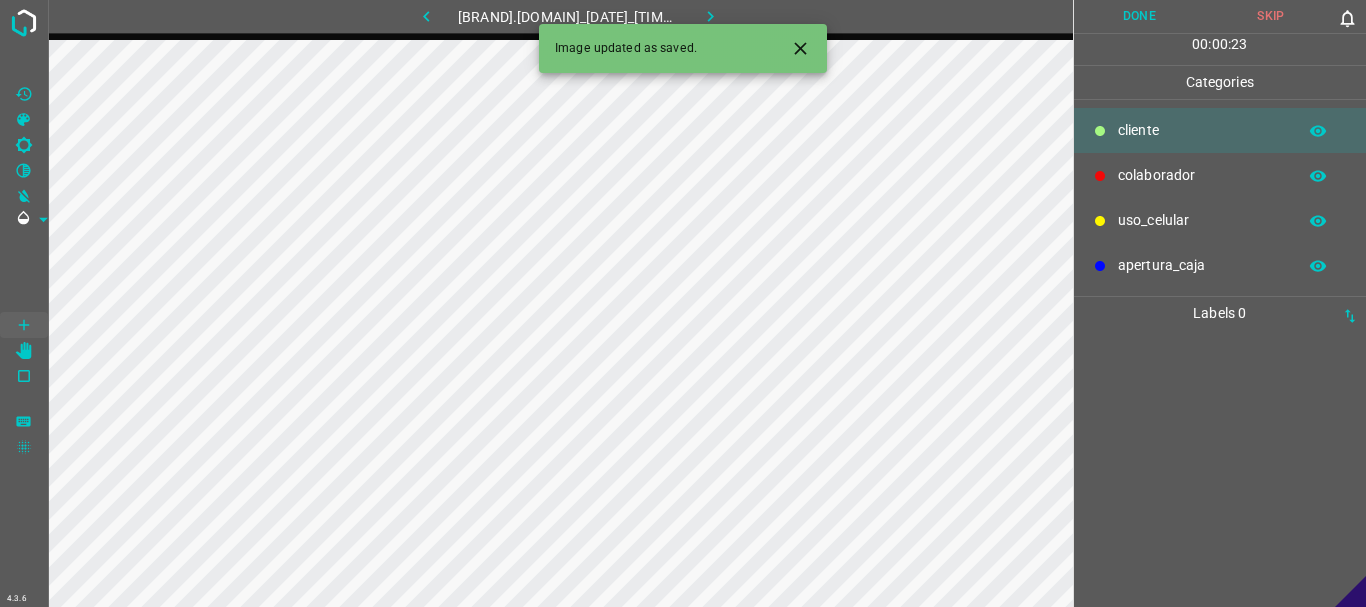 click on "colaborador" at bounding box center (1202, 130) 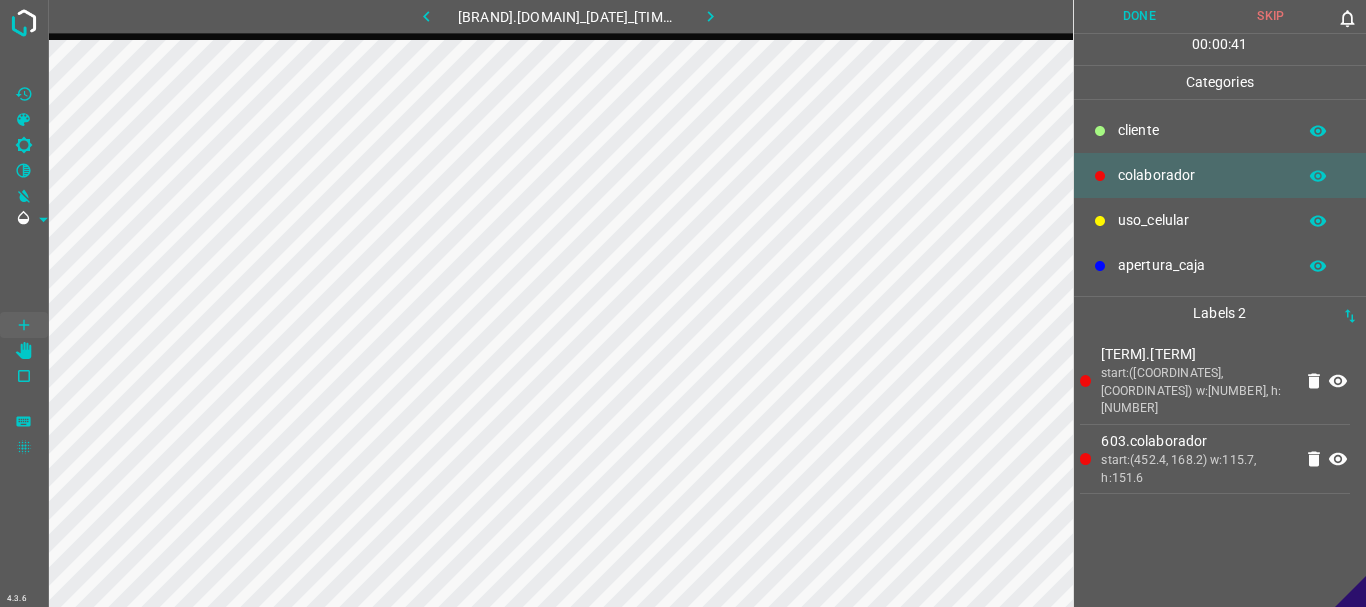 click on "​​cliente" at bounding box center (1220, 130) 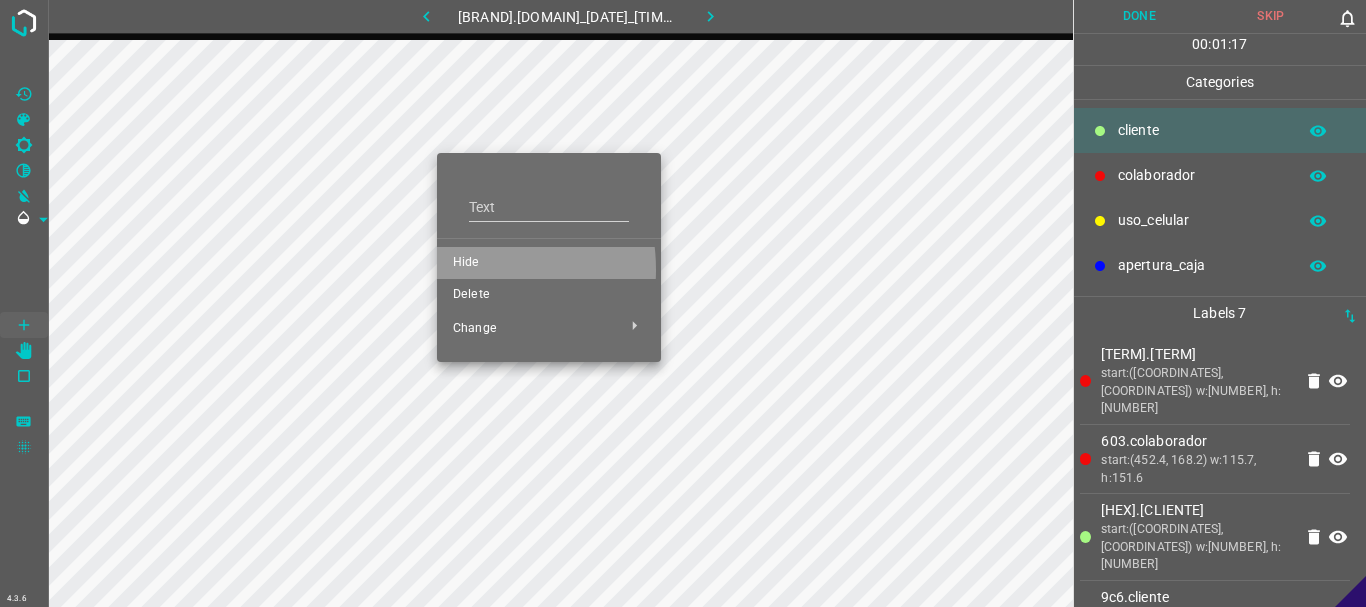 click on "Hide" at bounding box center (549, 263) 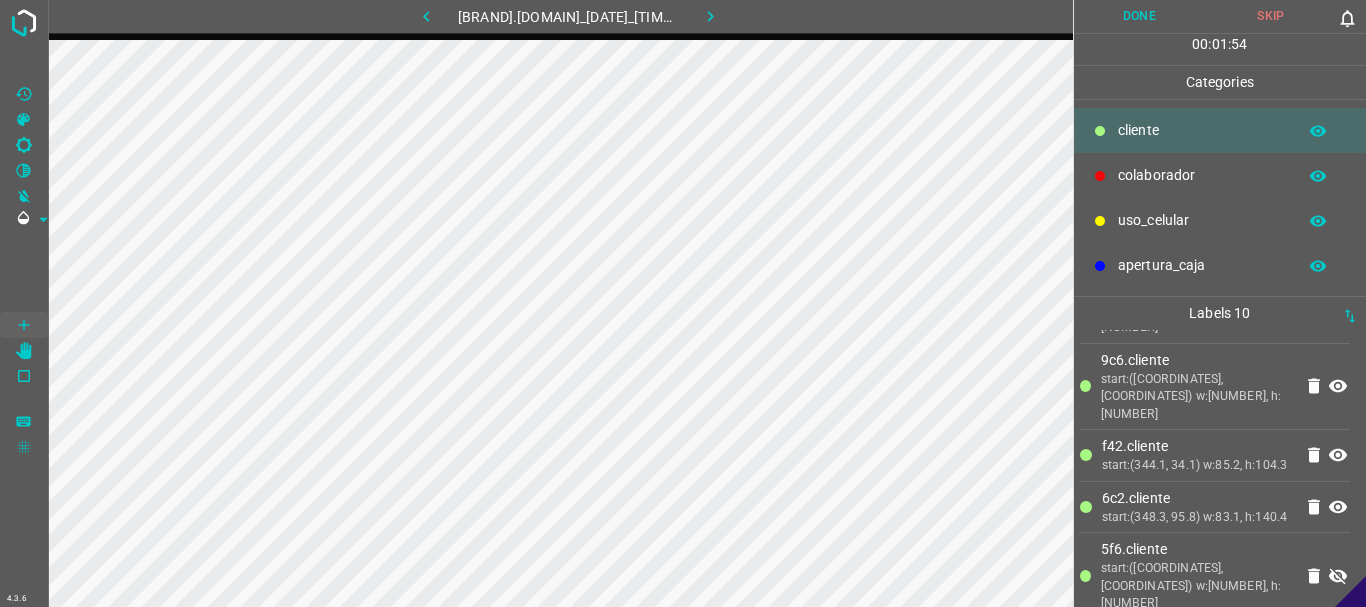 scroll, scrollTop: 306, scrollLeft: 0, axis: vertical 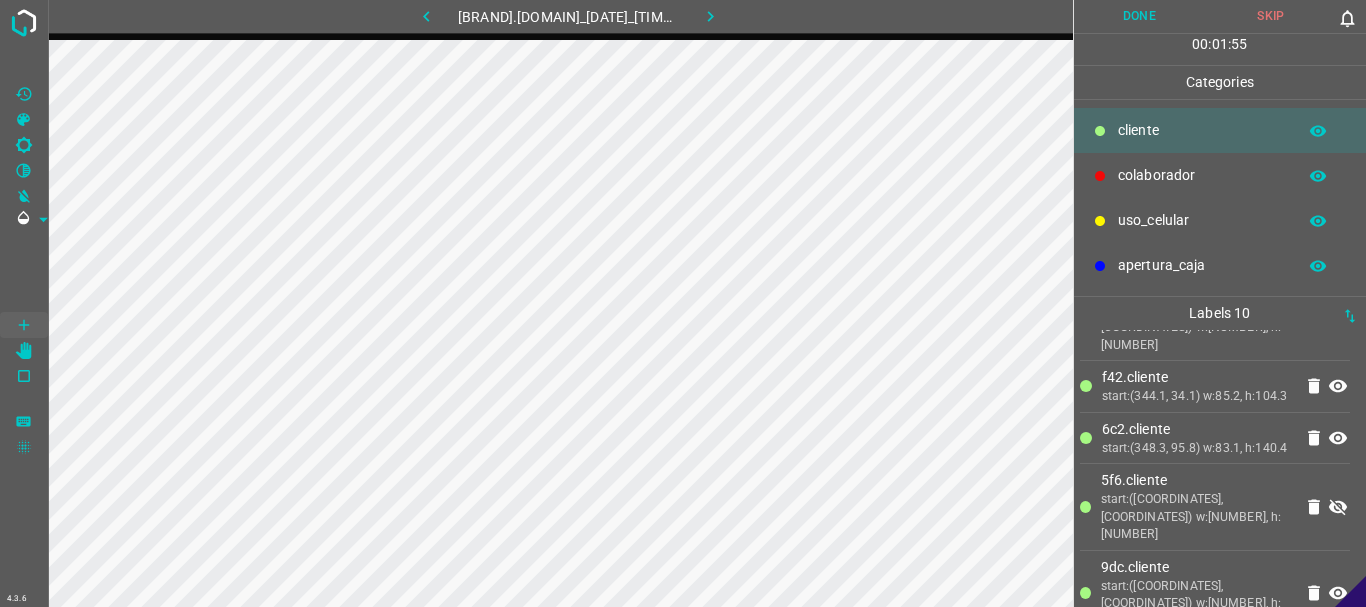click at bounding box center [1338, 507] 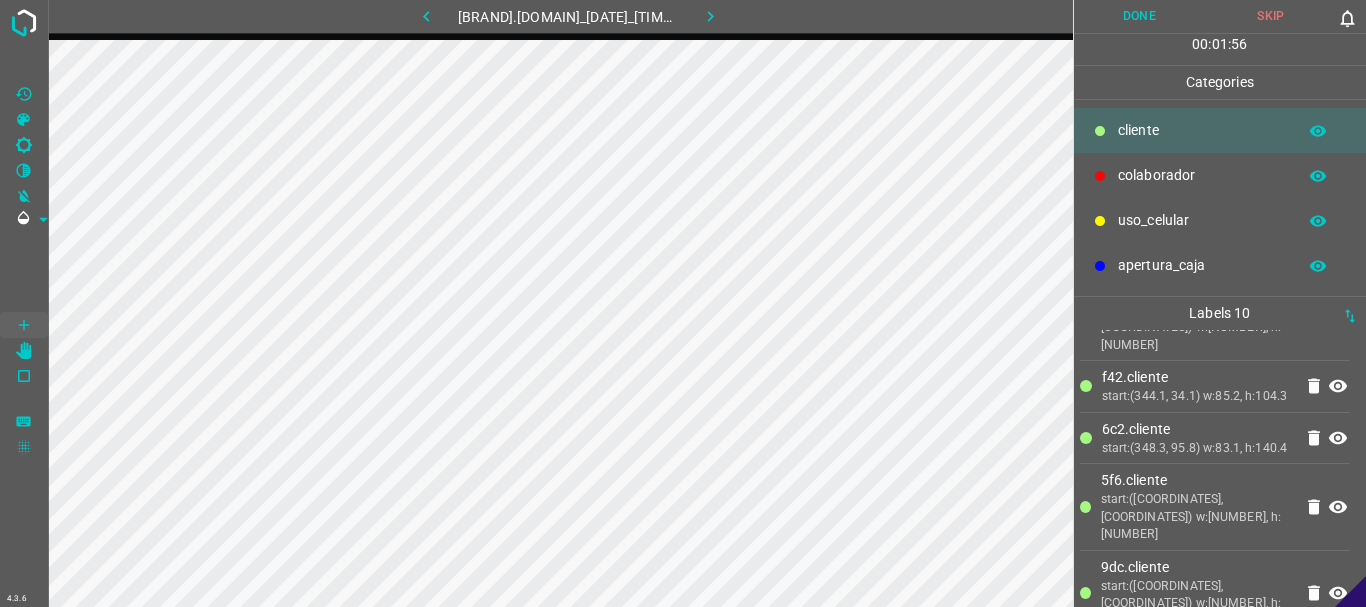 click on "Done" at bounding box center (1140, 16) 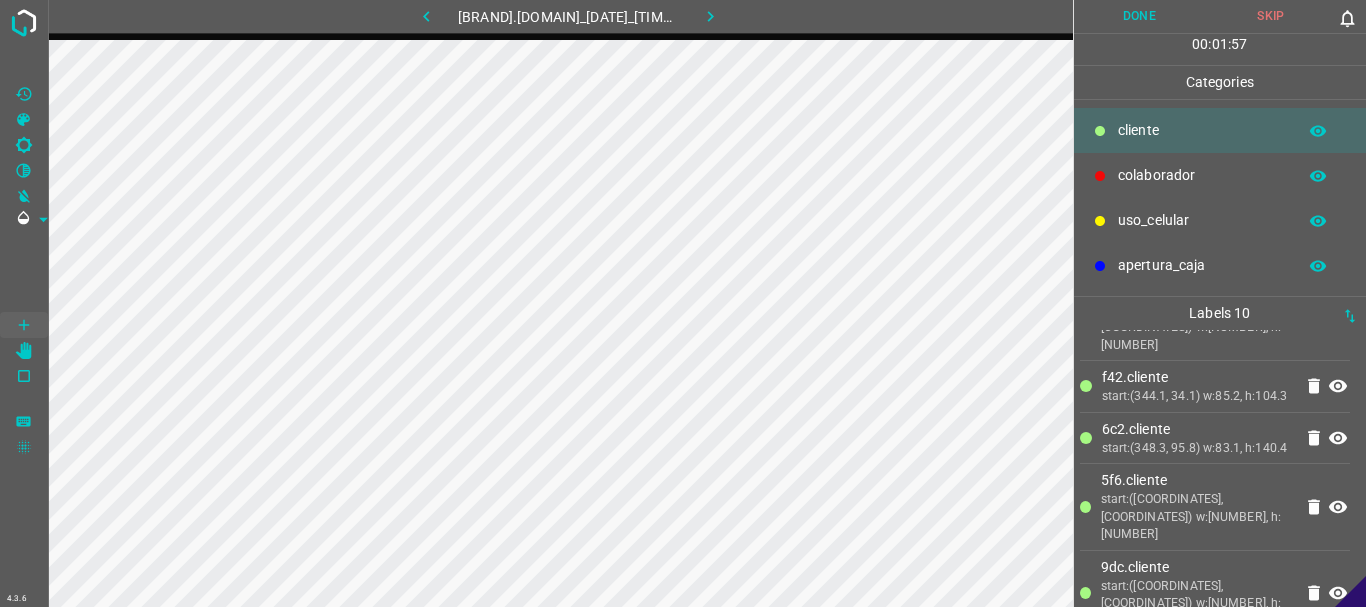 click at bounding box center [710, 16] 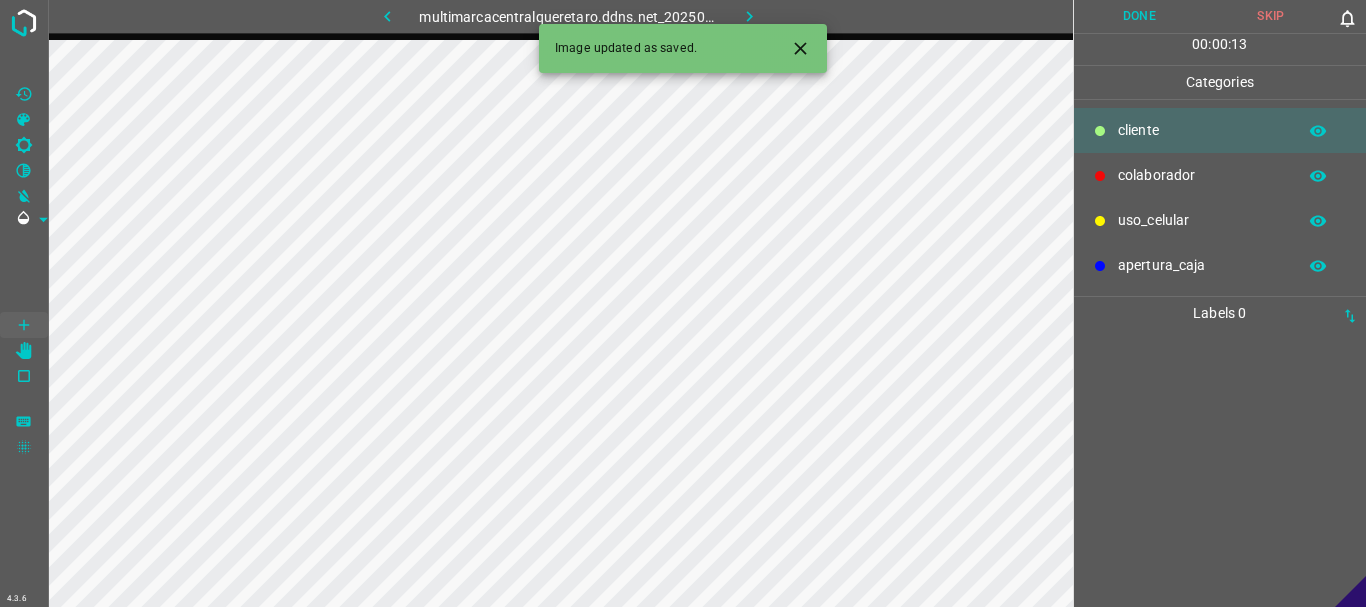 scroll, scrollTop: 0, scrollLeft: 0, axis: both 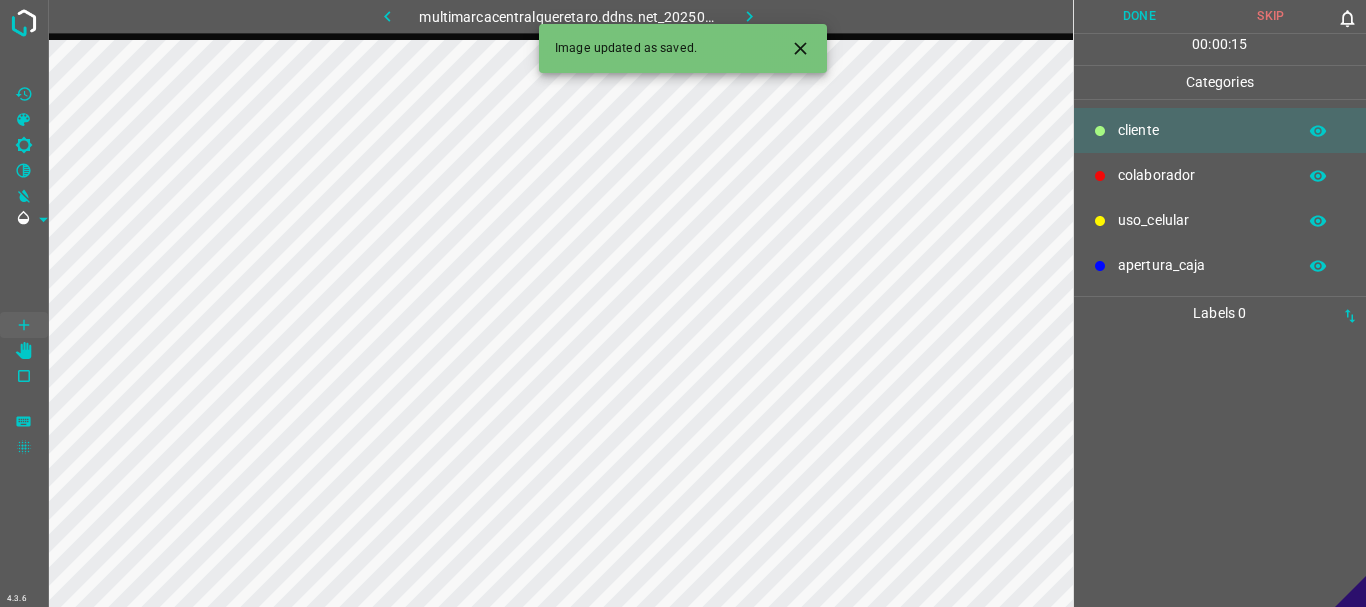 click on "colaborador" at bounding box center [1220, 175] 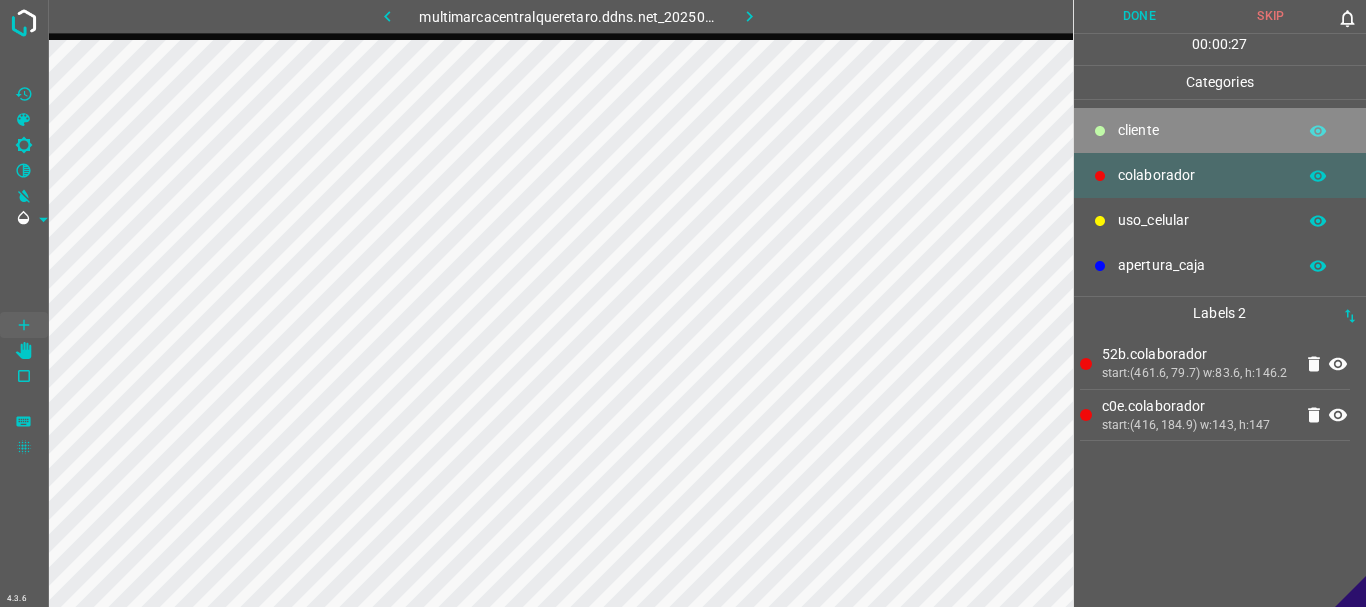 click on "​​cliente" at bounding box center (1202, 130) 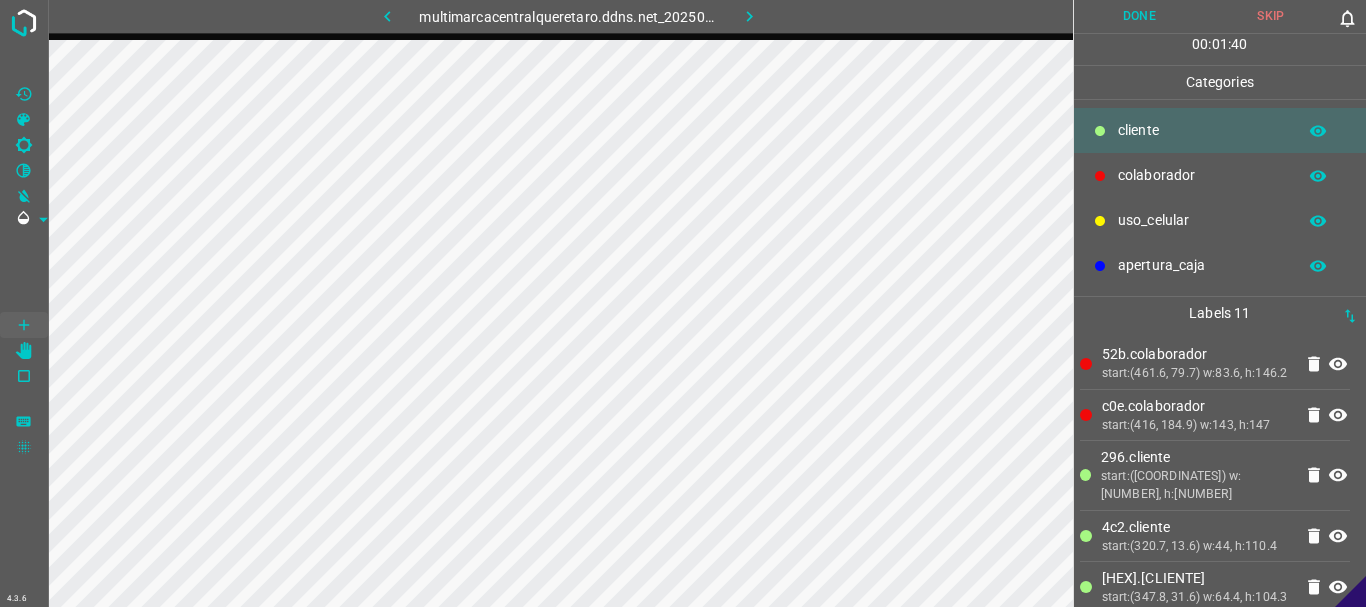 click on "Done" at bounding box center [1140, 16] 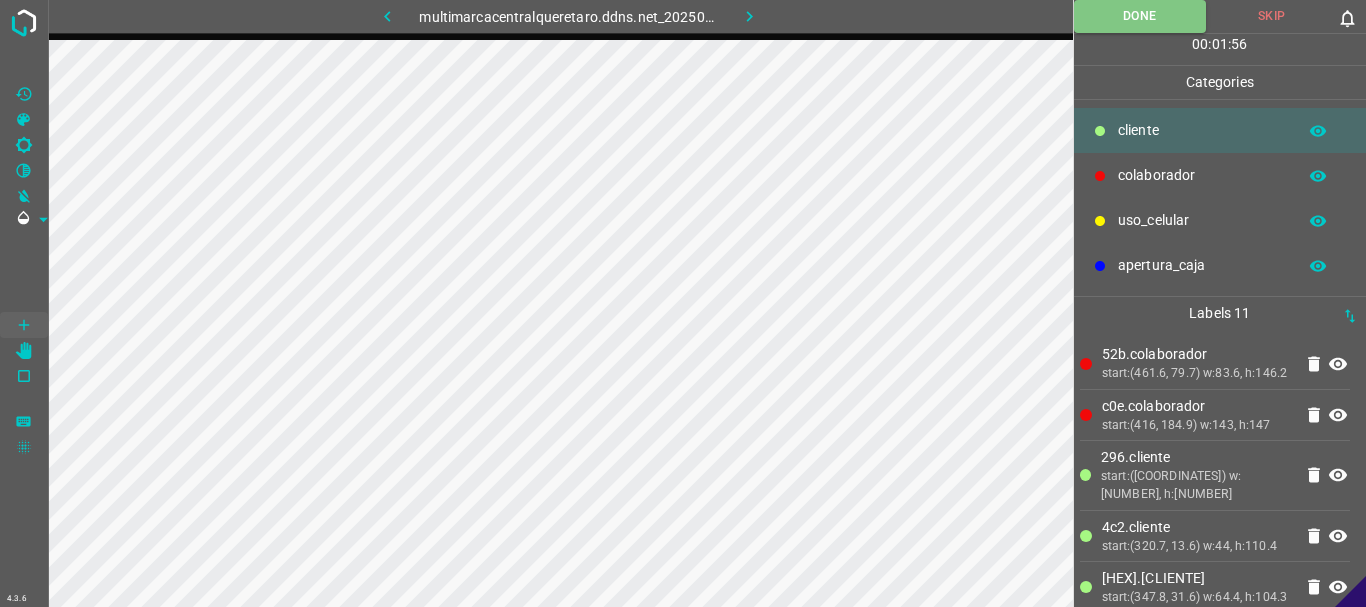 click at bounding box center [749, 16] 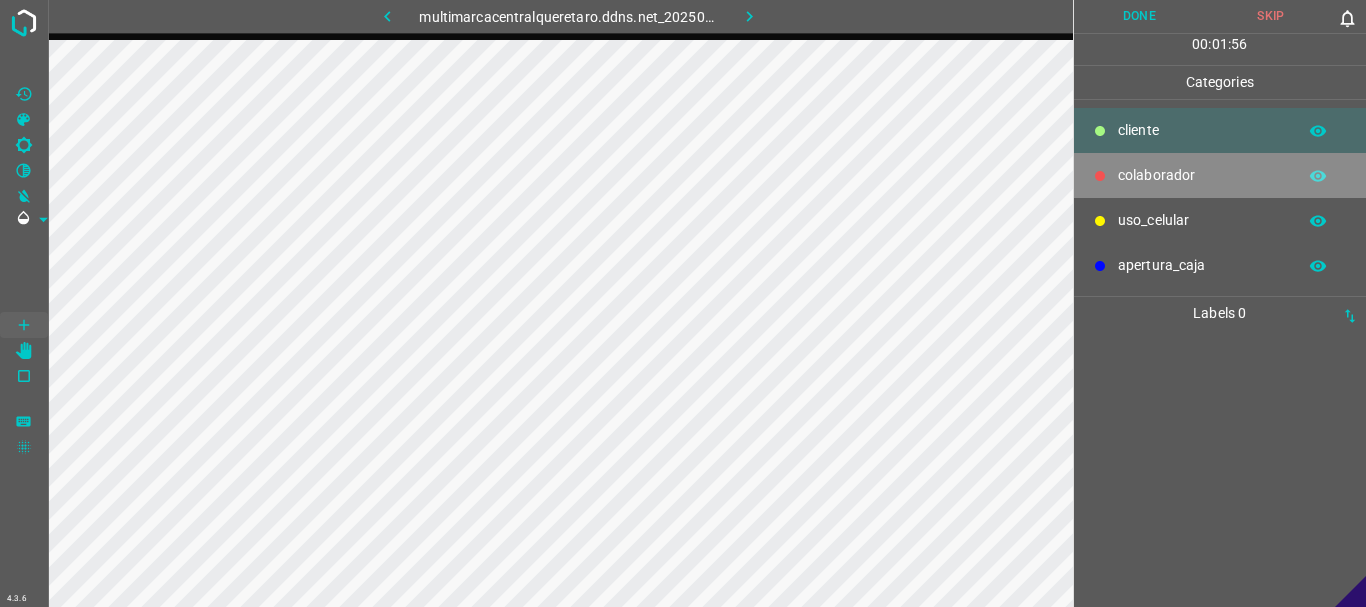 click on "colaborador" at bounding box center (1202, 130) 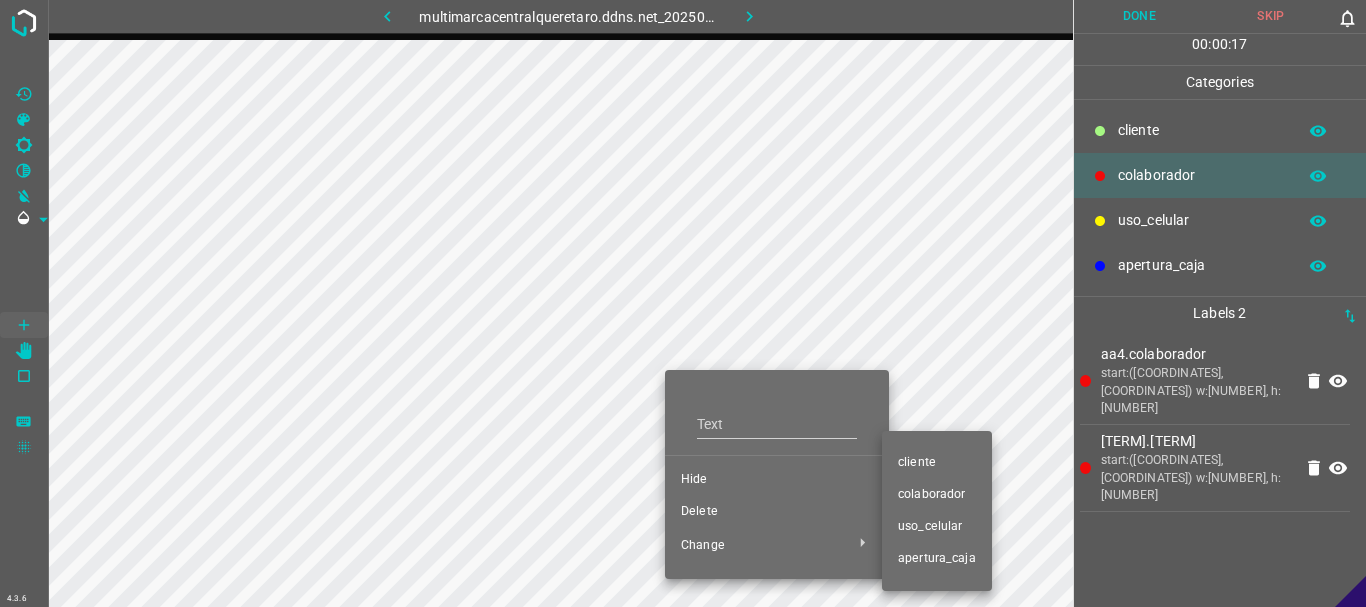 click on "​​cliente" at bounding box center (777, 480) 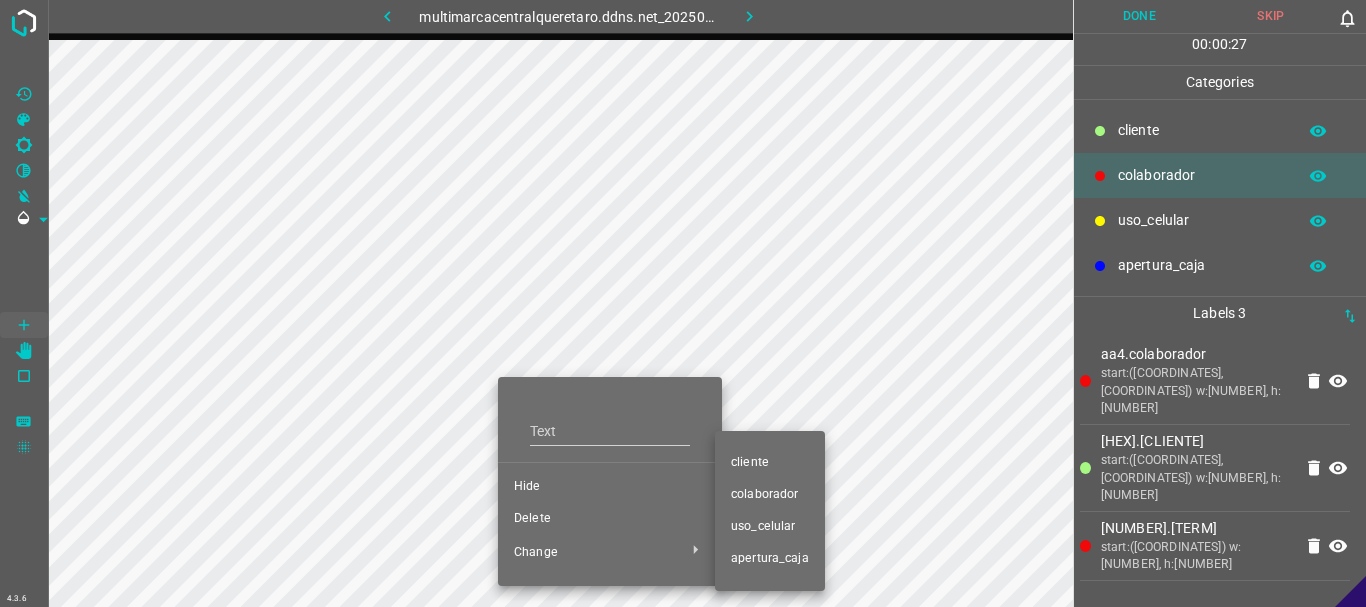 click on "​​cliente" at bounding box center (610, 487) 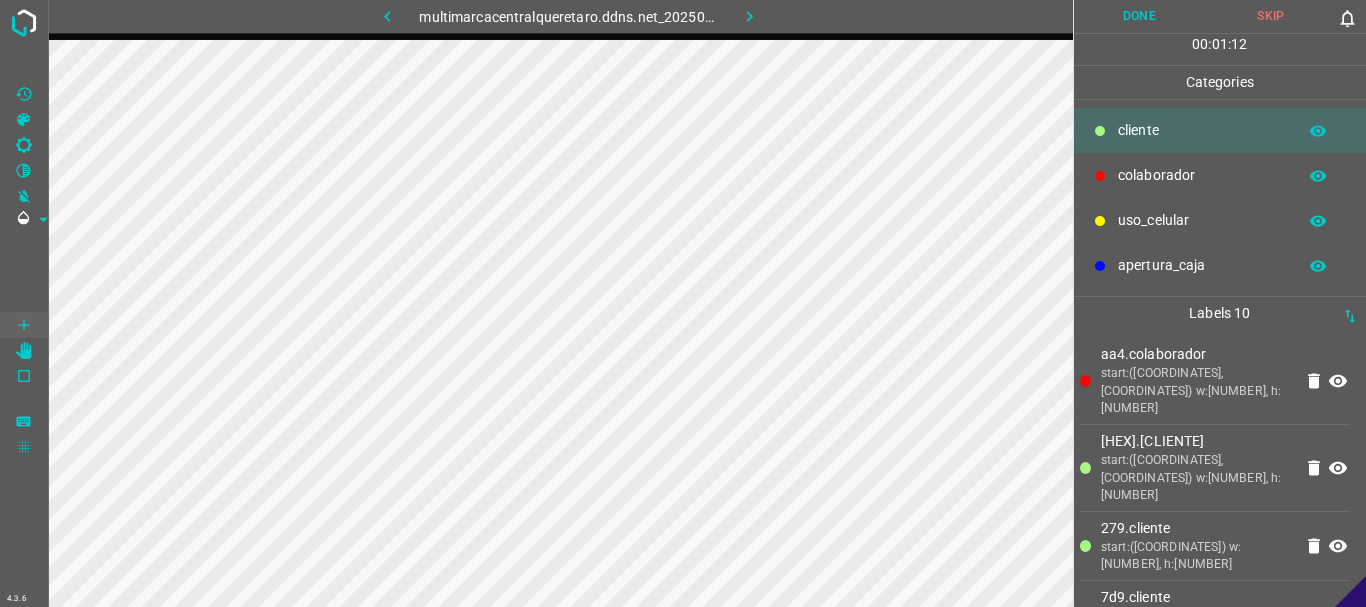 click on "Done" at bounding box center (1140, 16) 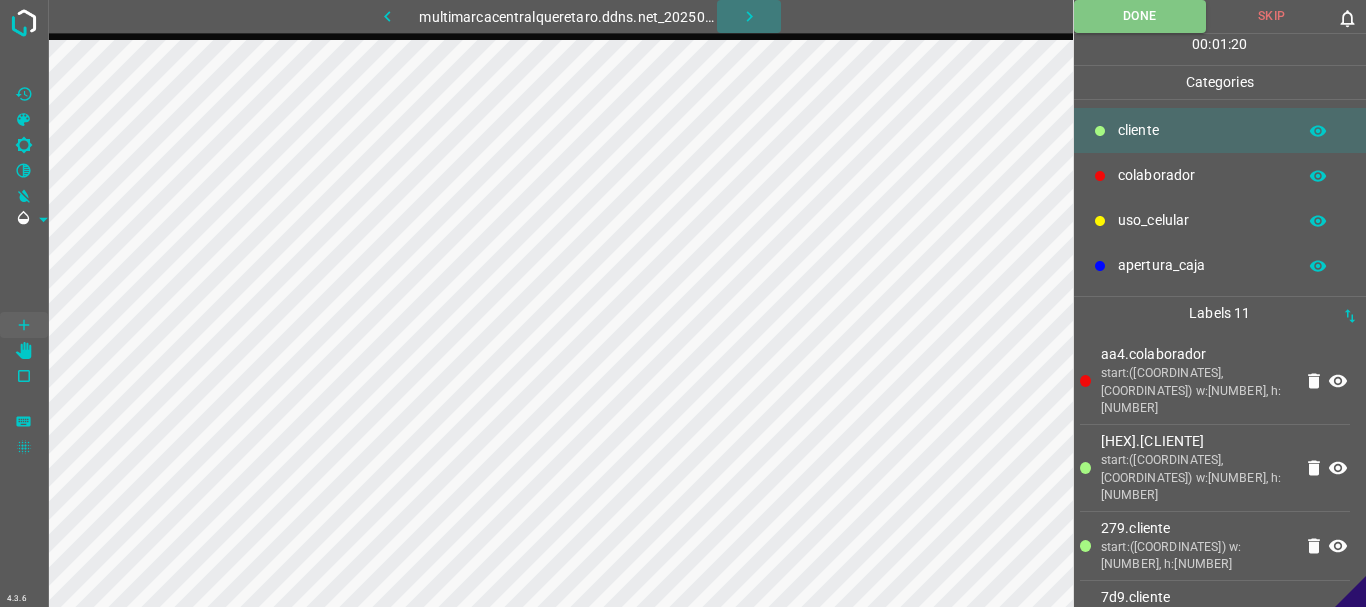 click at bounding box center (749, 16) 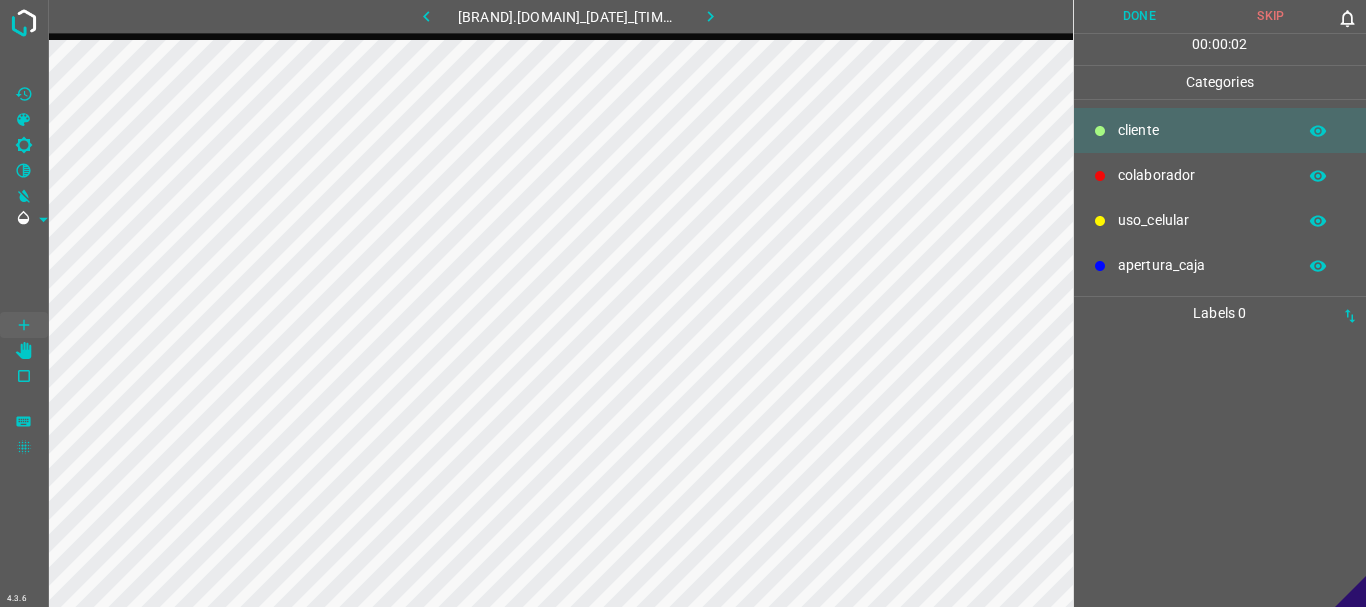 click on "colaborador" at bounding box center (1202, 130) 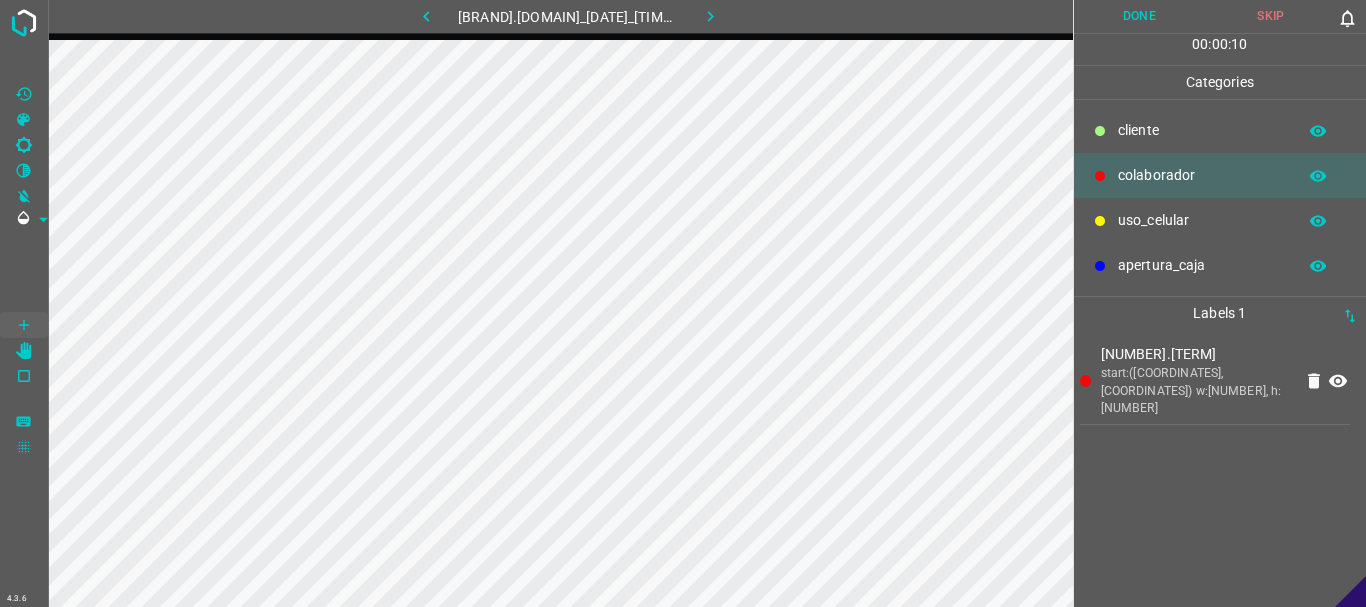 click on "​​cliente" at bounding box center [1202, 130] 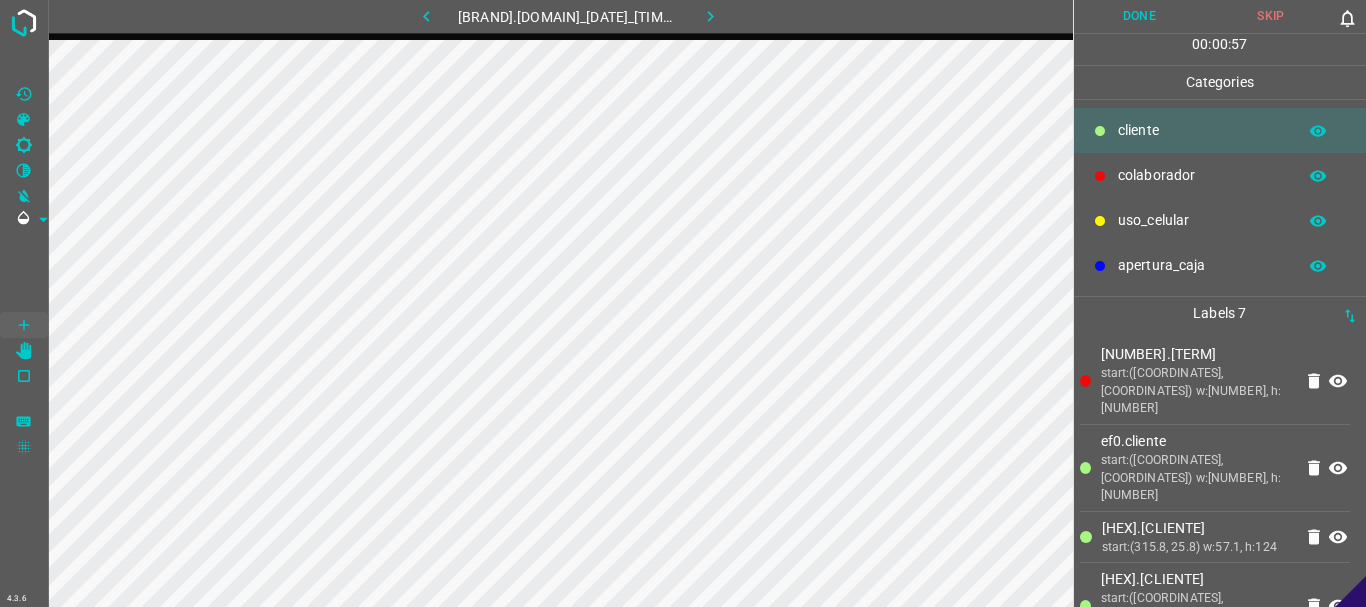 click on "uso_celular" at bounding box center (1202, 130) 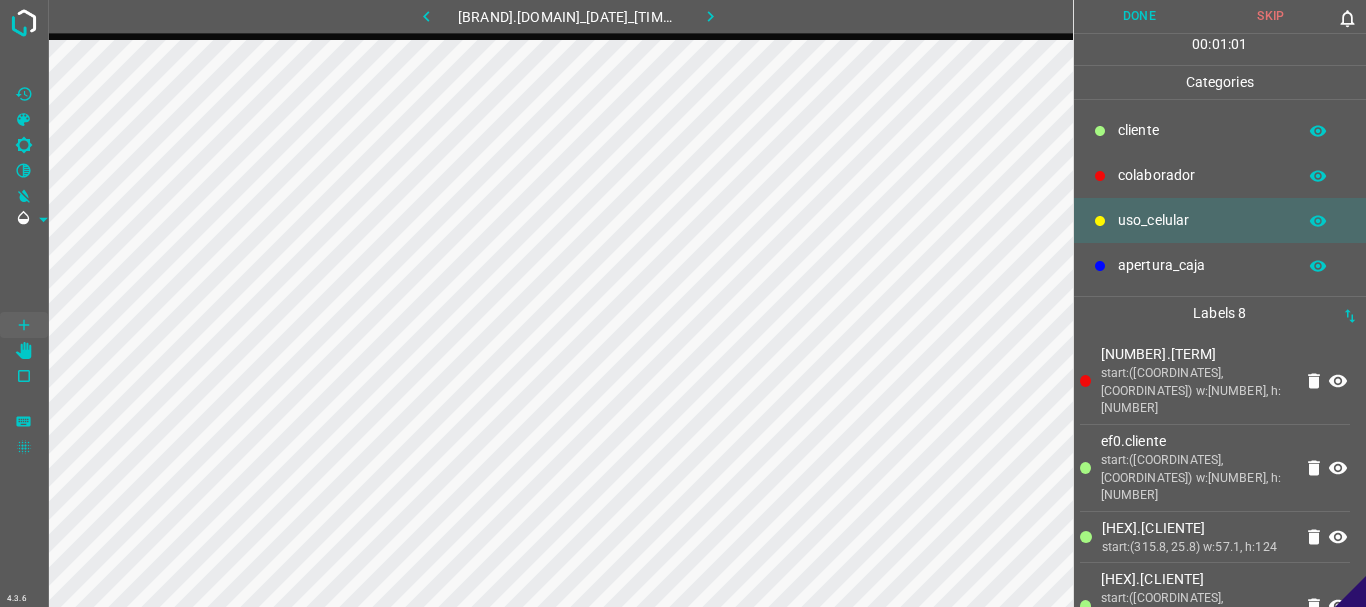 click on "​​cliente" at bounding box center (1220, 130) 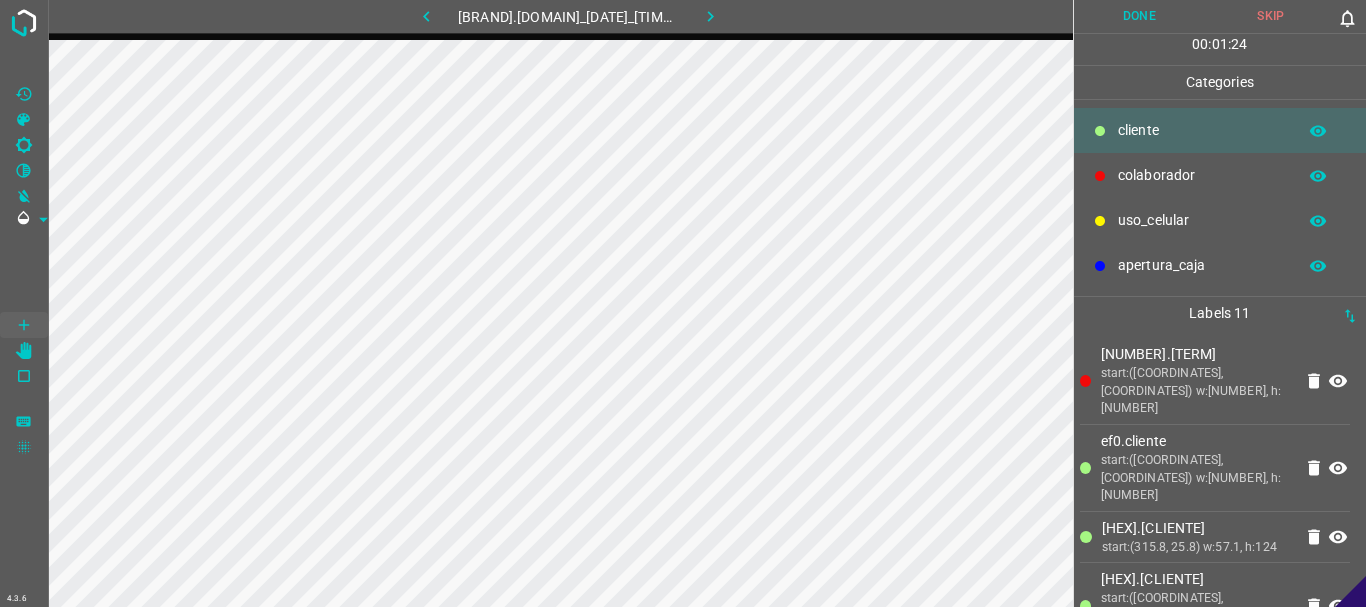 click on "Done" at bounding box center [1140, 16] 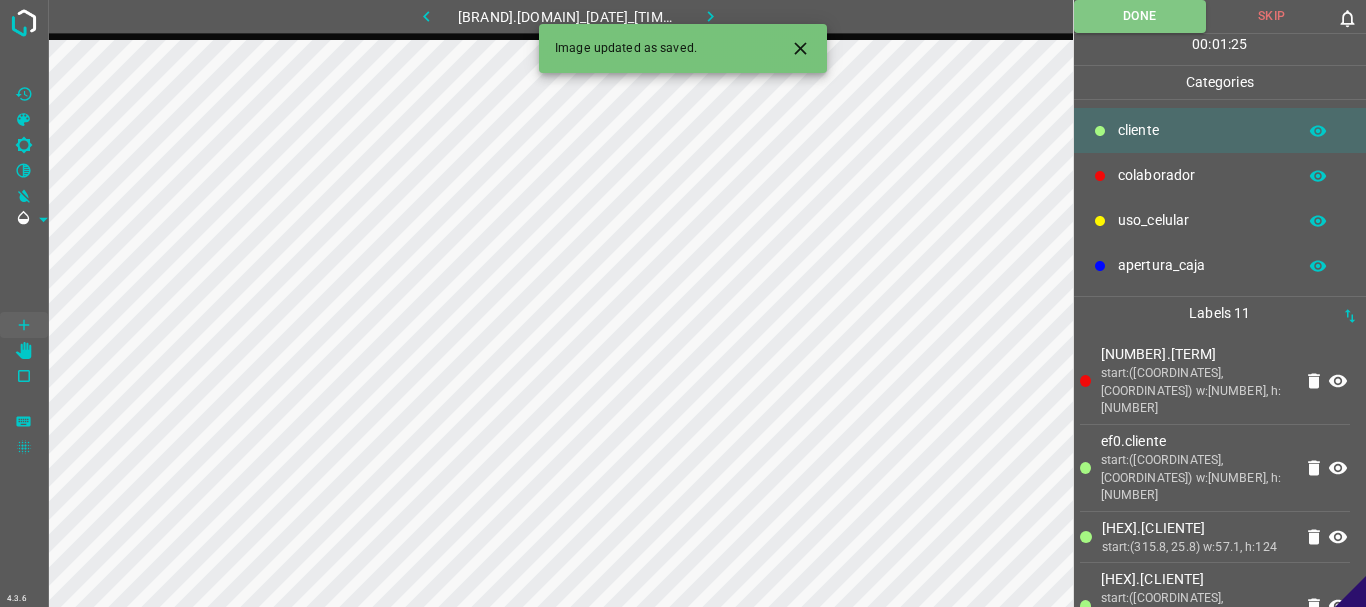 click at bounding box center (710, 16) 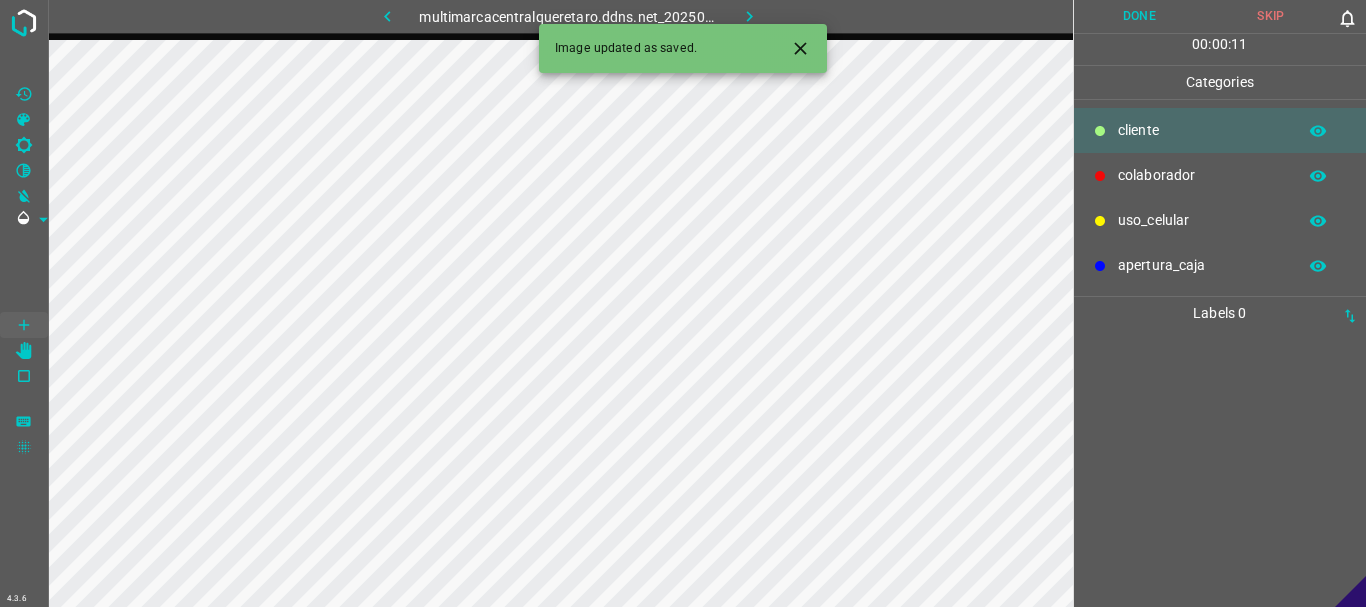 click on "colaborador" at bounding box center [1202, 130] 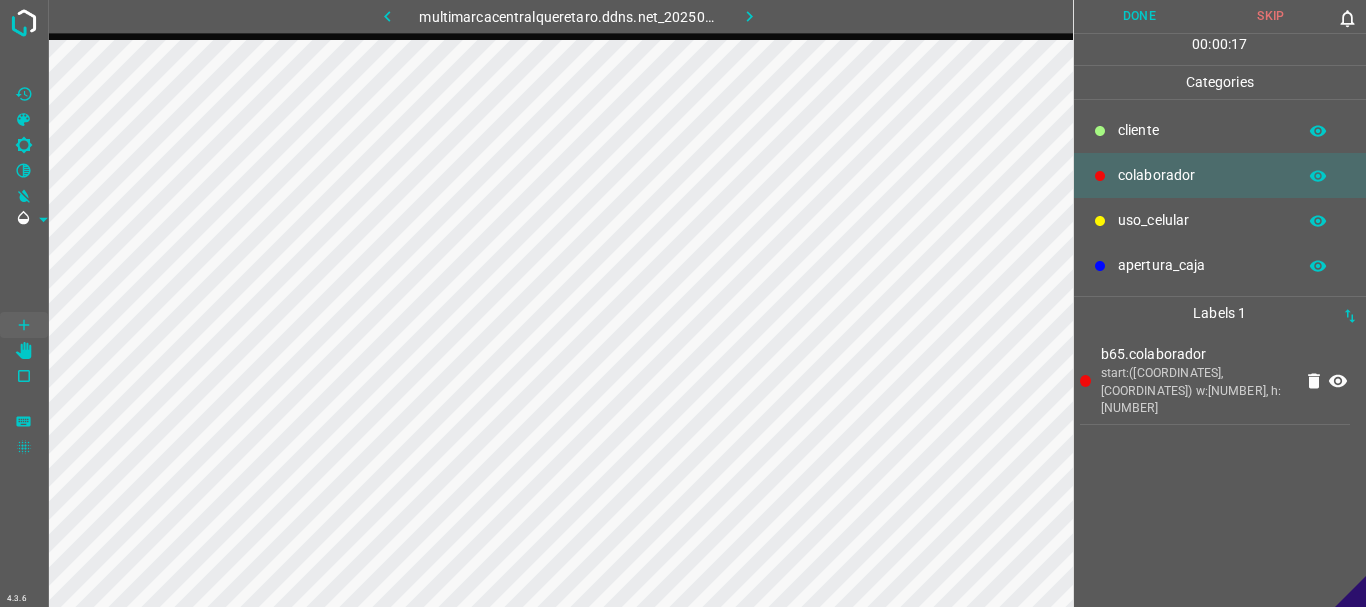 click on "​​cliente" at bounding box center (1220, 130) 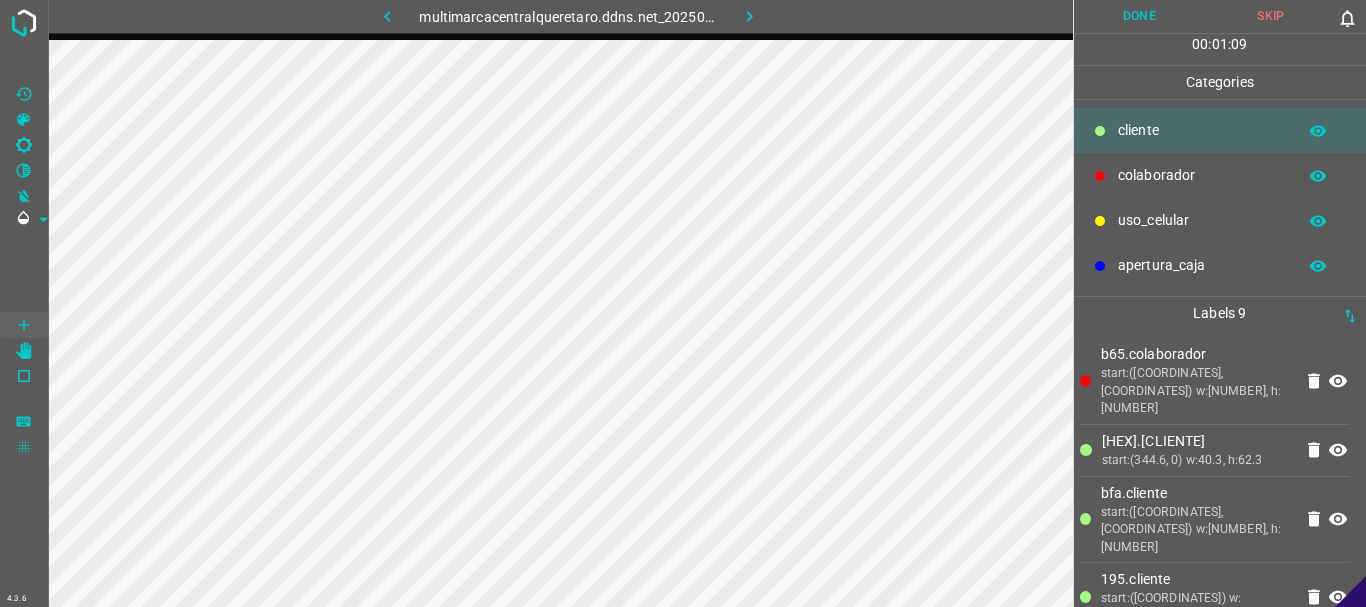 click on "Done" at bounding box center (1140, 16) 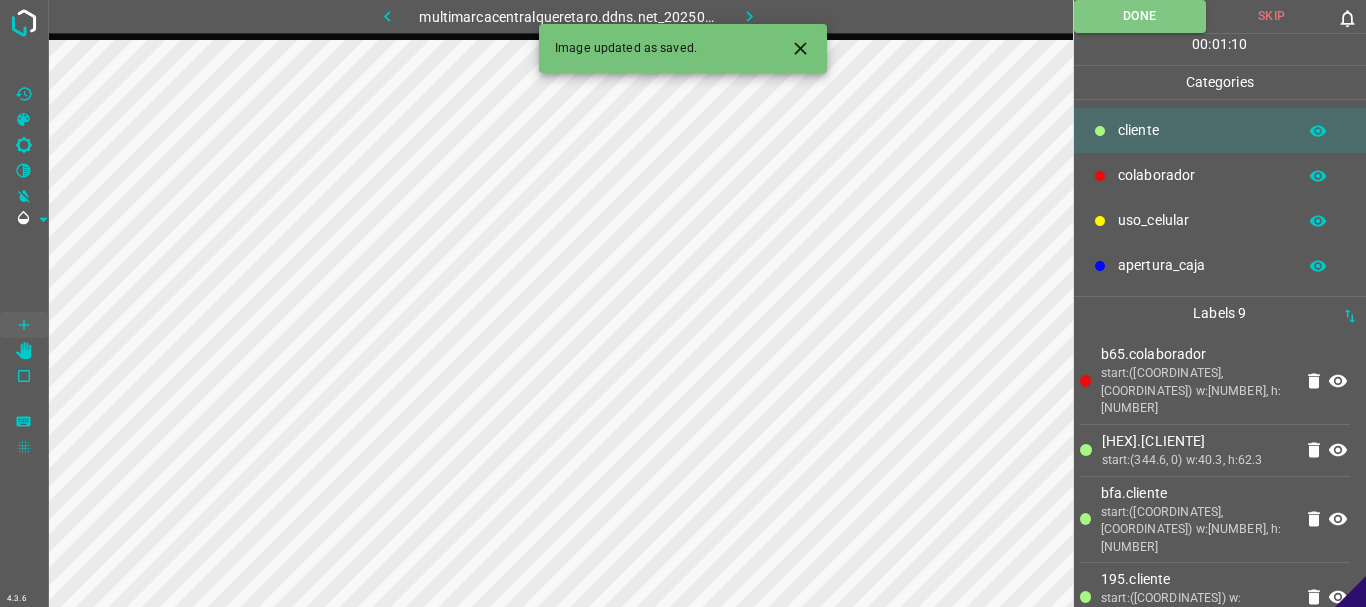 click at bounding box center [749, 16] 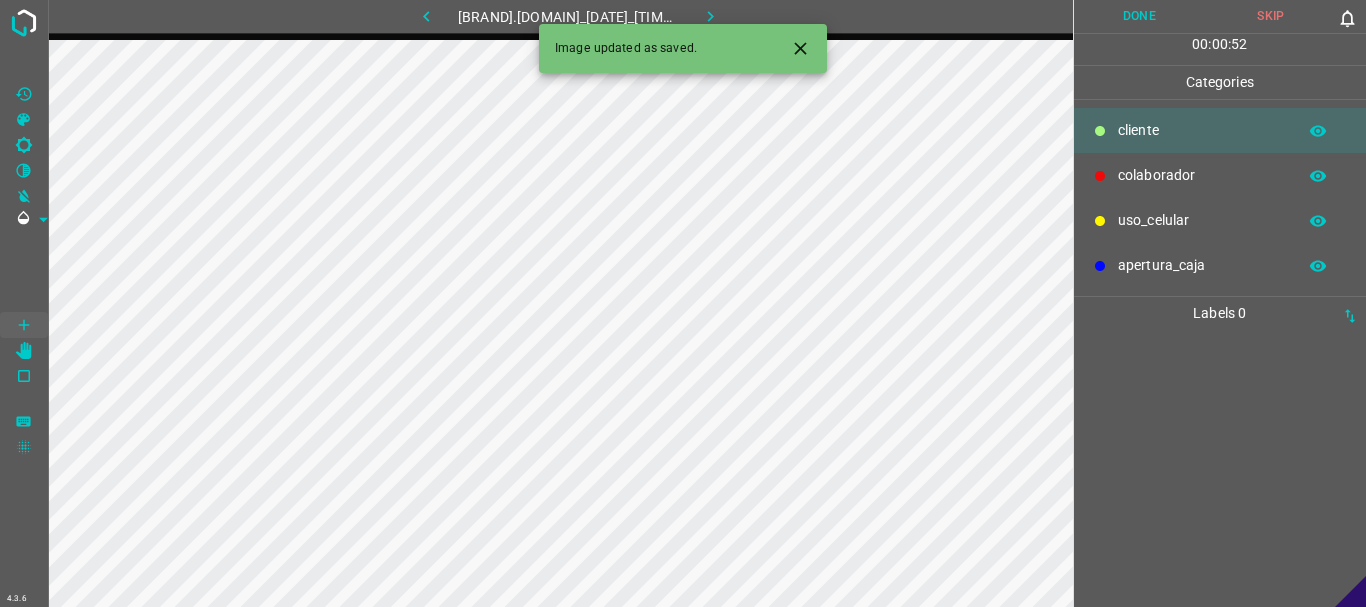 click on "colaborador" at bounding box center (1220, 175) 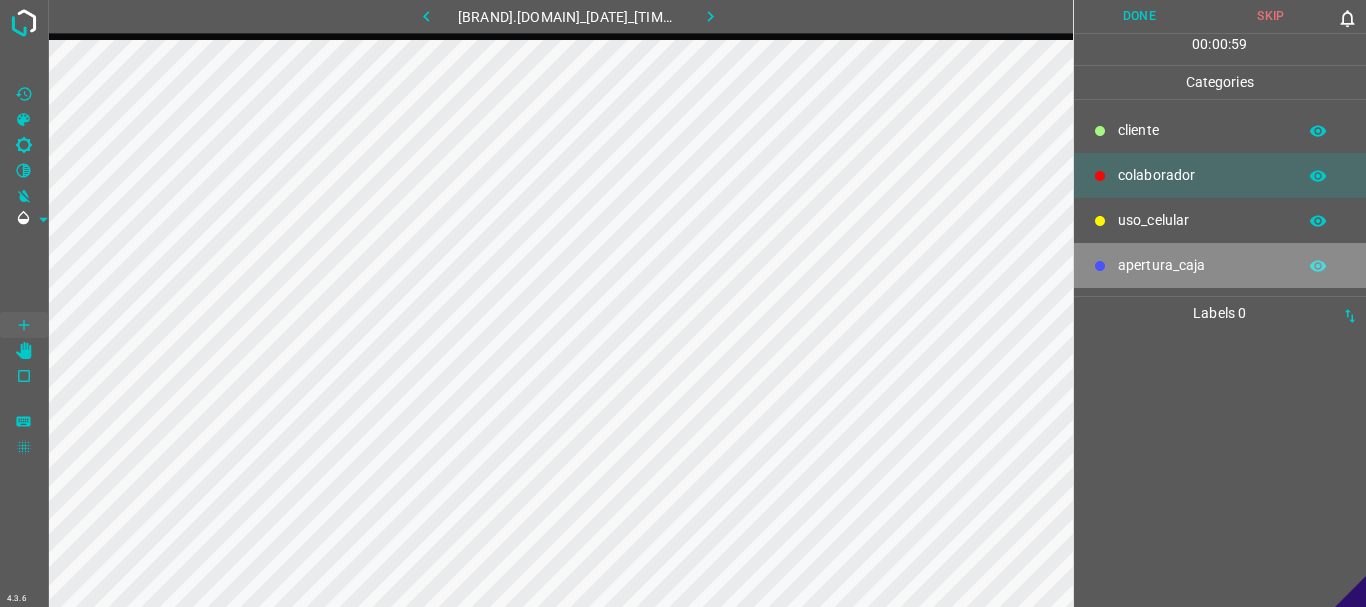 click on "apertura_caja" at bounding box center [1202, 130] 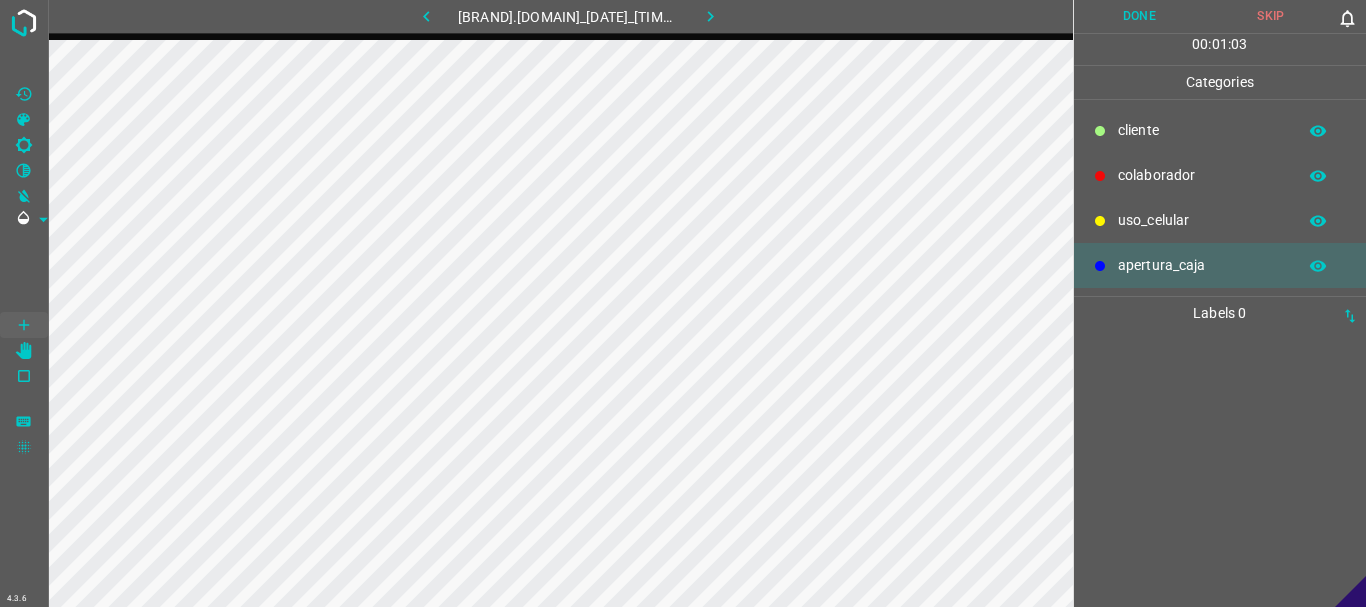 click on "colaborador" at bounding box center (1202, 130) 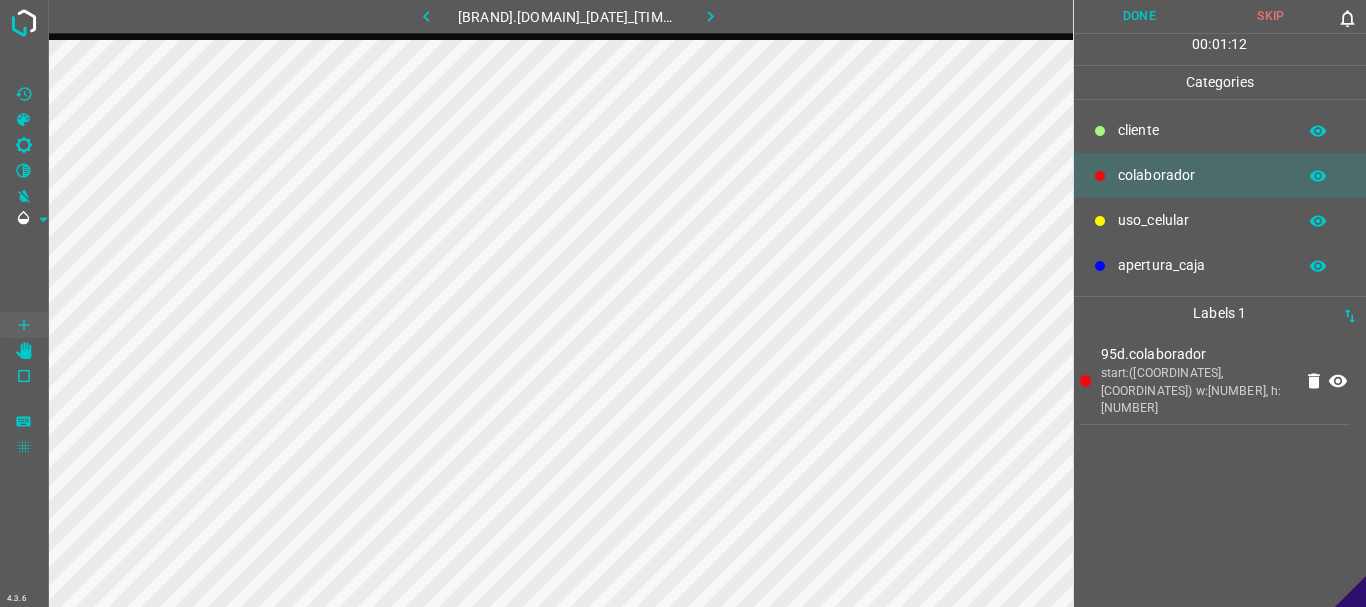 click on "​​cliente" at bounding box center (1202, 130) 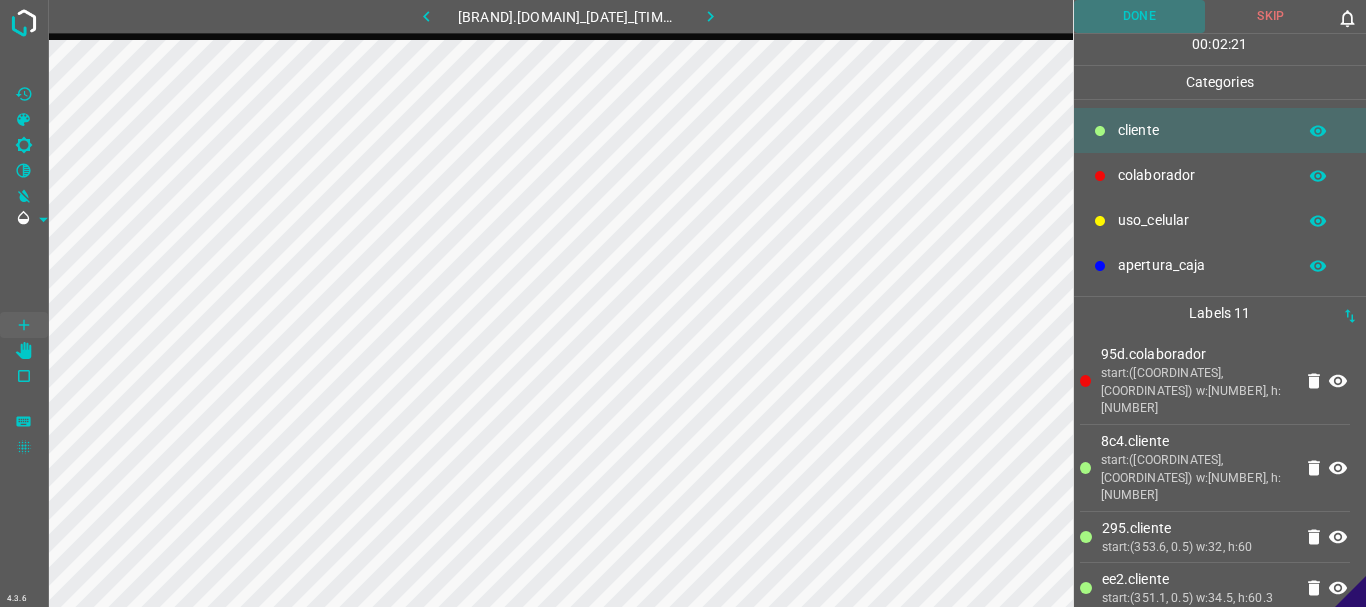 click on "Done" at bounding box center [1140, 16] 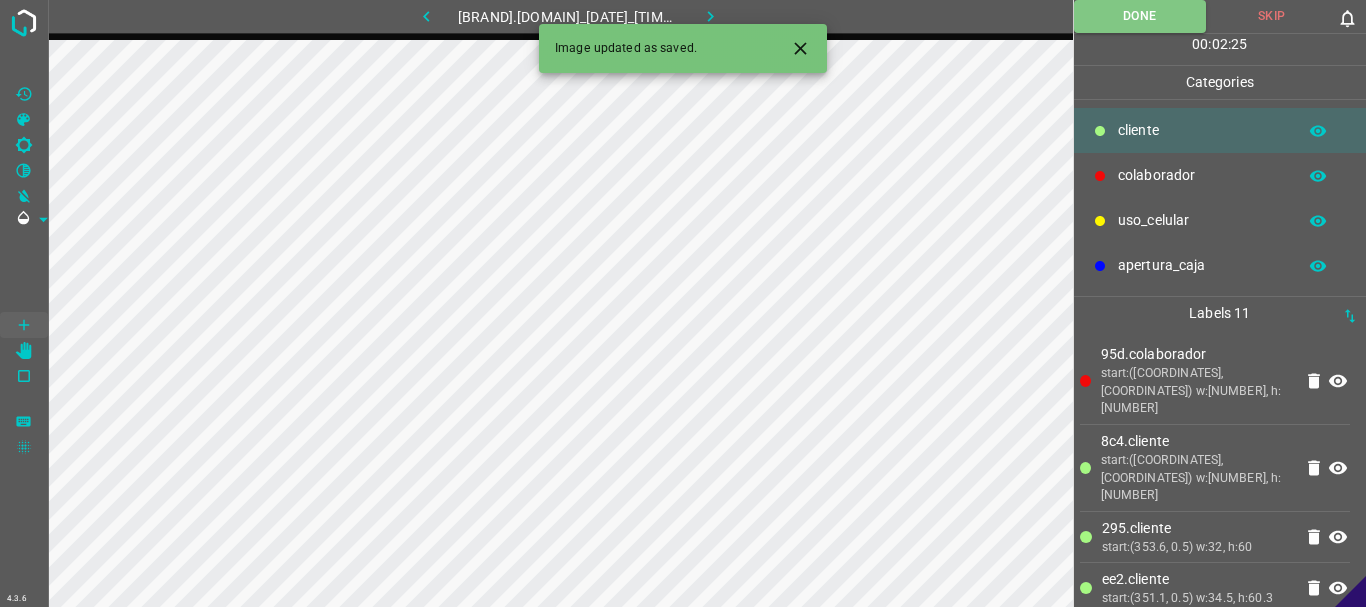 click at bounding box center (710, 16) 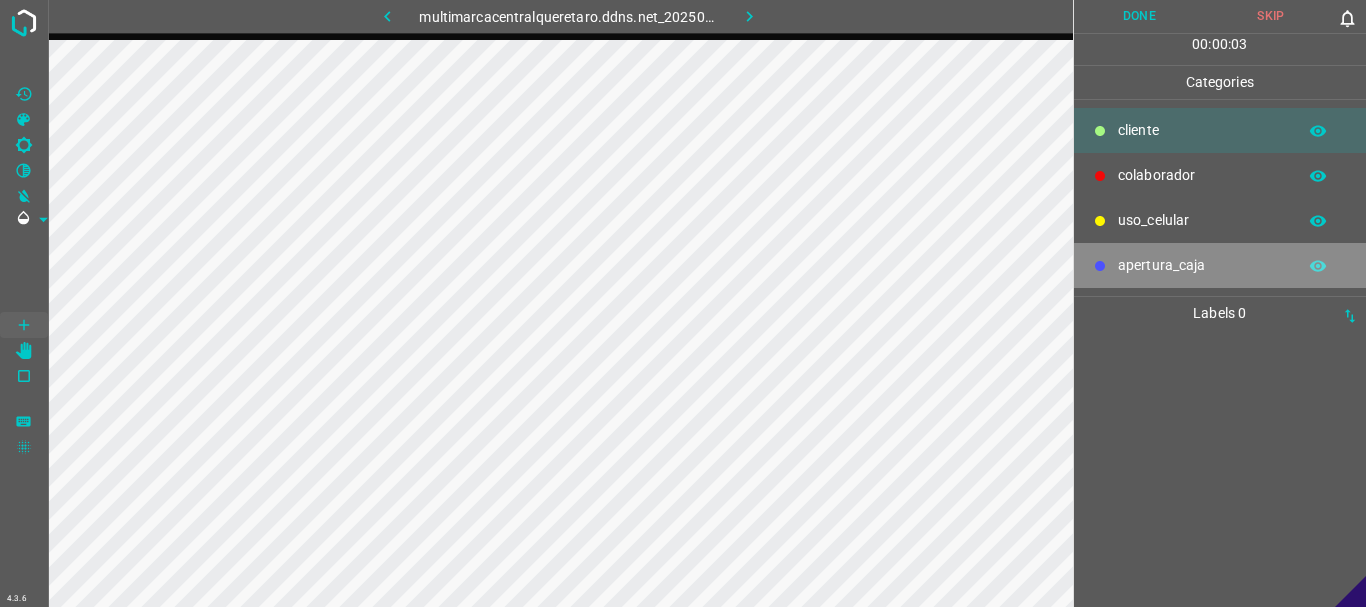 click on "apertura_caja" at bounding box center [1202, 130] 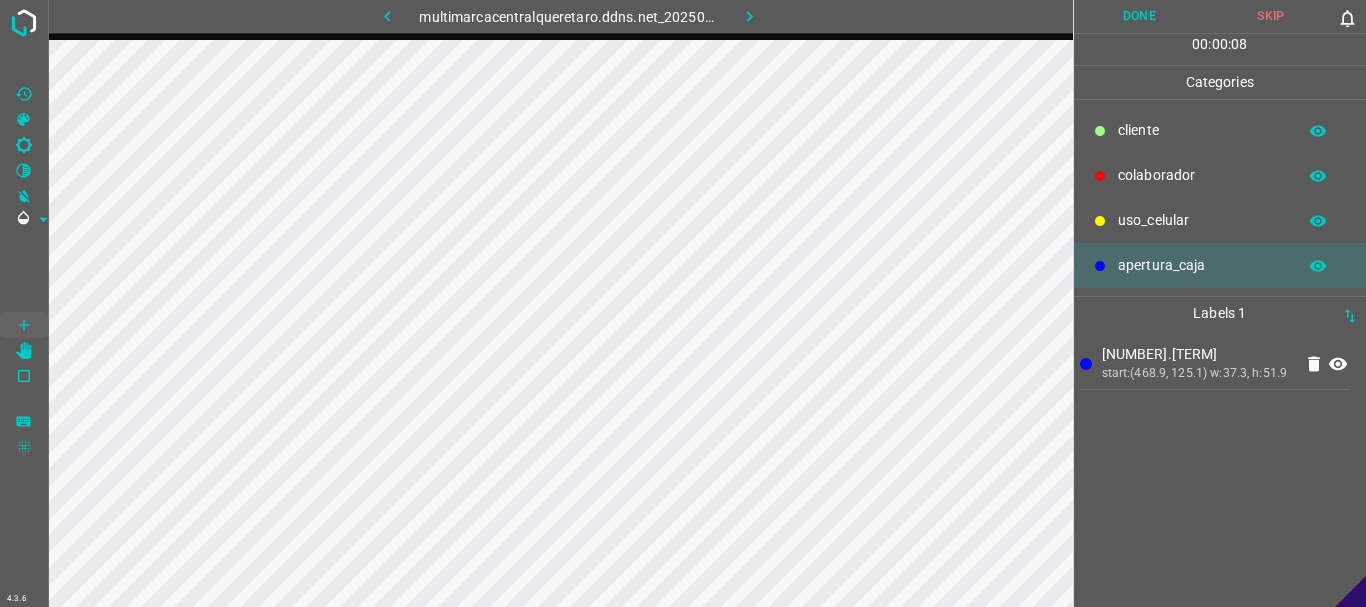 click on "colaborador" at bounding box center (1220, 175) 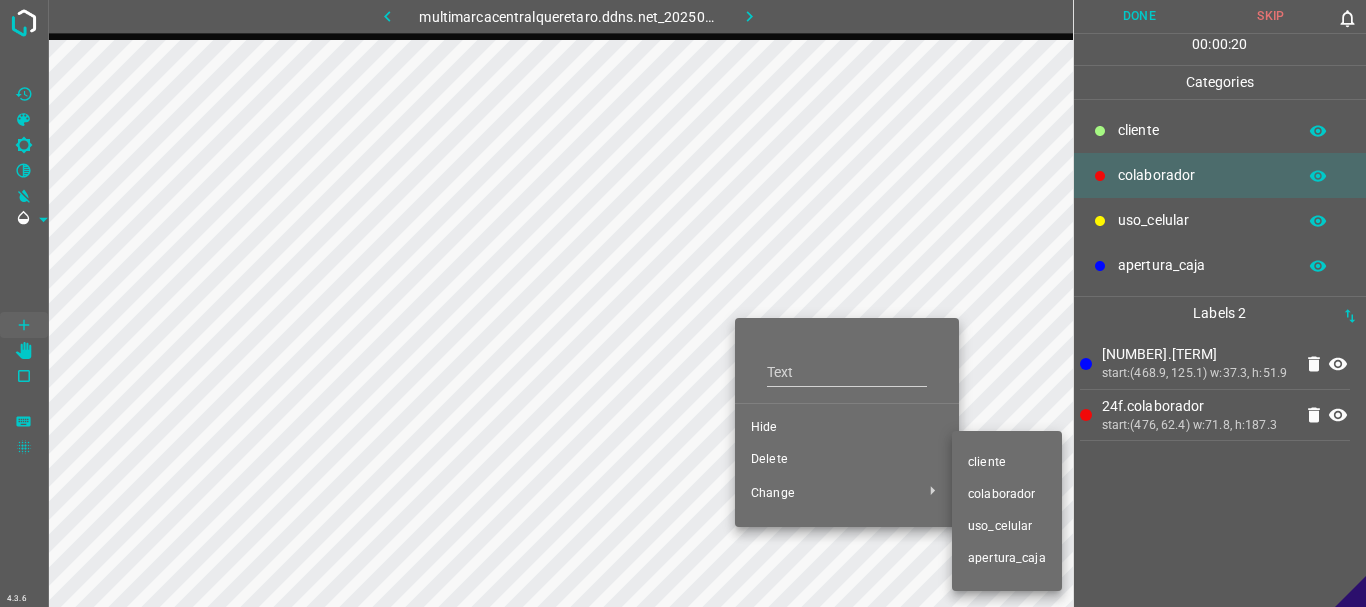 click on "colaborador" at bounding box center (847, 428) 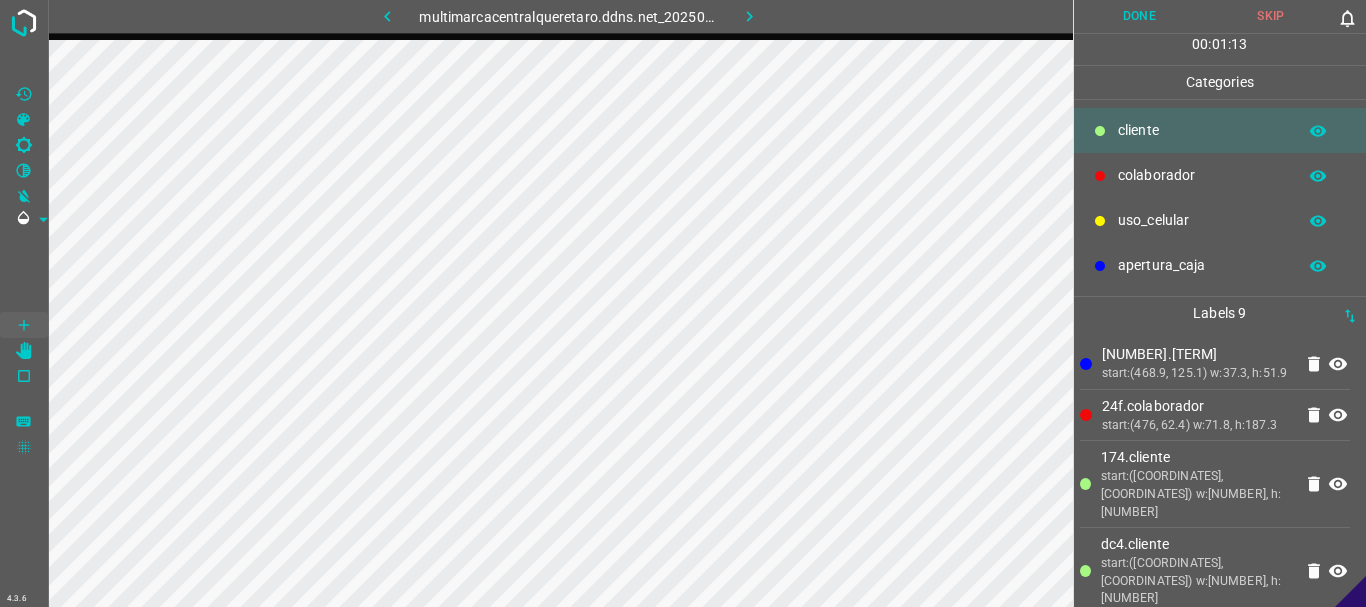 click on "Done" at bounding box center [1140, 16] 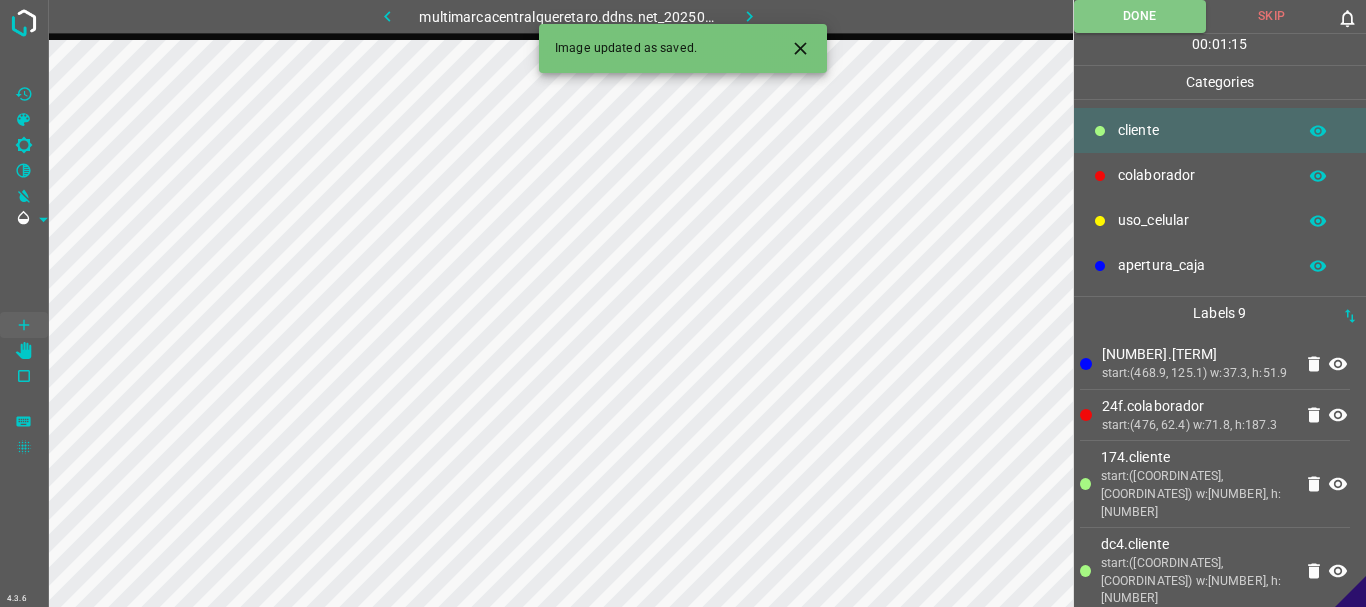 click at bounding box center (749, 16) 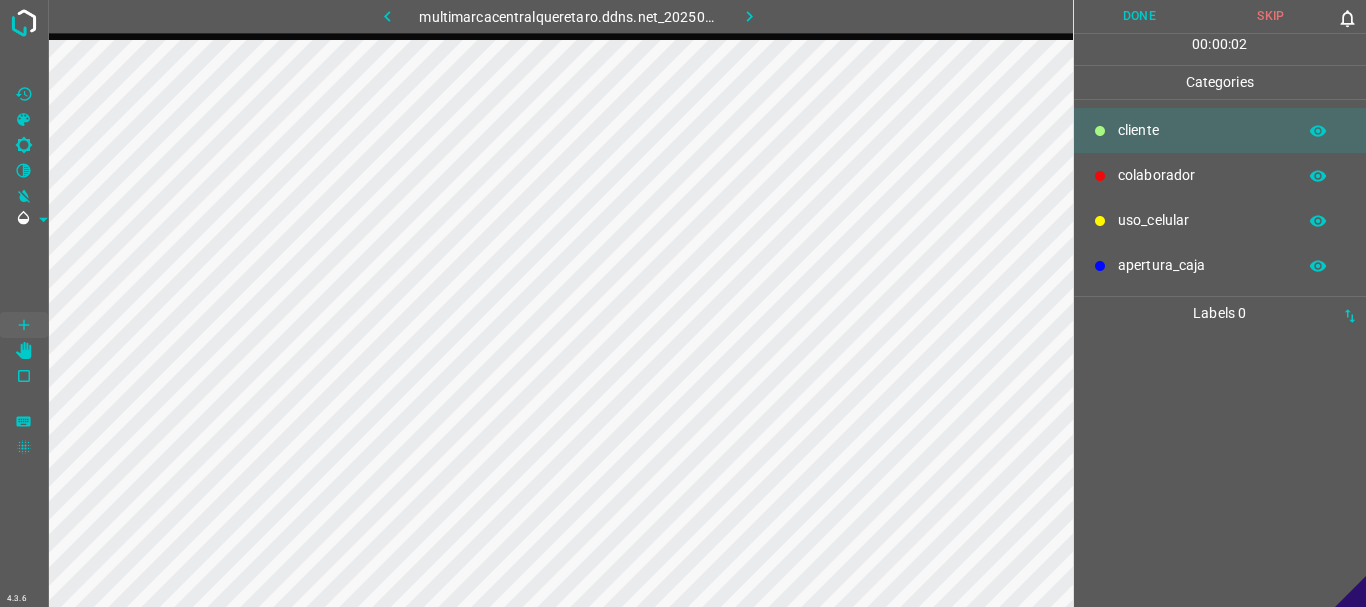 click on "colaborador" at bounding box center [1202, 130] 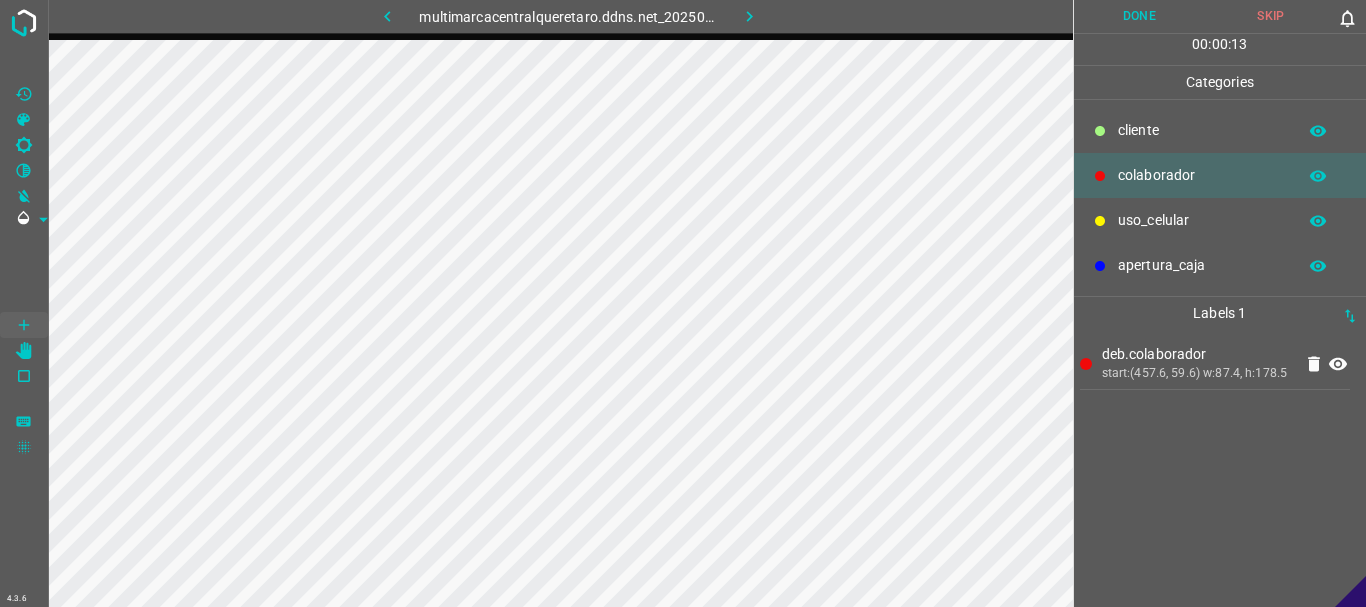 click on "​​cliente" at bounding box center (1202, 130) 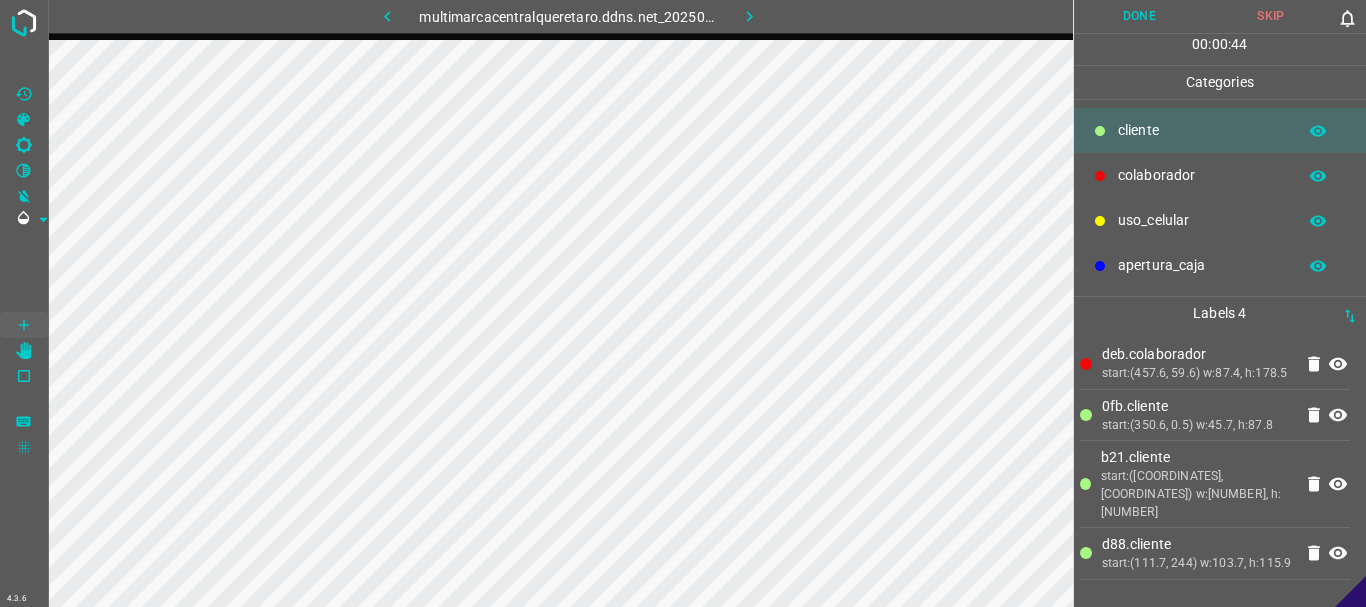 click on "uso_celular" at bounding box center [1202, 130] 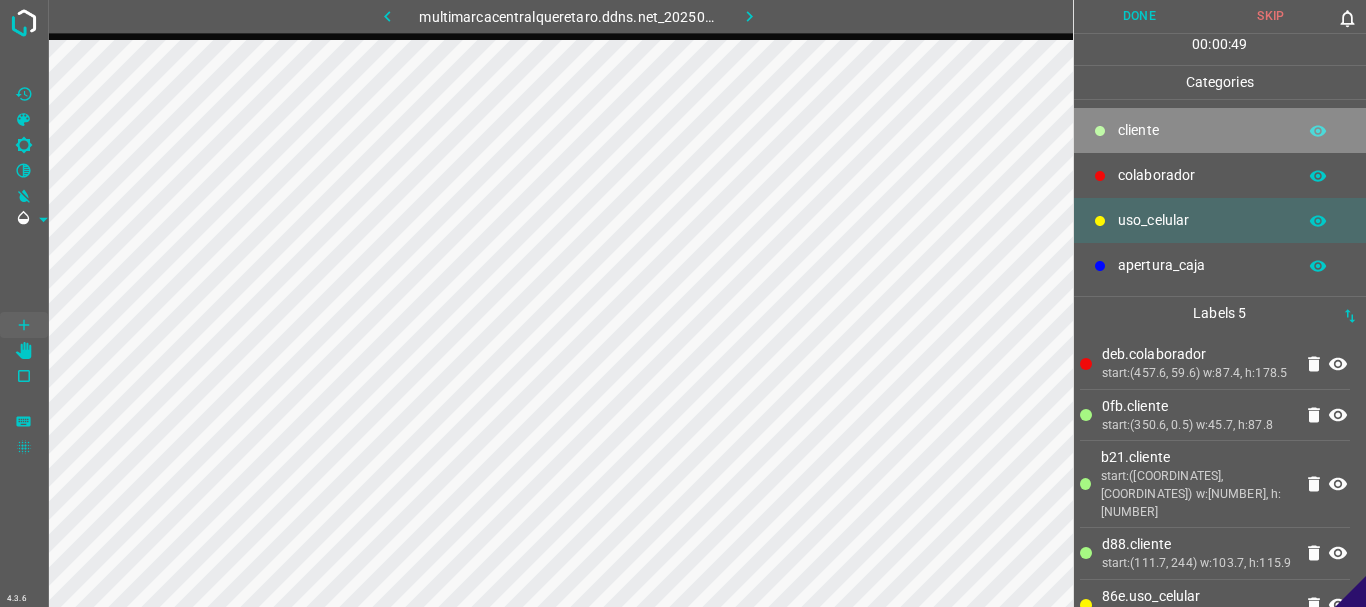 click on "​​cliente" at bounding box center [1220, 130] 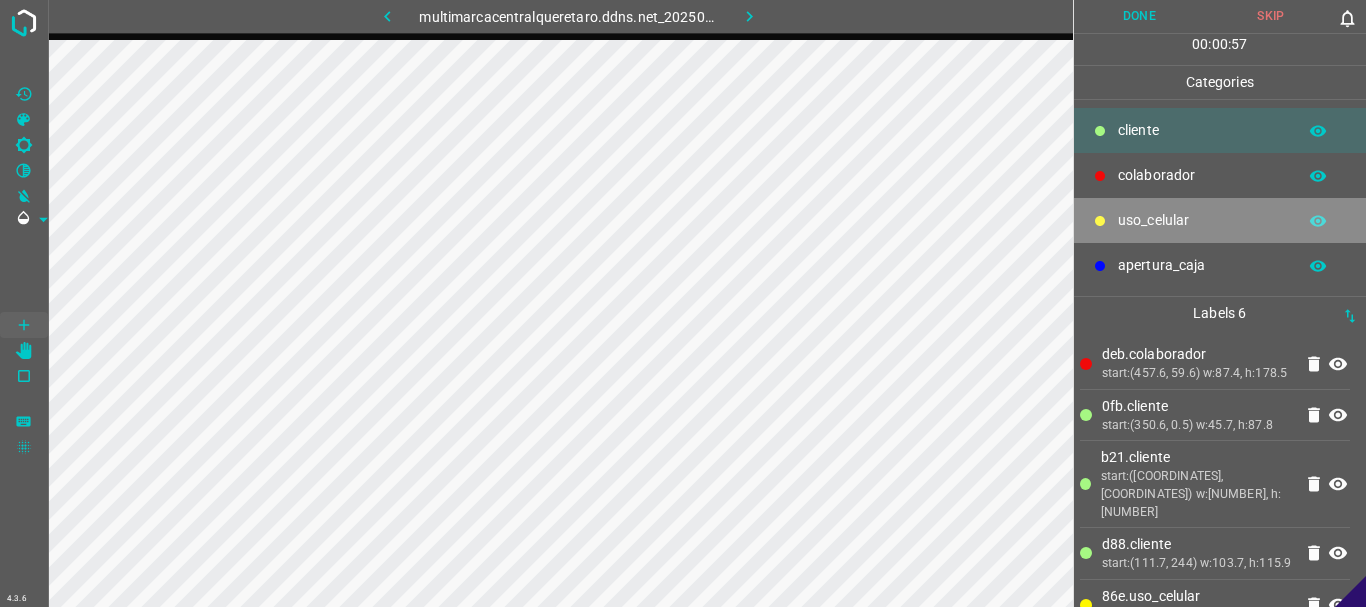 click on "uso_celular" at bounding box center [1220, 220] 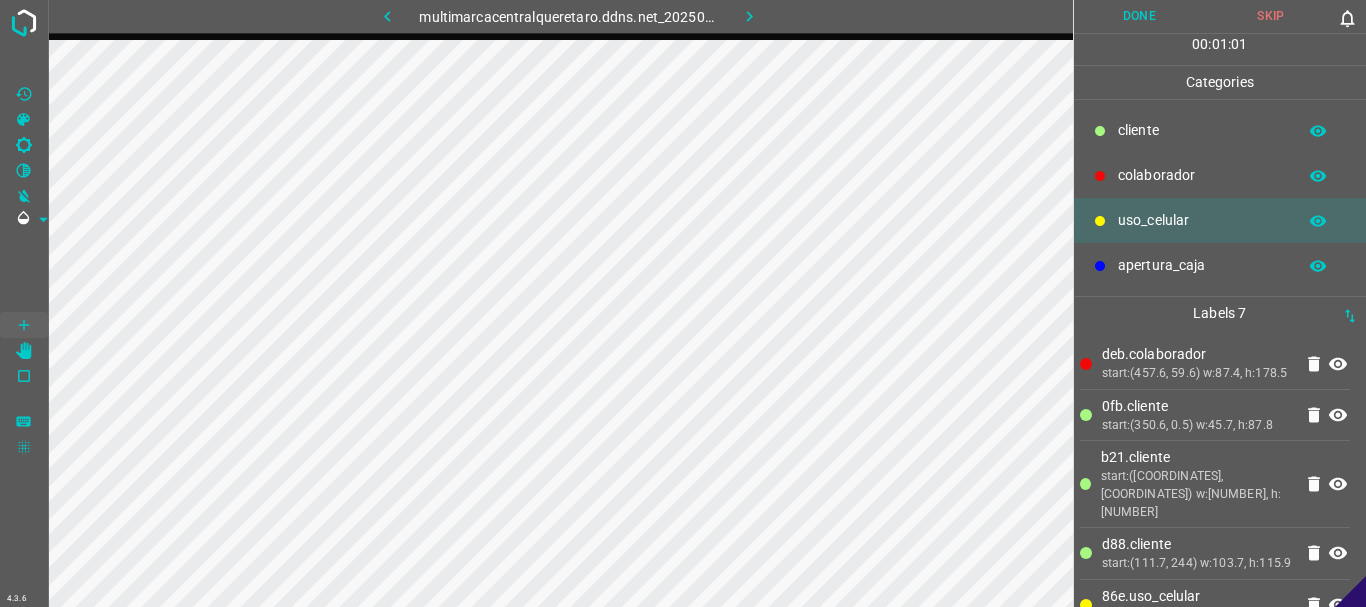 click on "​​cliente" at bounding box center (1202, 130) 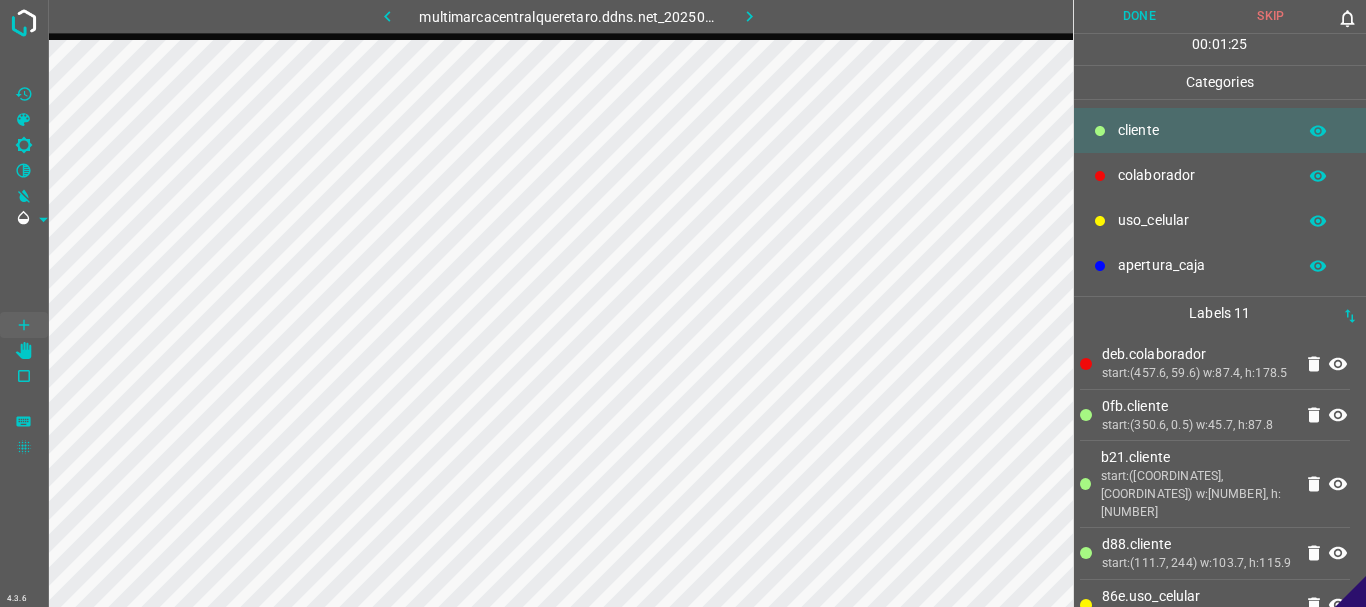 click on "Done" at bounding box center (1140, 16) 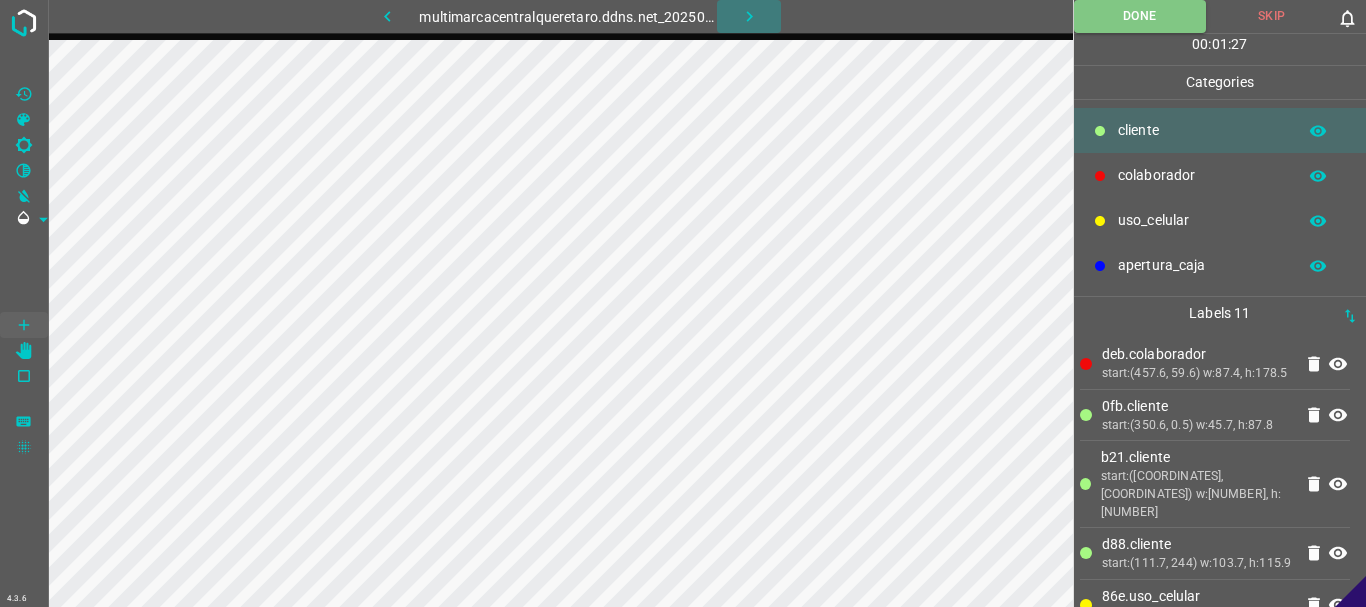 click at bounding box center [749, 16] 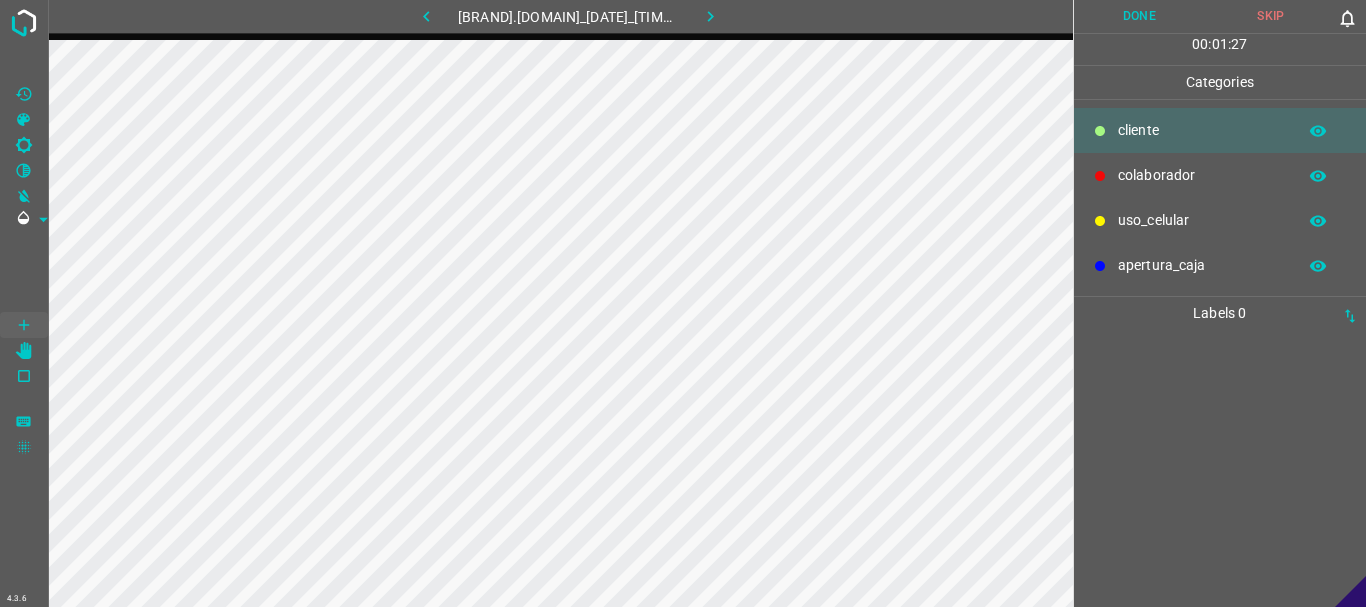 click on "uso_celular" at bounding box center (1202, 130) 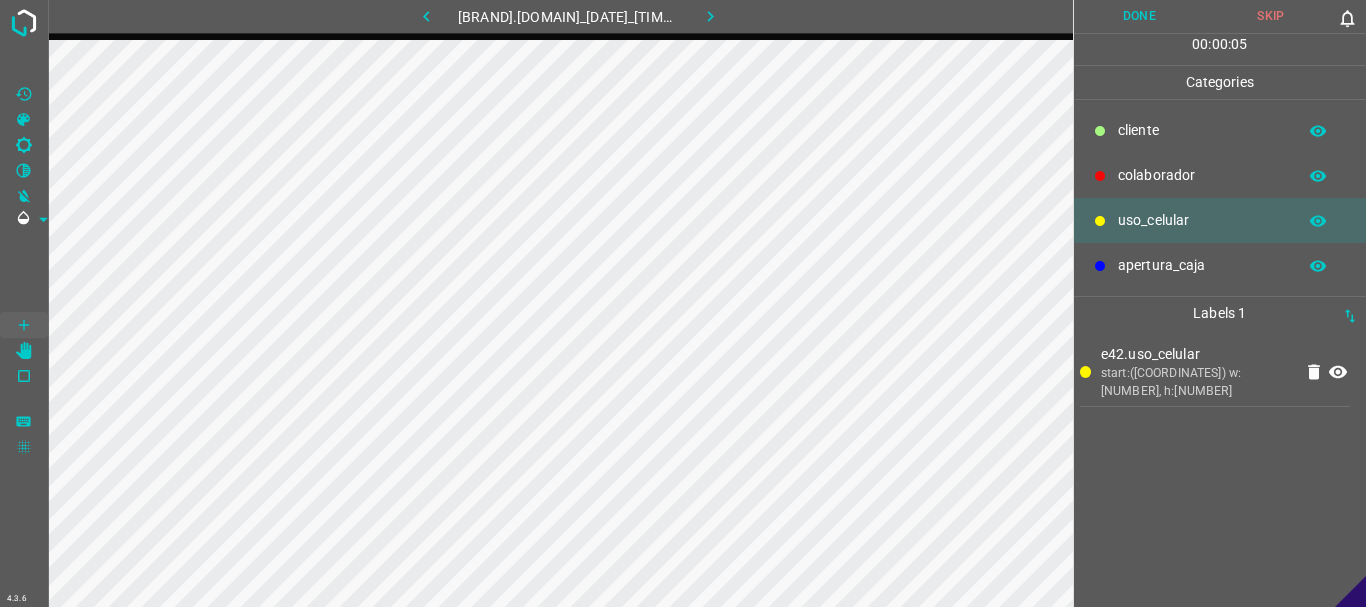 click on "​​cliente" at bounding box center (1202, 130) 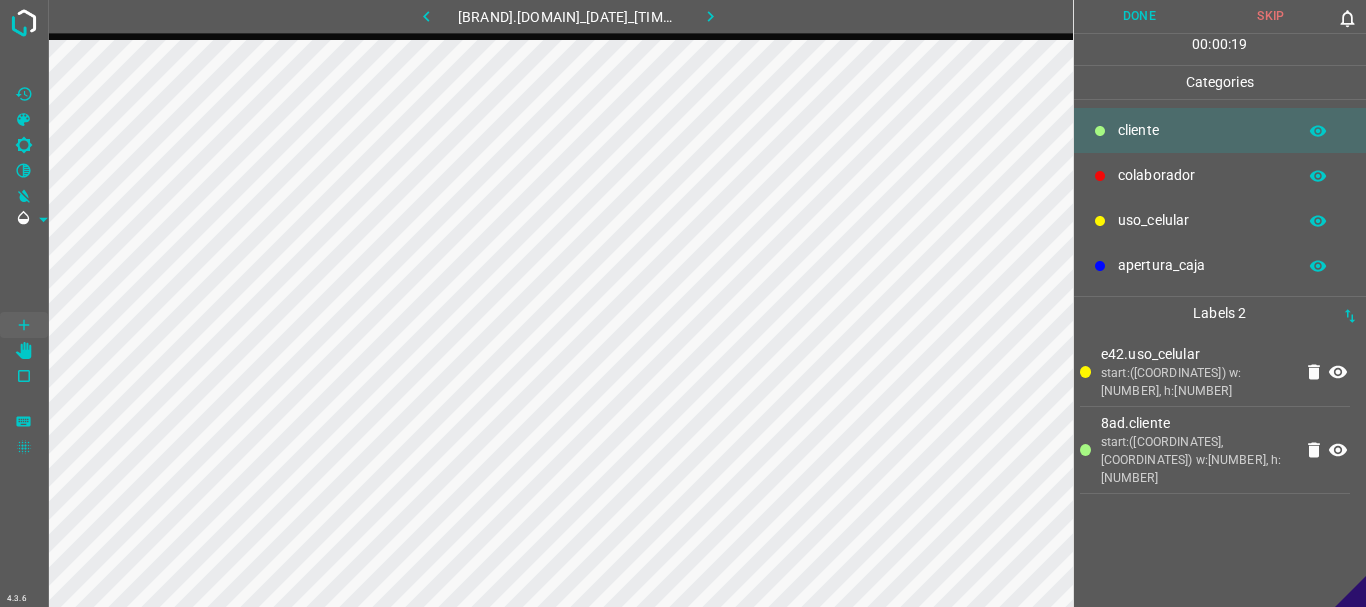 click on "uso_celular" at bounding box center [1202, 130] 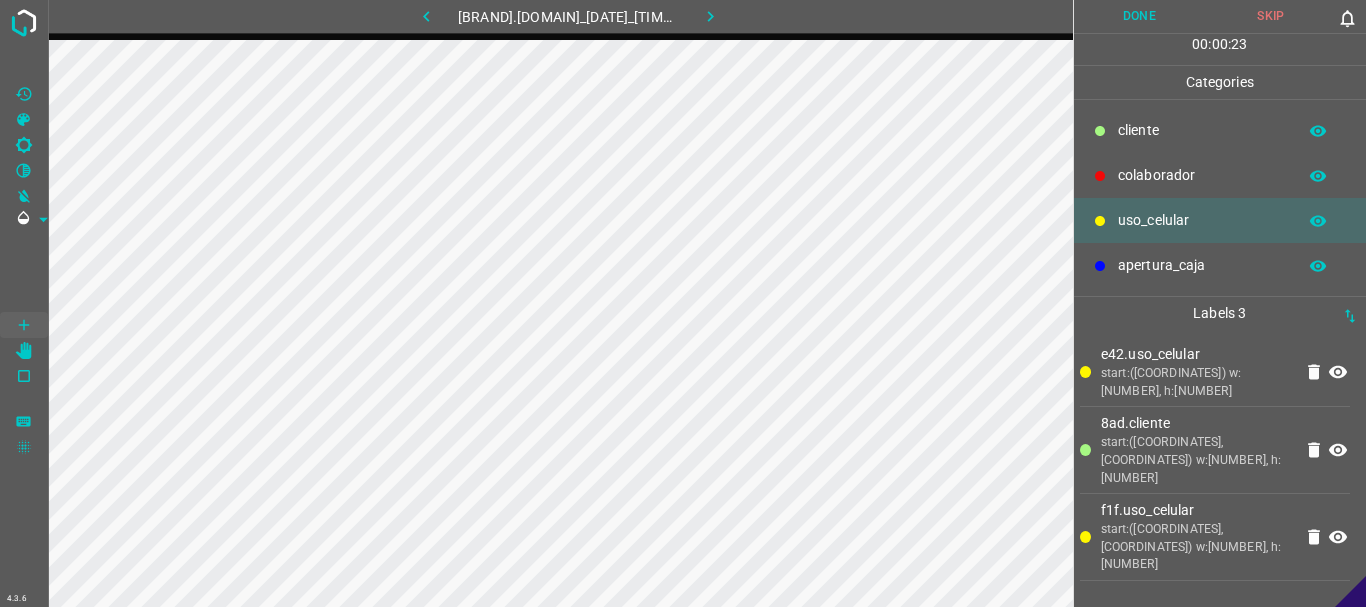 click on "​​cliente" at bounding box center (1202, 130) 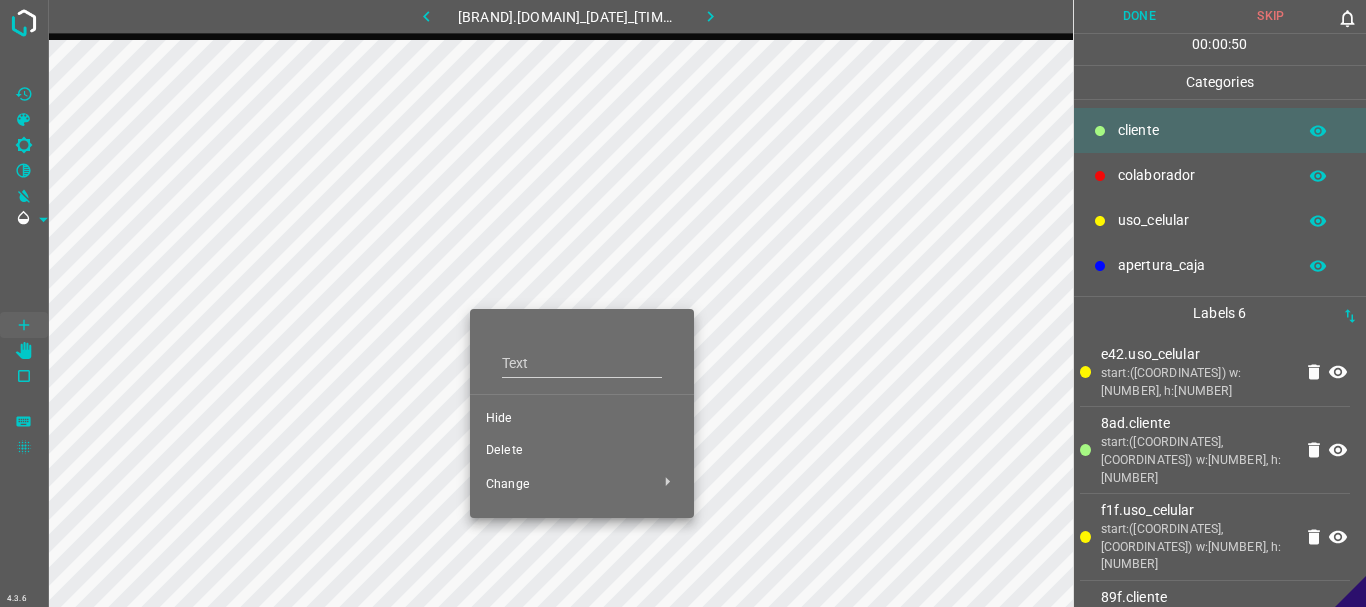 click on "Delete" at bounding box center (582, 419) 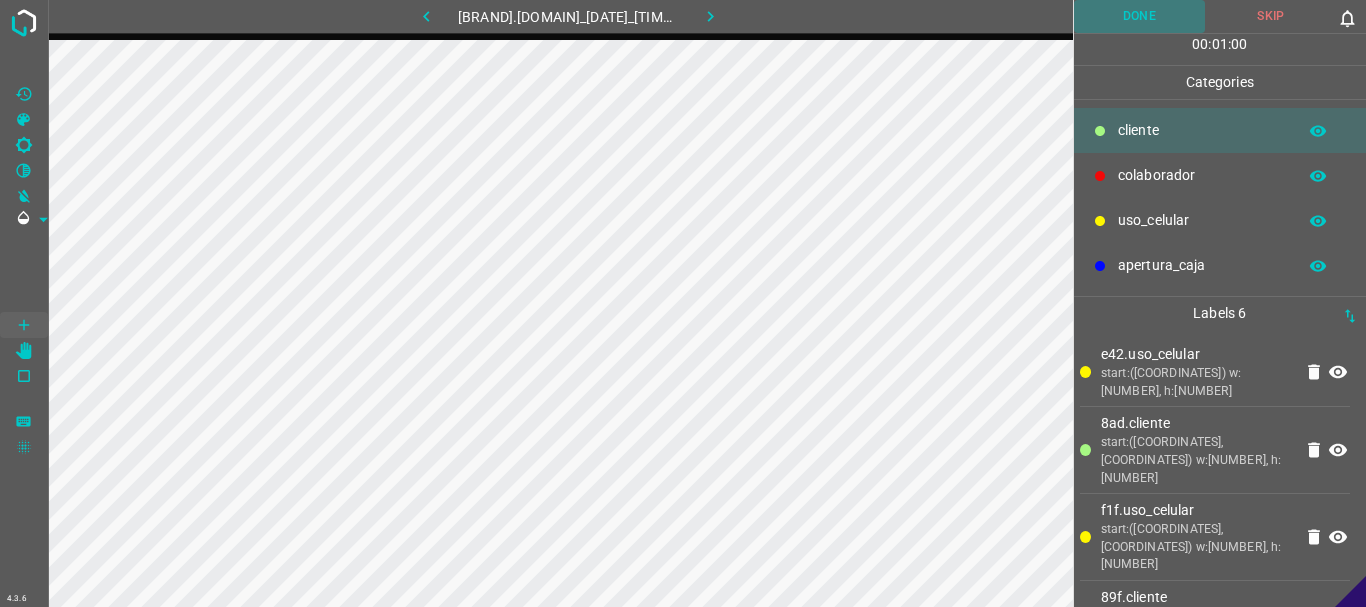 click on "Done" at bounding box center [1140, 16] 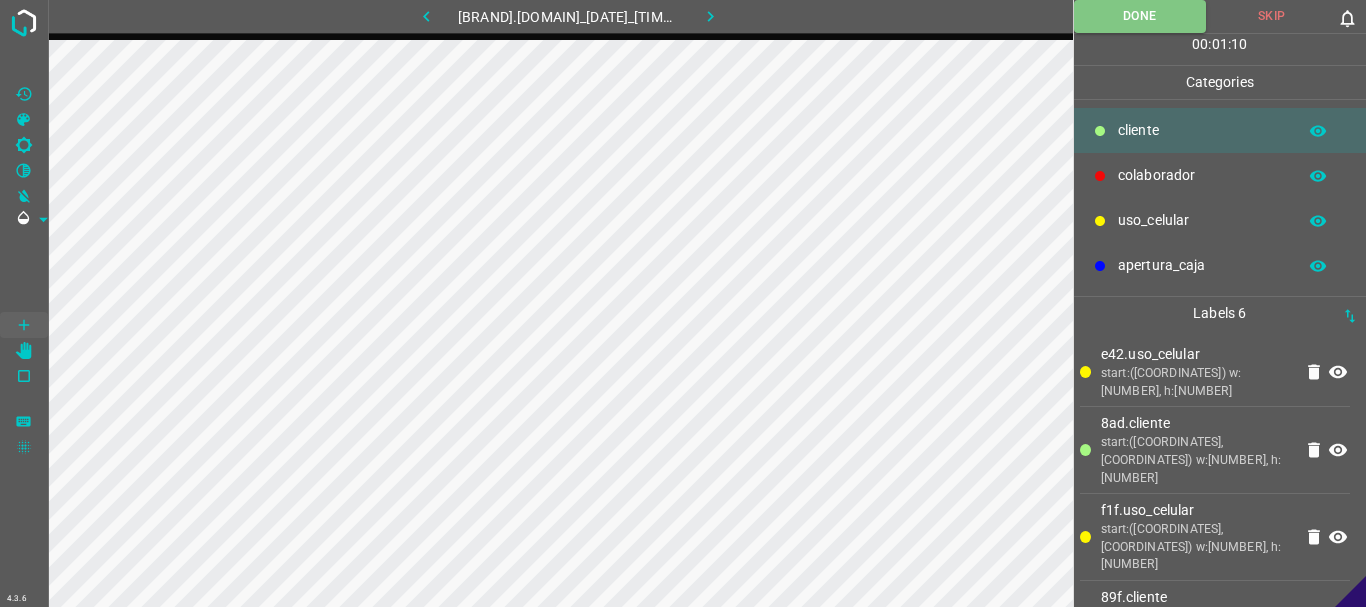 click at bounding box center (710, 16) 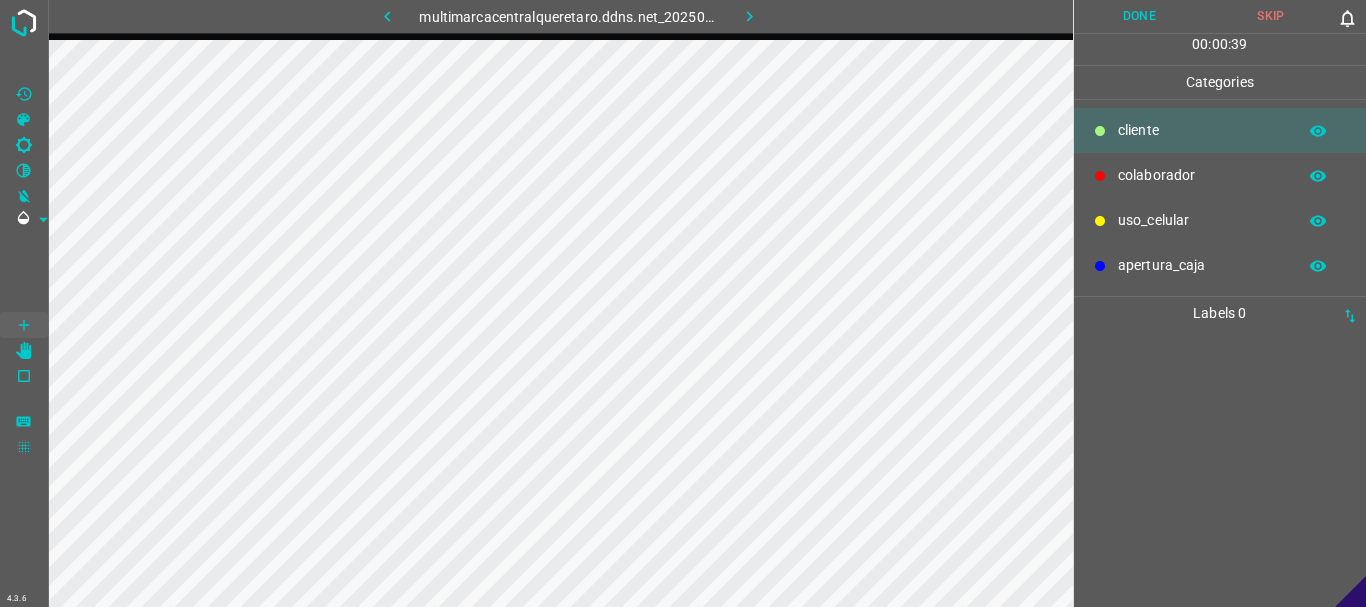 click on "uso_celular" at bounding box center (1202, 130) 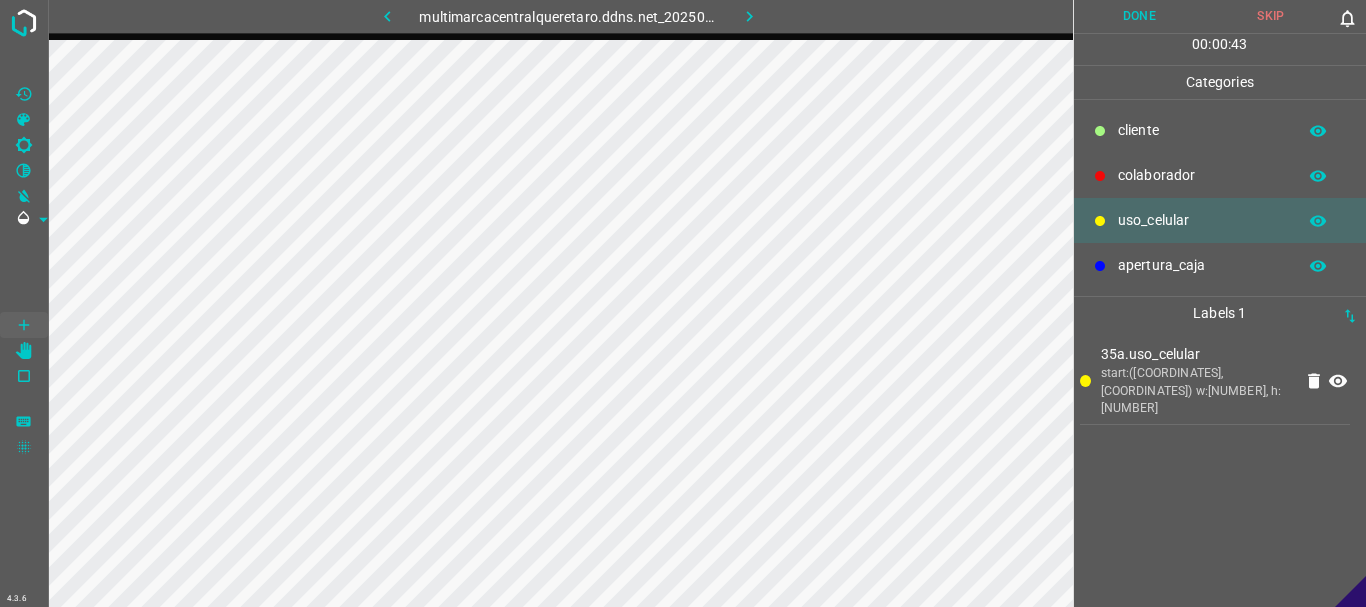 click on "​​cliente" at bounding box center (1202, 130) 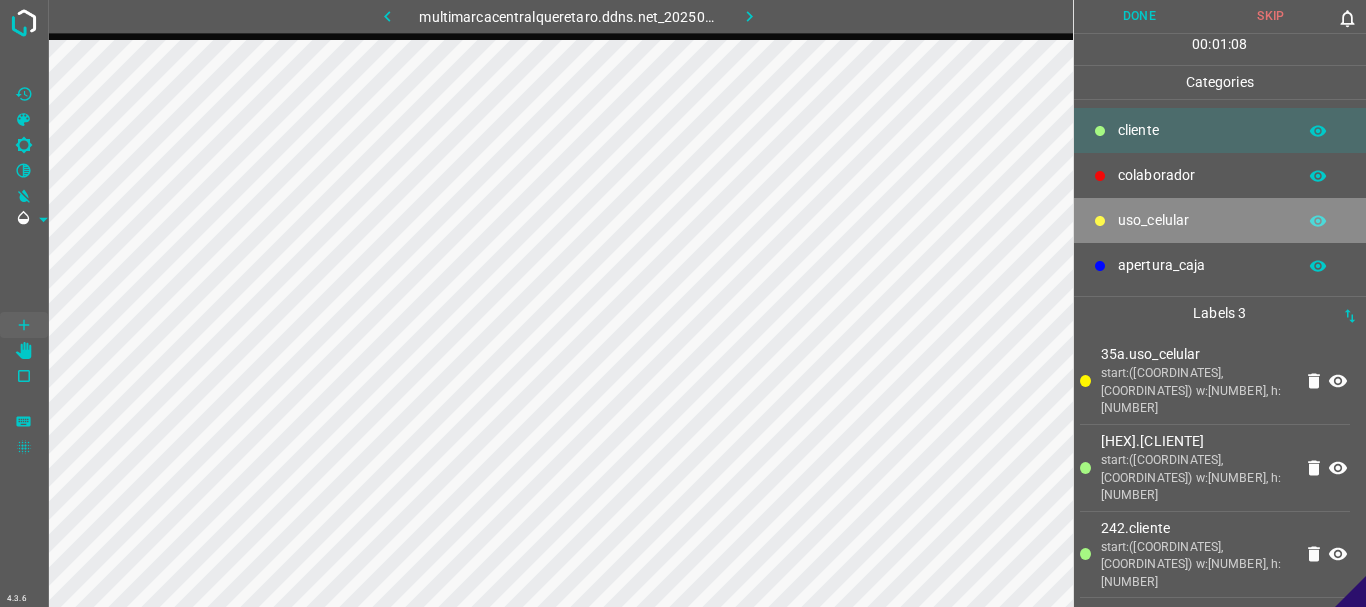 click on "uso_celular" at bounding box center [1202, 130] 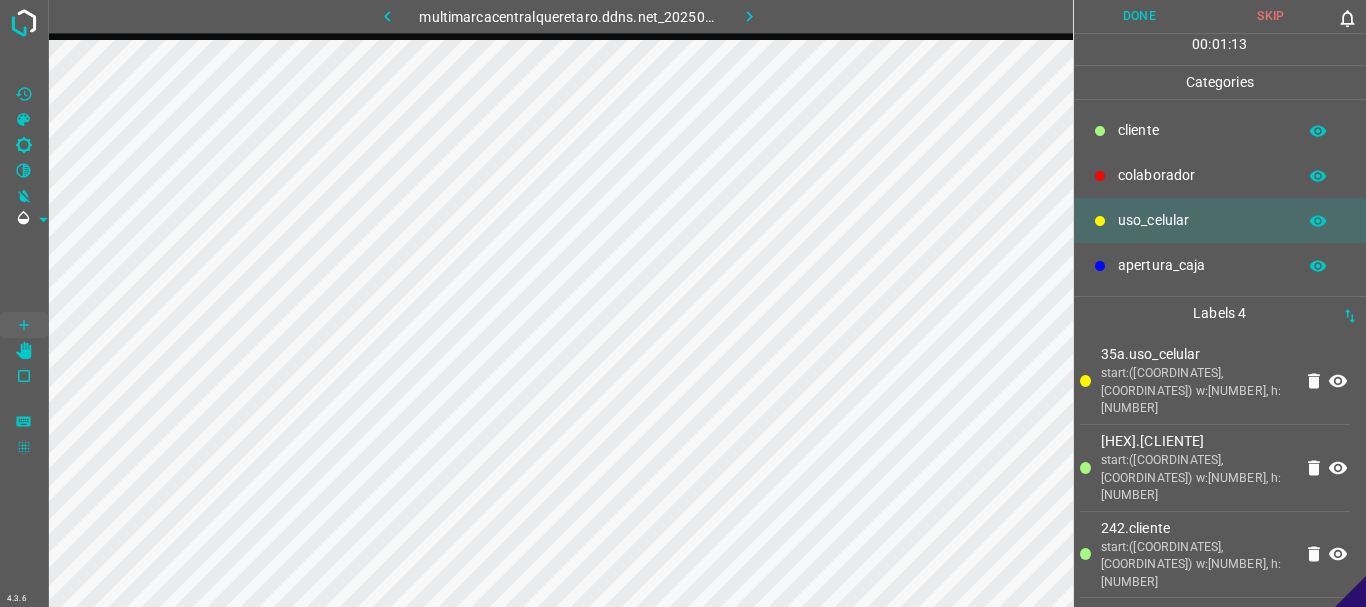 click on "​​cliente" at bounding box center [1220, 130] 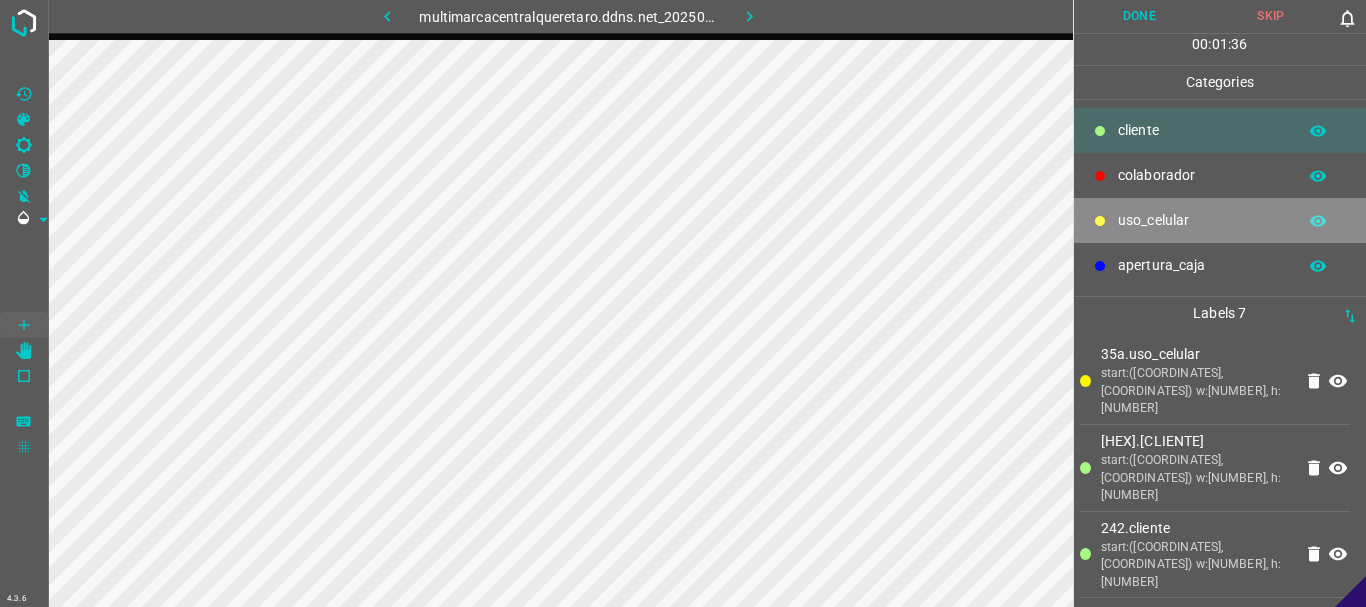 click on "uso_celular" at bounding box center (1202, 130) 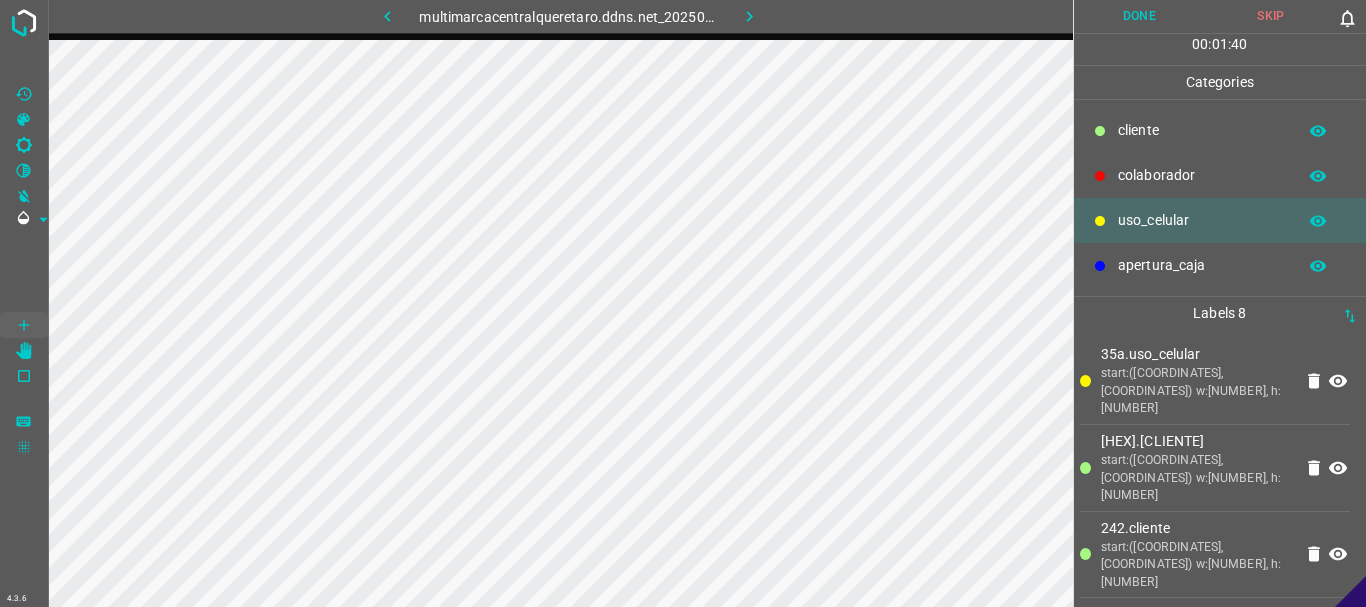 click on "​​cliente" at bounding box center (1220, 130) 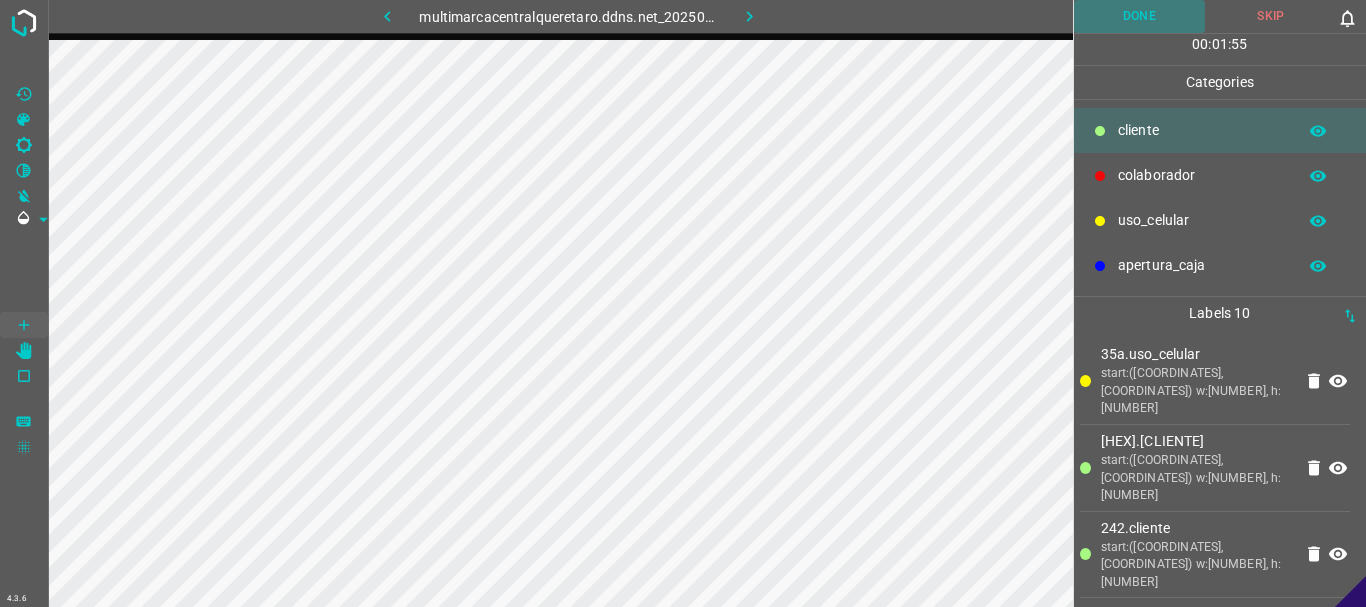 click on "Done" at bounding box center [1140, 16] 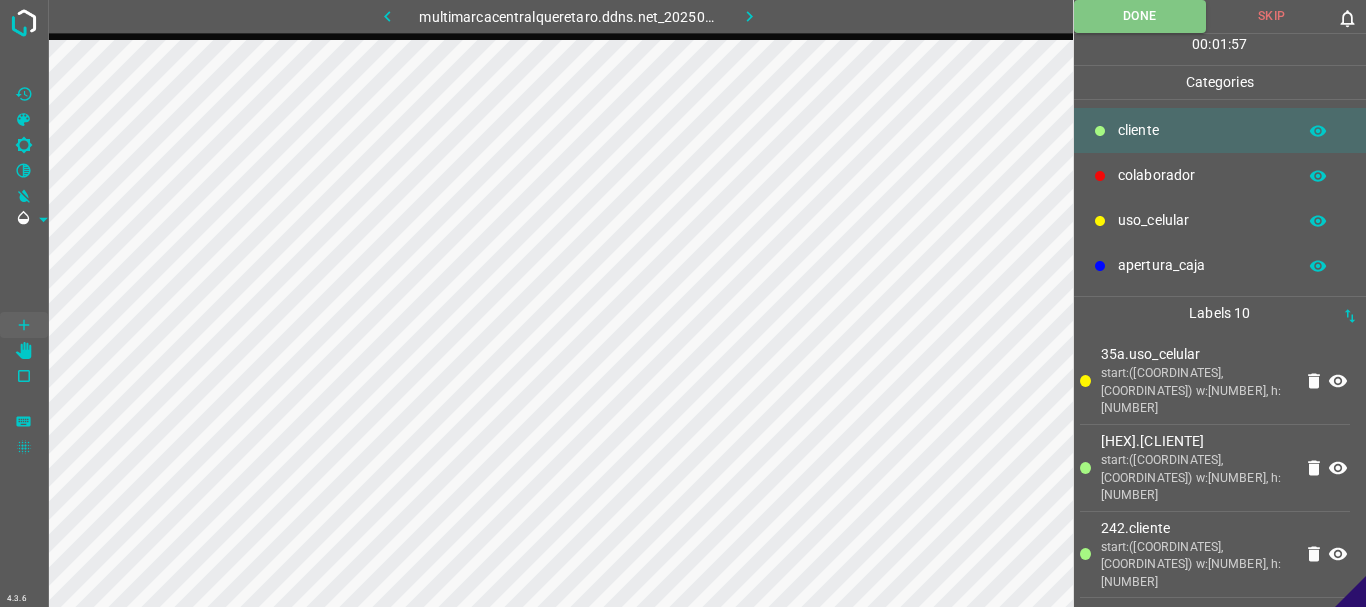 click at bounding box center (749, 16) 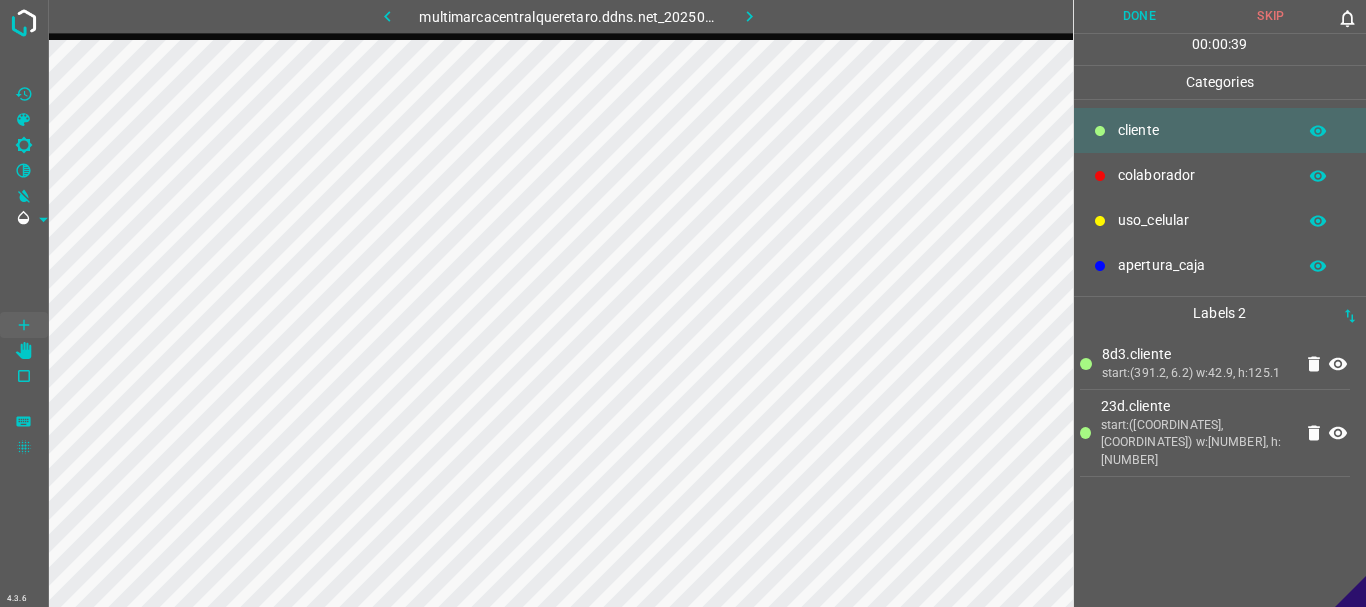 drag, startPoint x: 1149, startPoint y: 207, endPoint x: 1161, endPoint y: 203, distance: 12.649111 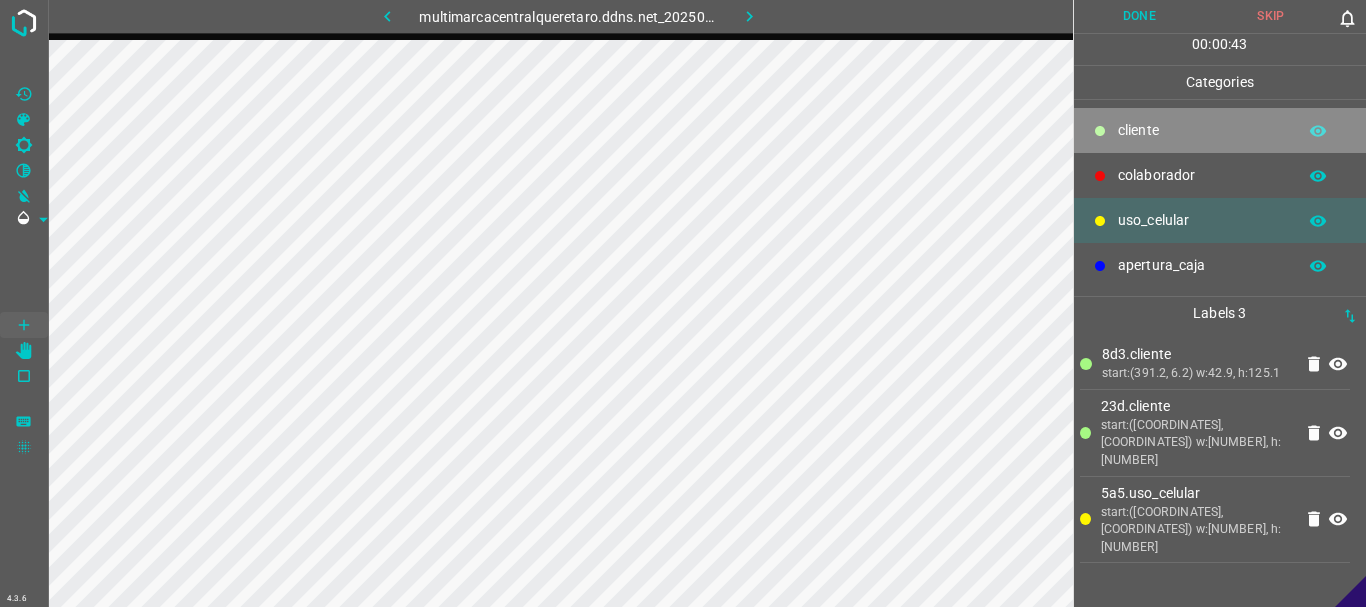 click on "​​cliente" at bounding box center [1220, 130] 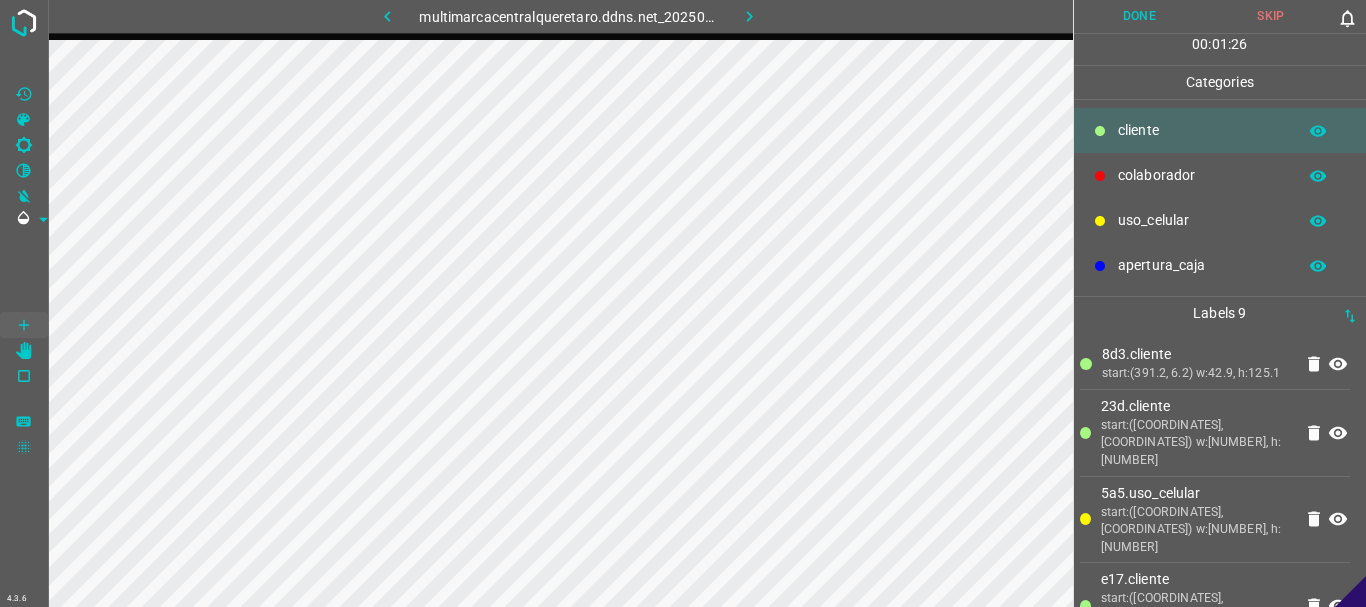 click on "Done" at bounding box center [1140, 16] 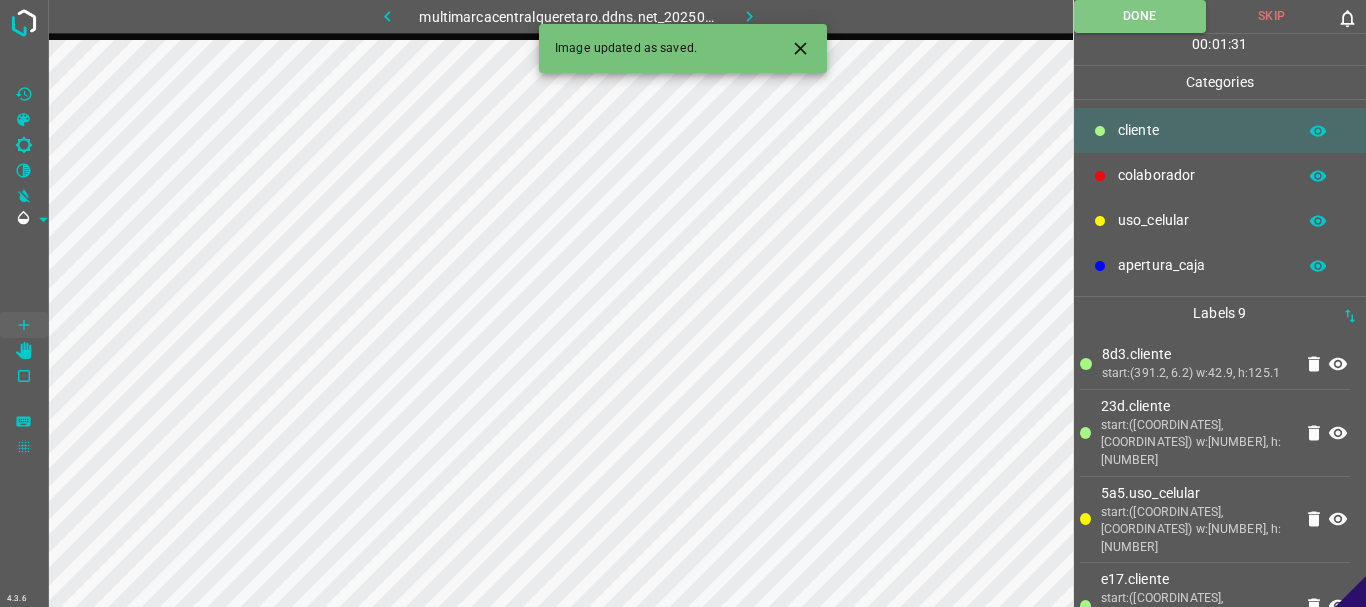 click at bounding box center [749, 16] 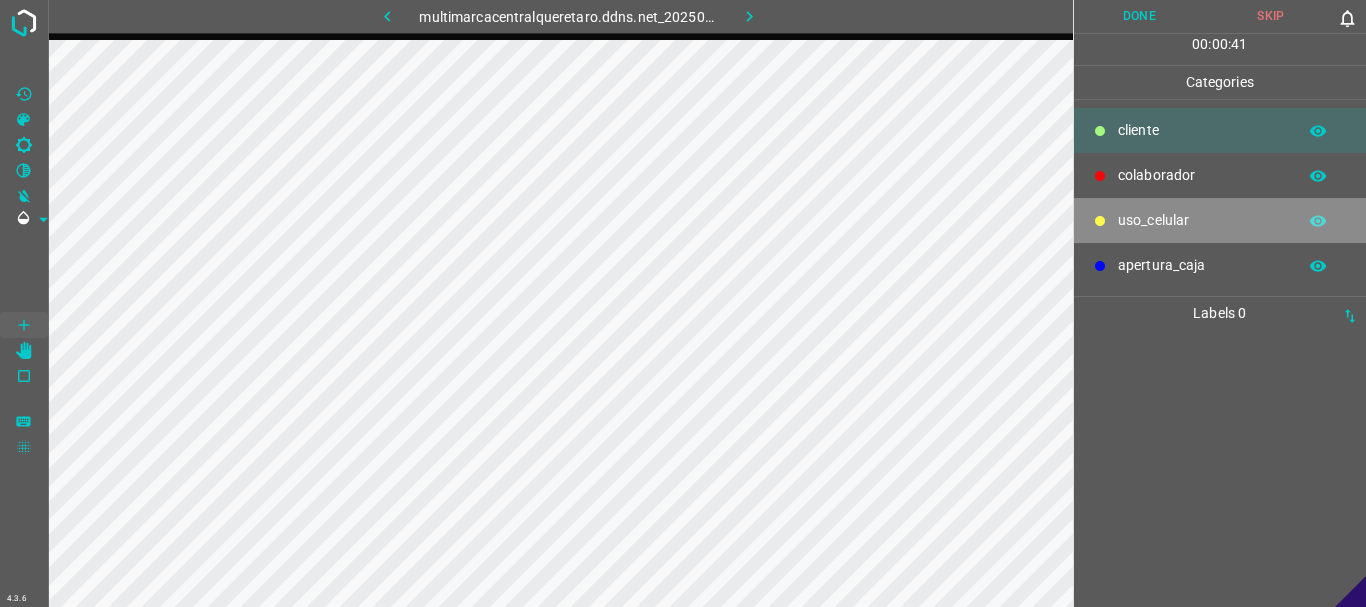 click on "uso_celular" at bounding box center (1220, 220) 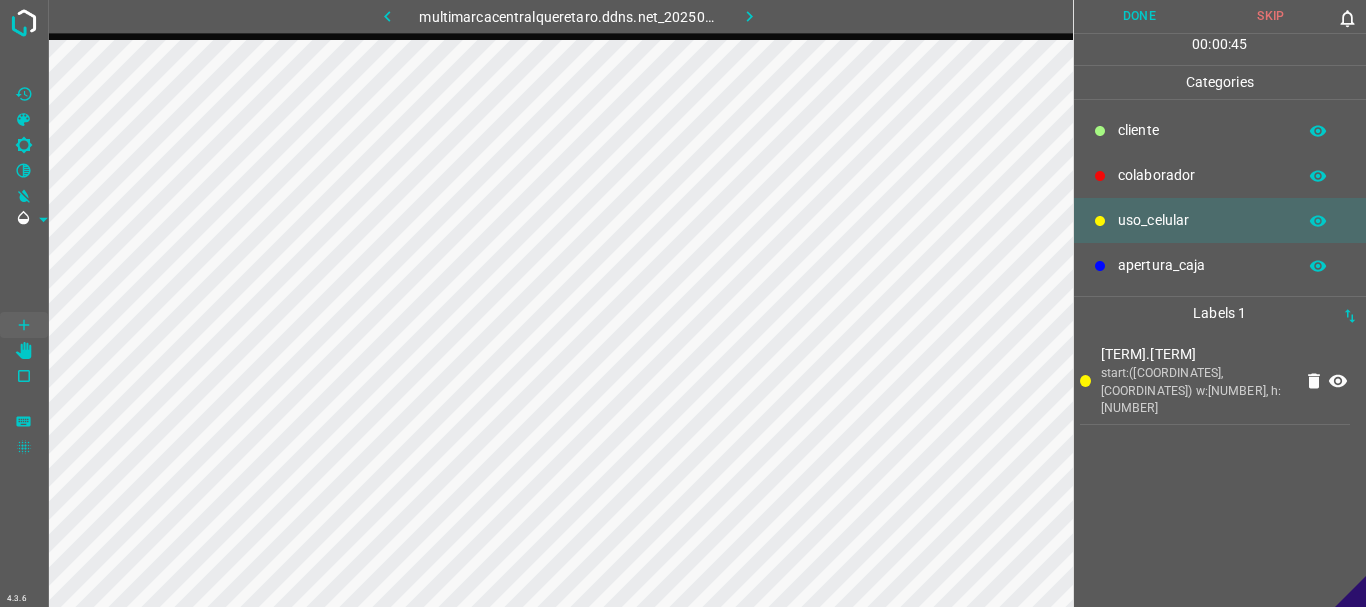 click on "​​cliente" at bounding box center (1220, 130) 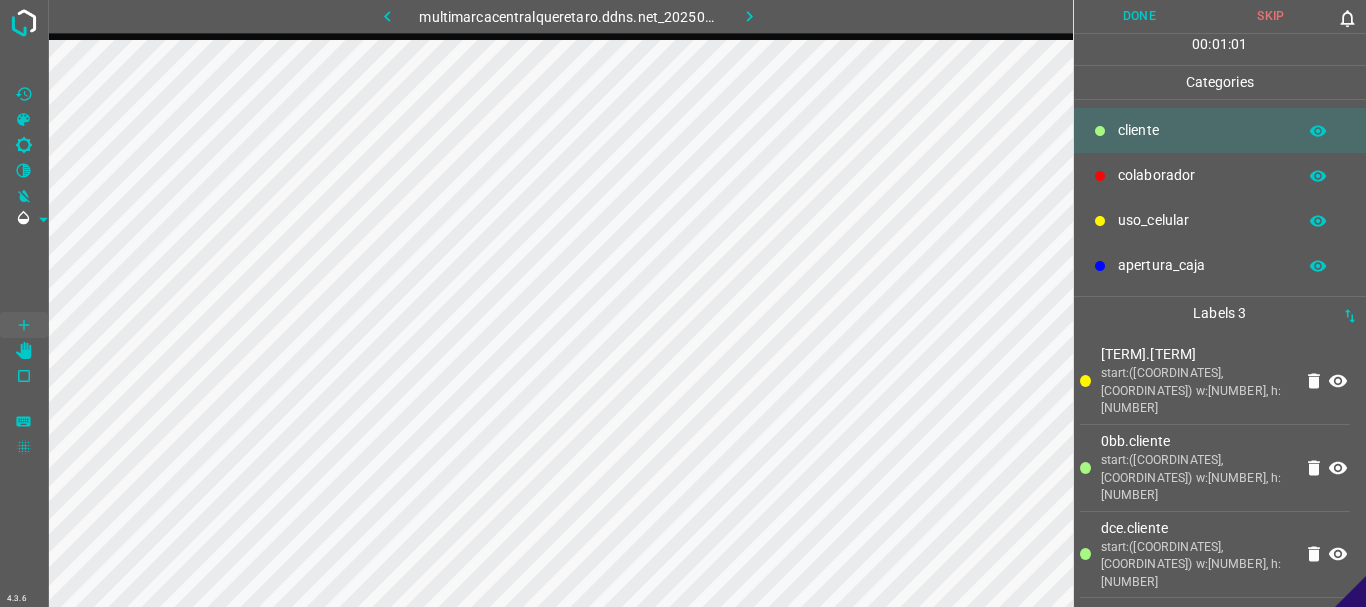 click on "uso_celular" at bounding box center (1202, 130) 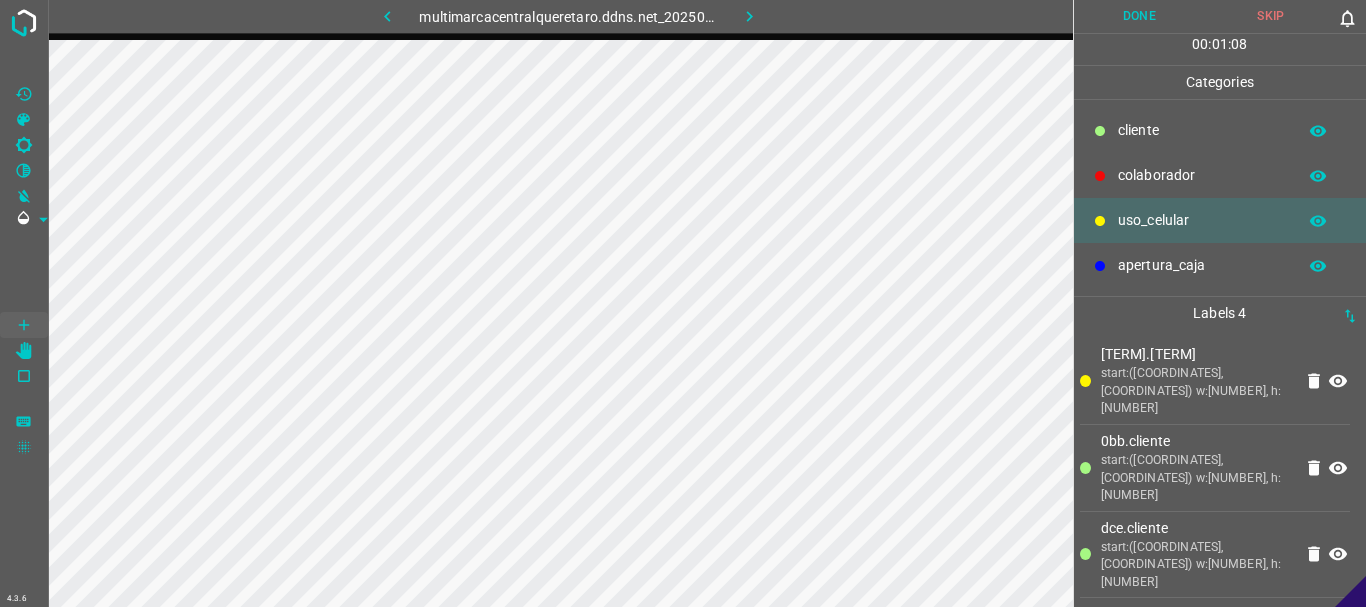 click on "​​cliente" at bounding box center (1202, 130) 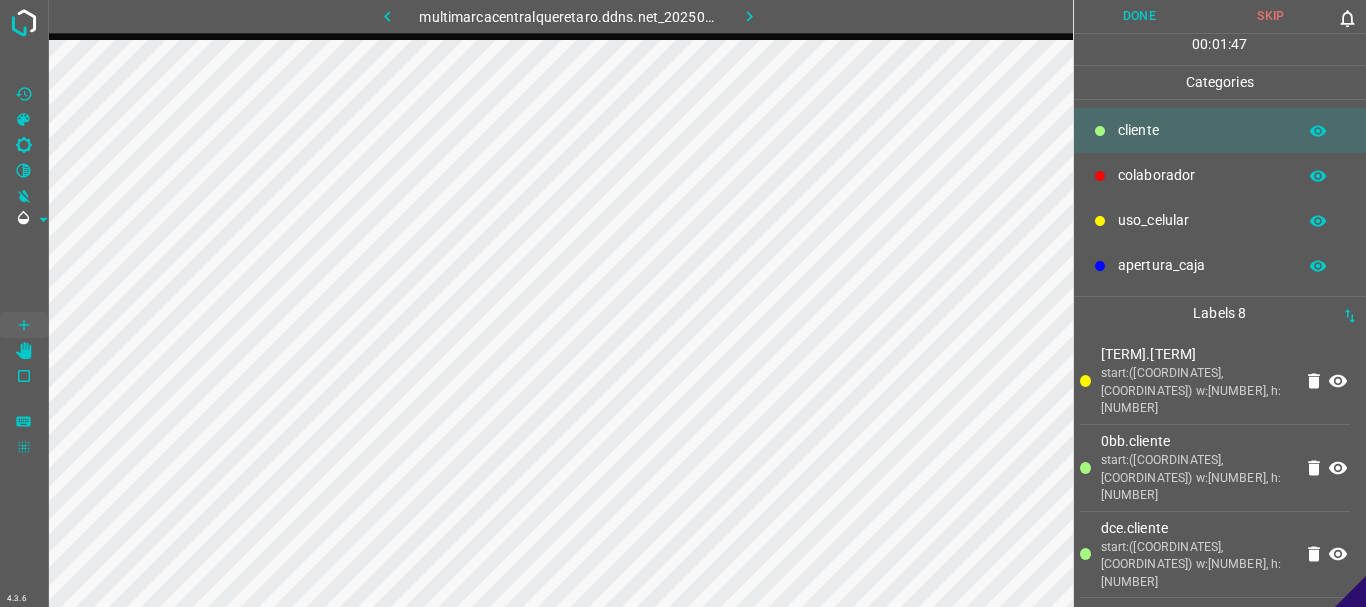 click on "Done" at bounding box center [1140, 16] 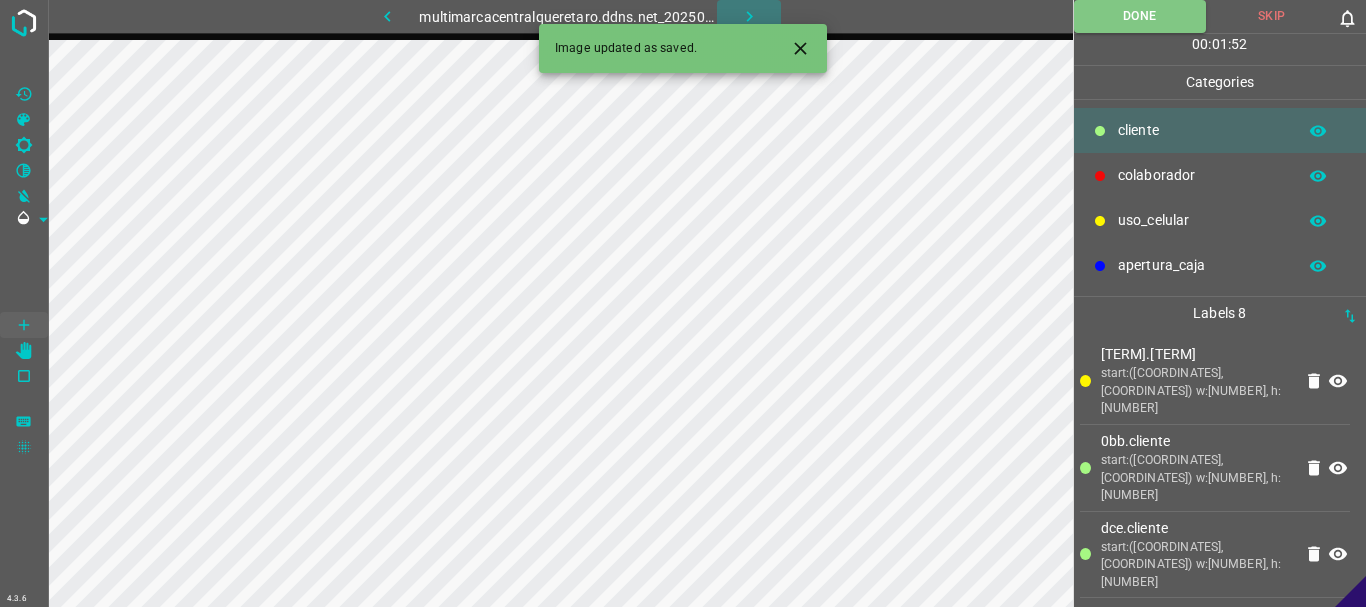click at bounding box center [749, 16] 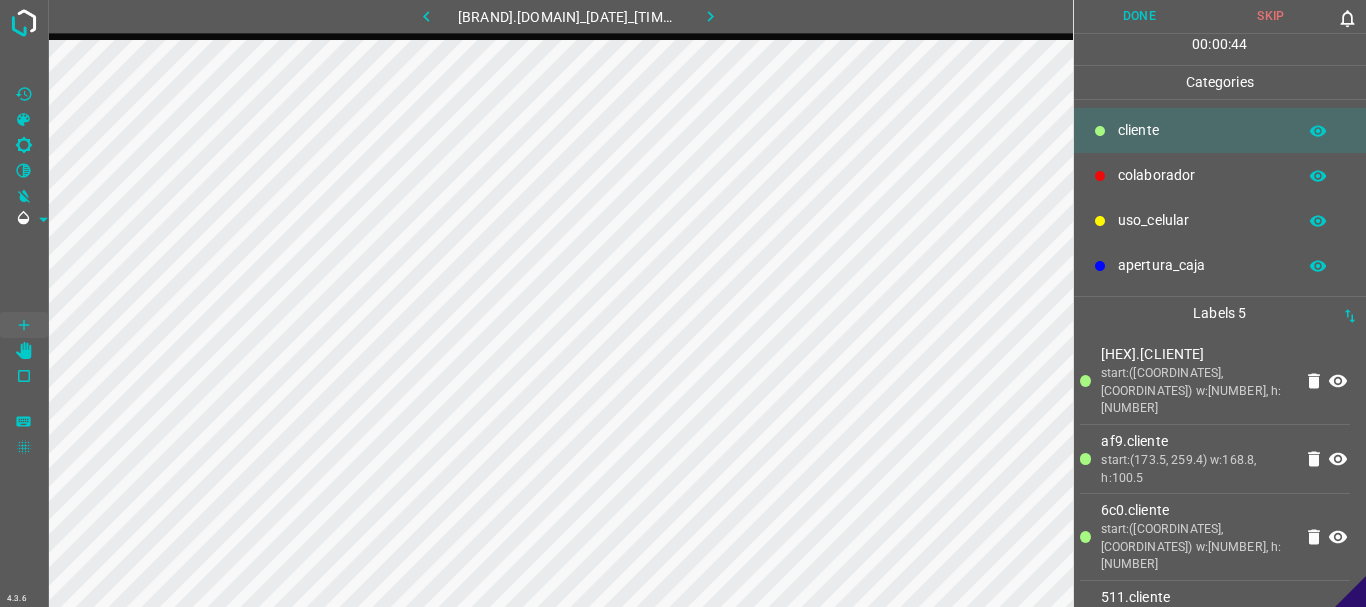 click on "Done" at bounding box center (1140, 16) 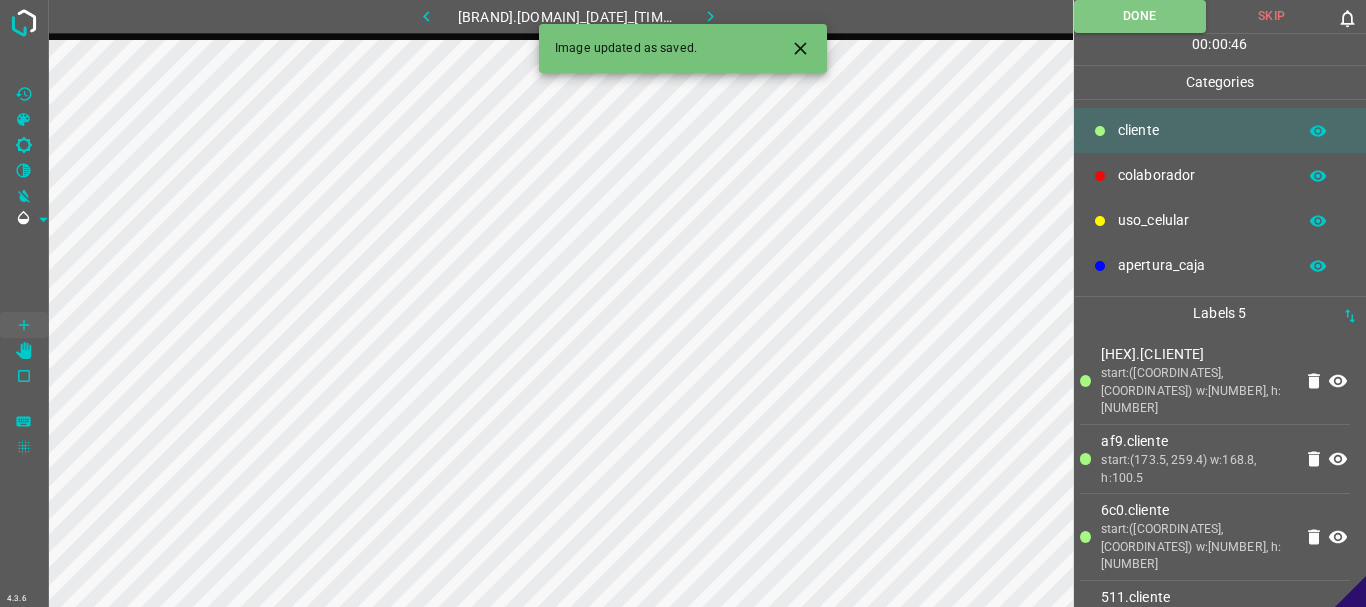 click at bounding box center (710, 16) 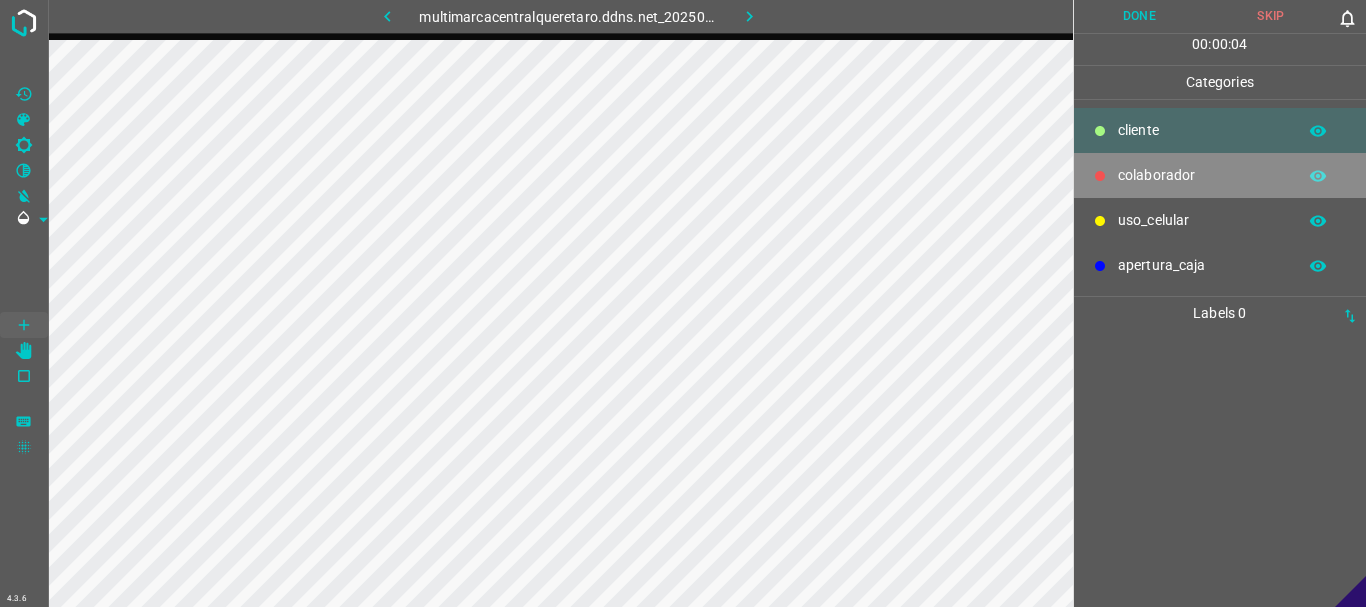 click on "colaborador" at bounding box center [1202, 130] 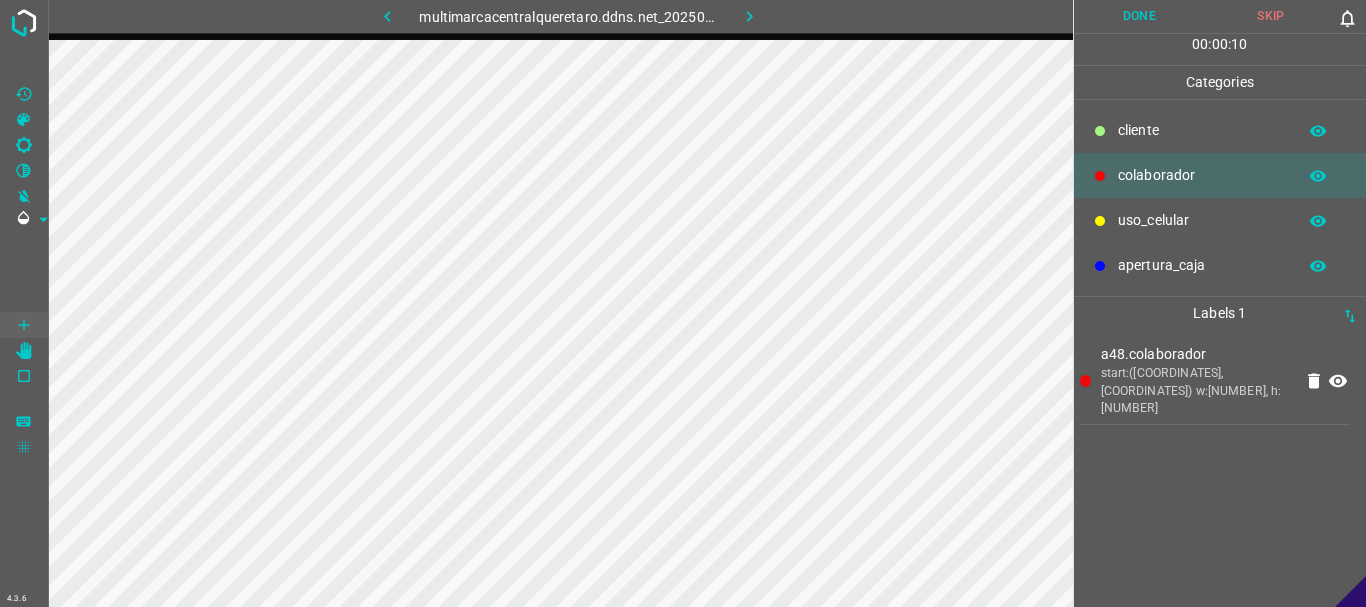 click on "​​cliente" at bounding box center [1202, 130] 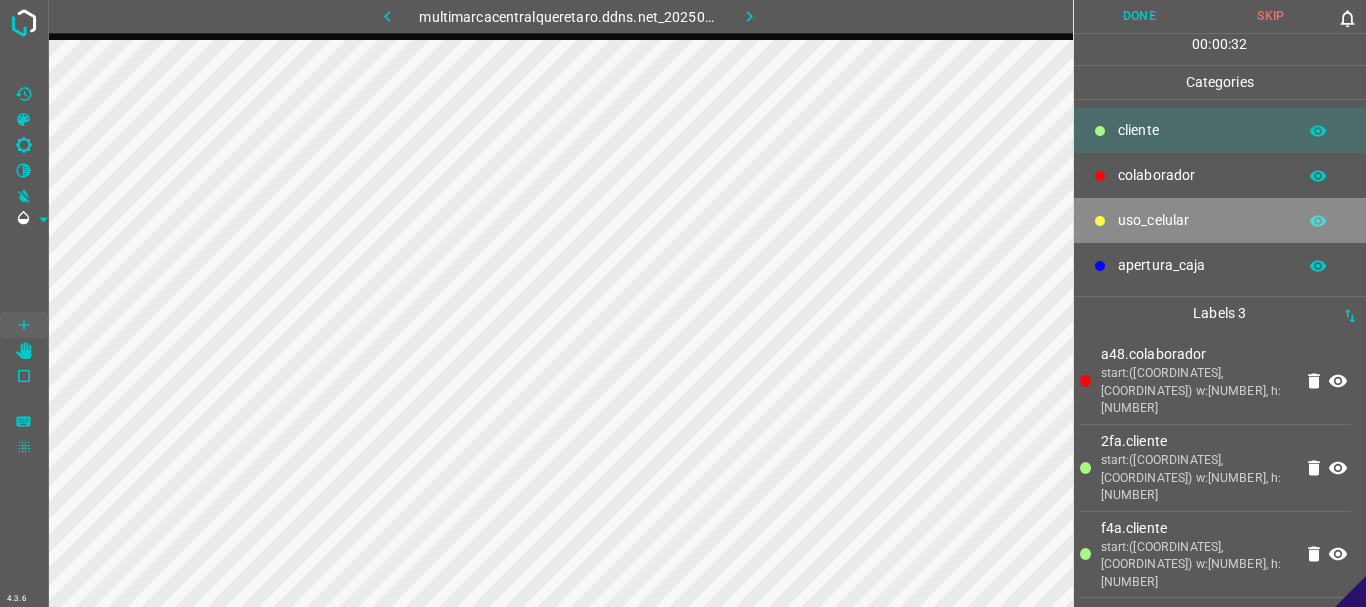 click on "uso_celular" at bounding box center (1202, 130) 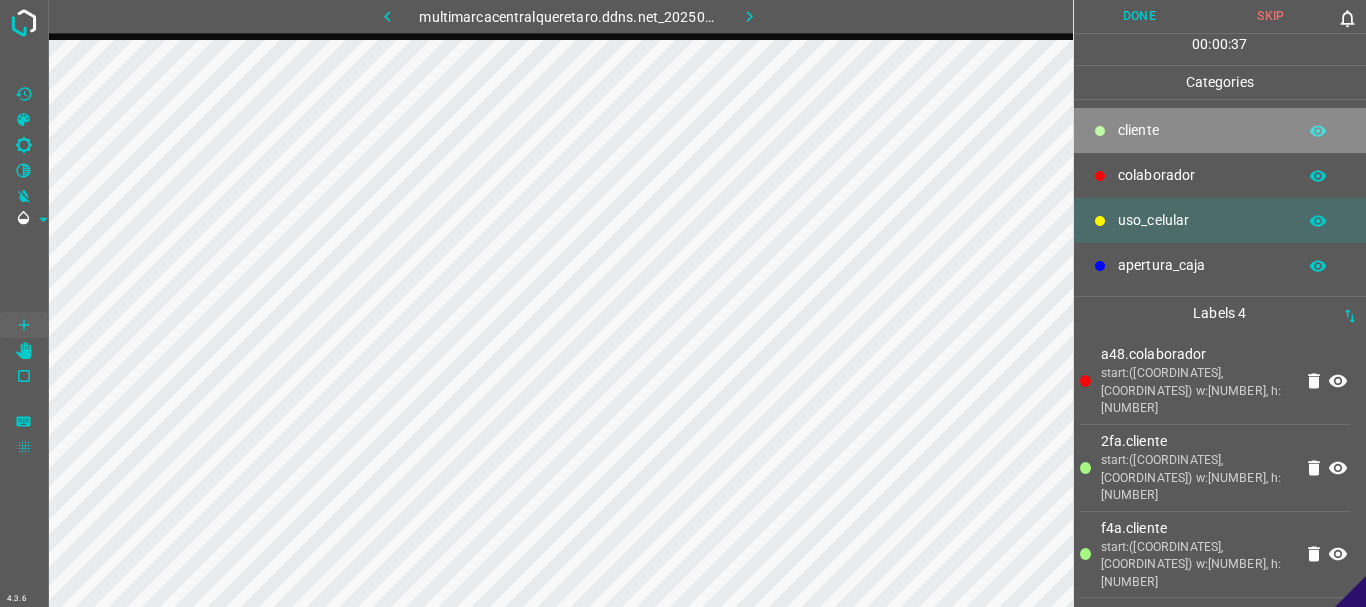 click on "​​cliente" at bounding box center (1220, 130) 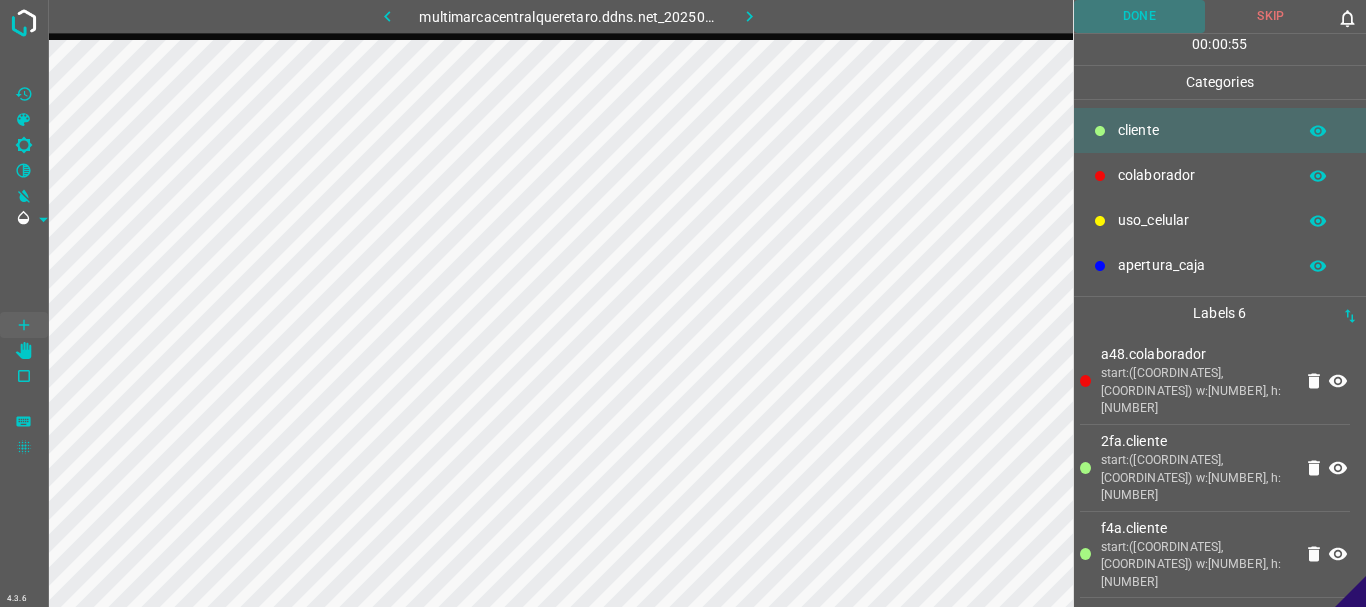 click on "Done" at bounding box center [1140, 16] 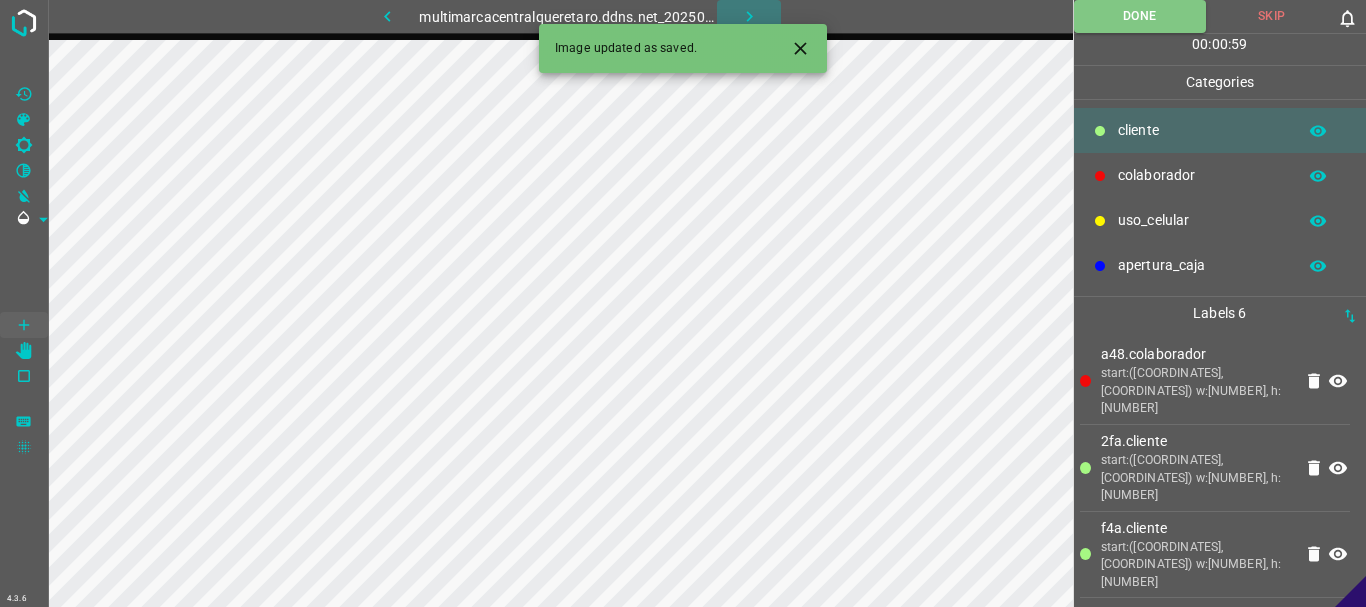 click at bounding box center (749, 16) 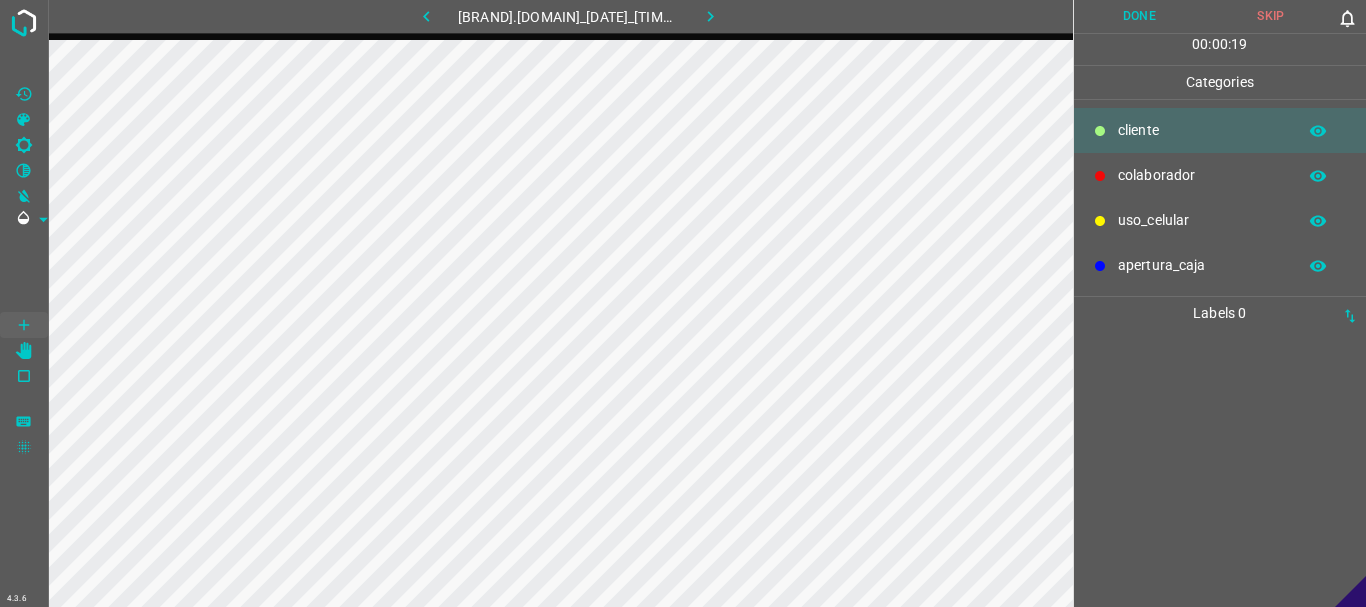 click on "colaborador" at bounding box center [1202, 130] 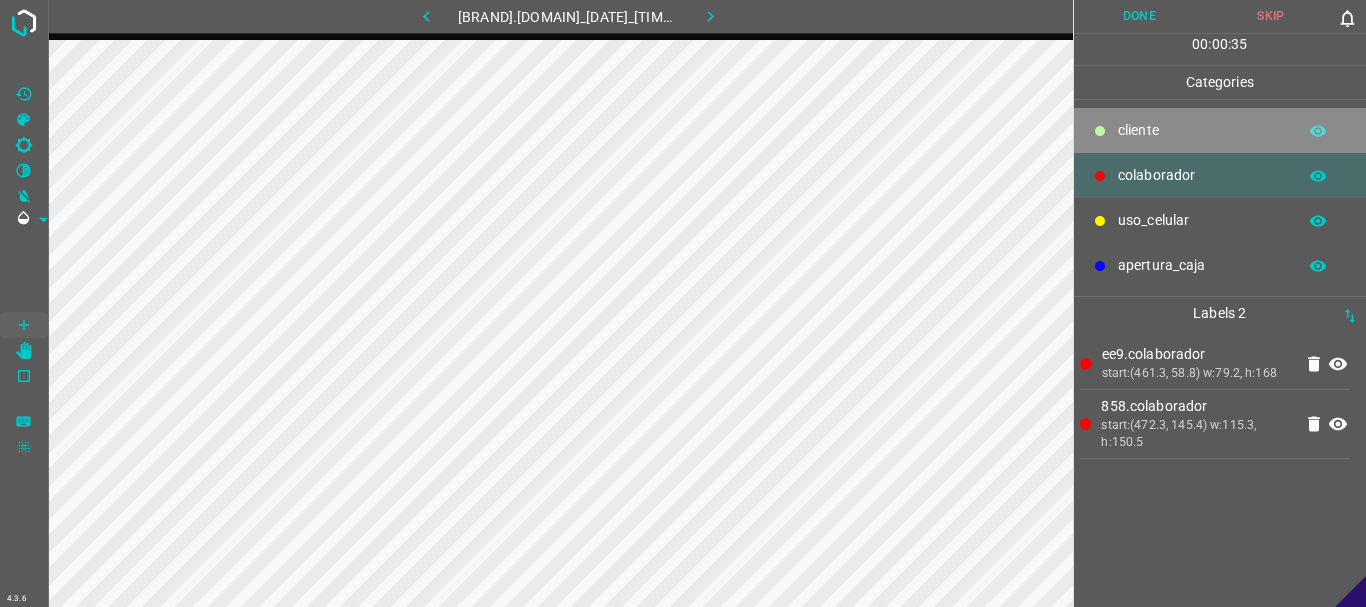click on "​​cliente" at bounding box center (1202, 130) 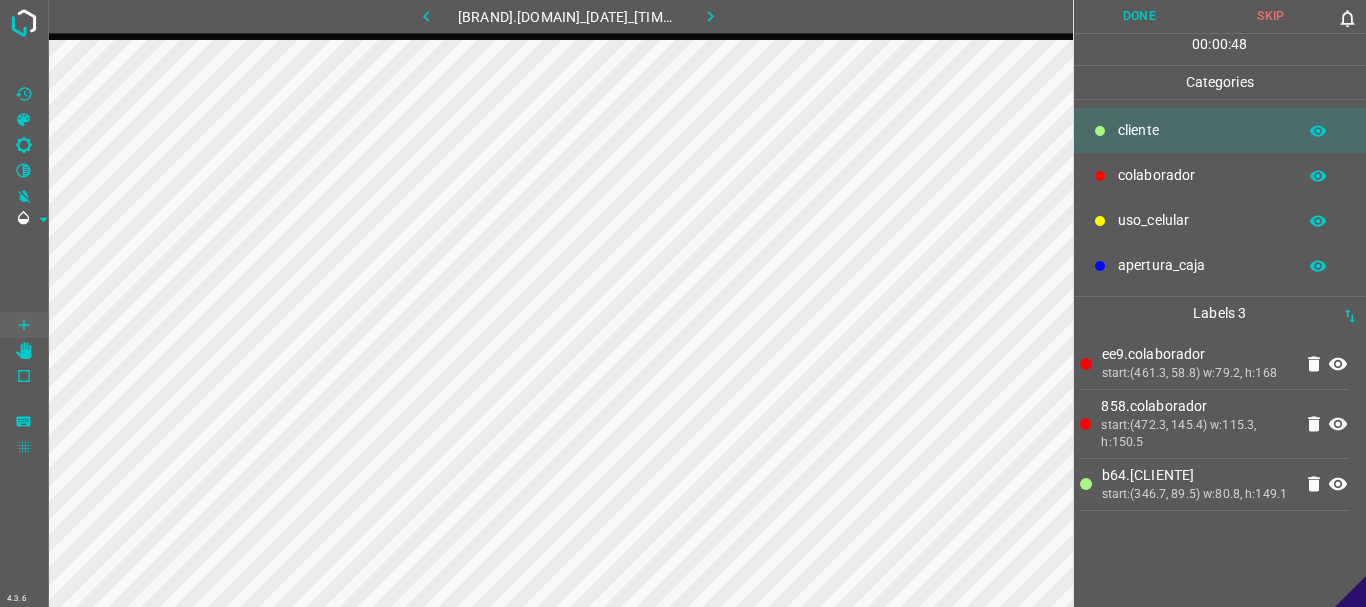 click on "uso_celular" at bounding box center [1202, 130] 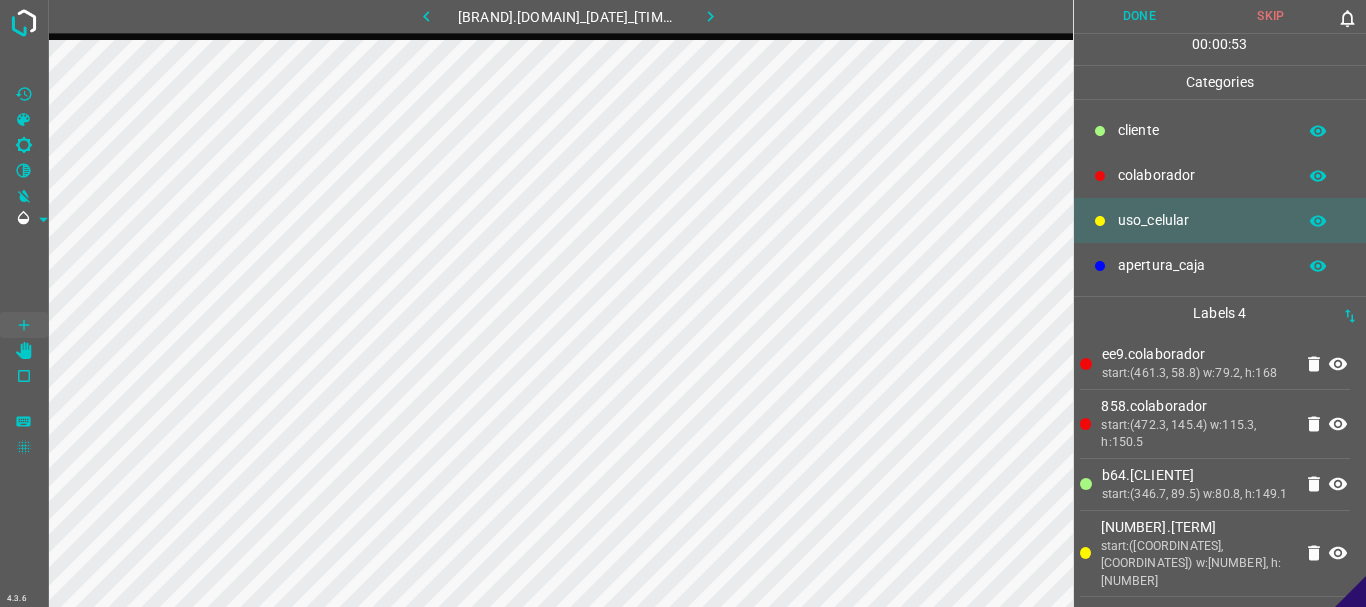 click on "​​cliente" at bounding box center [1202, 130] 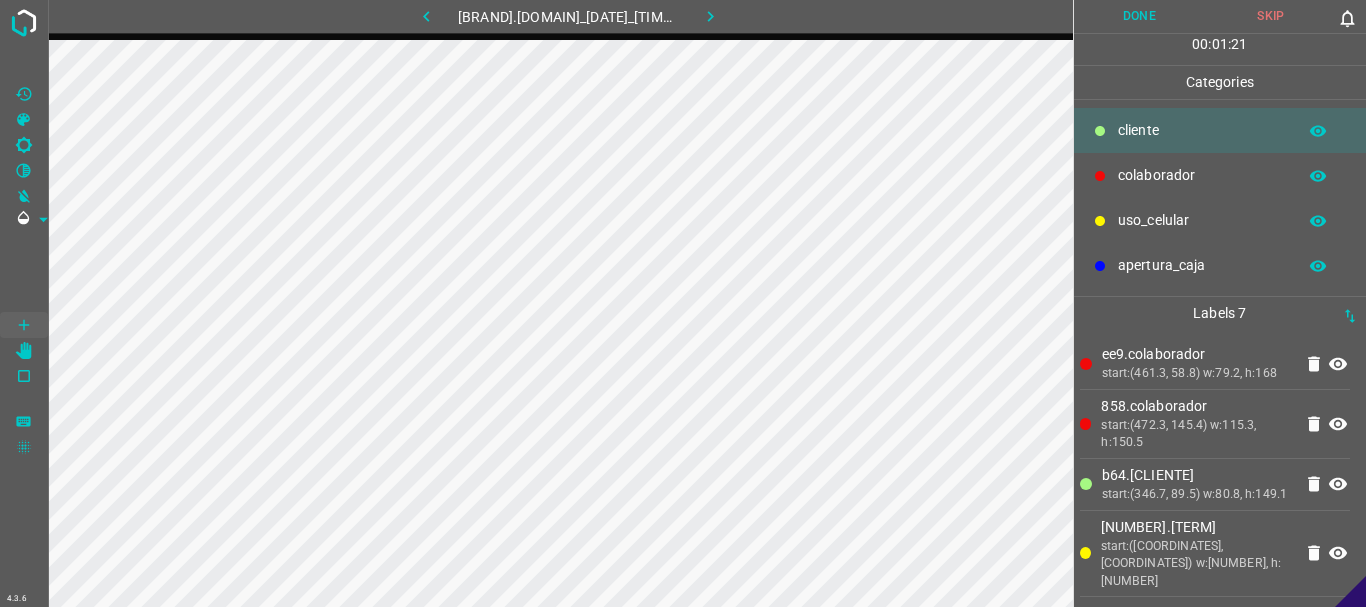 click on "Done" at bounding box center (1140, 16) 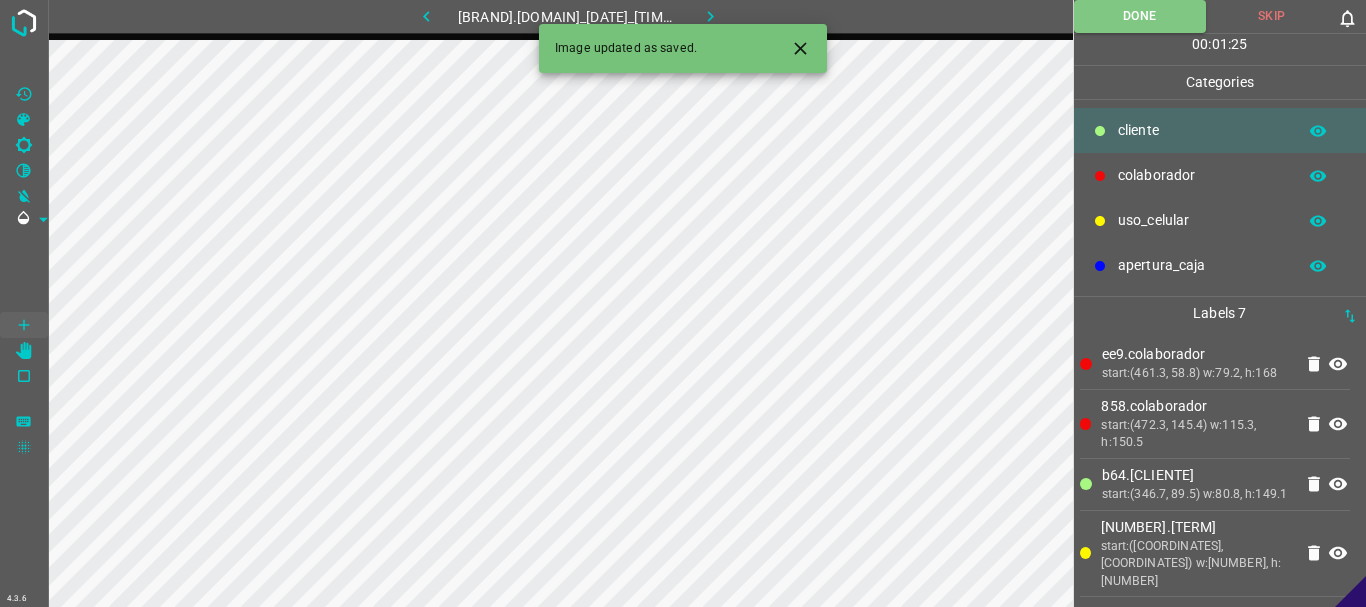 click at bounding box center [710, 16] 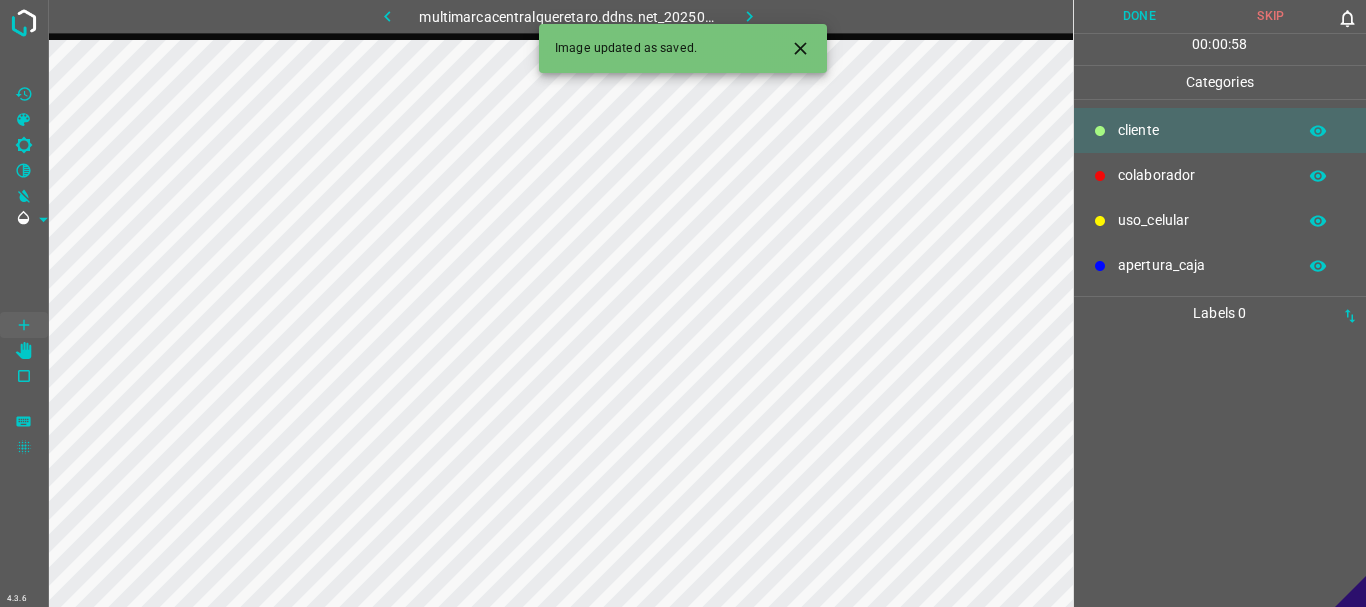 click on "colaborador" at bounding box center (1202, 130) 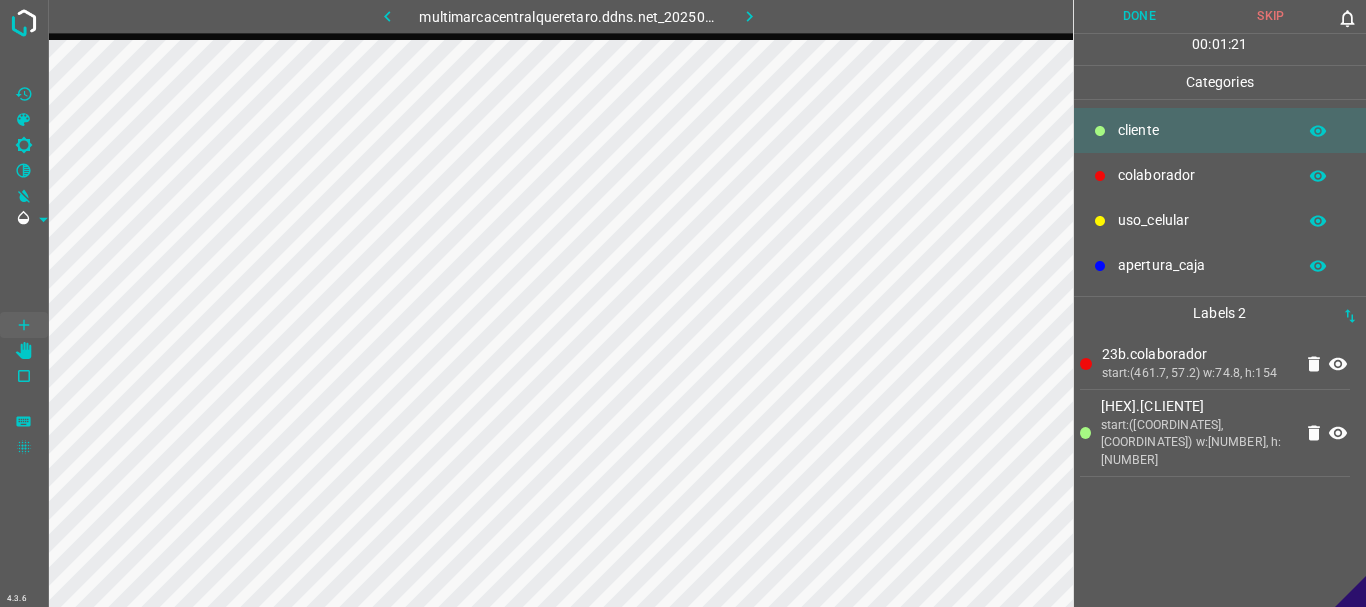 click on "uso_celular" at bounding box center (1220, 220) 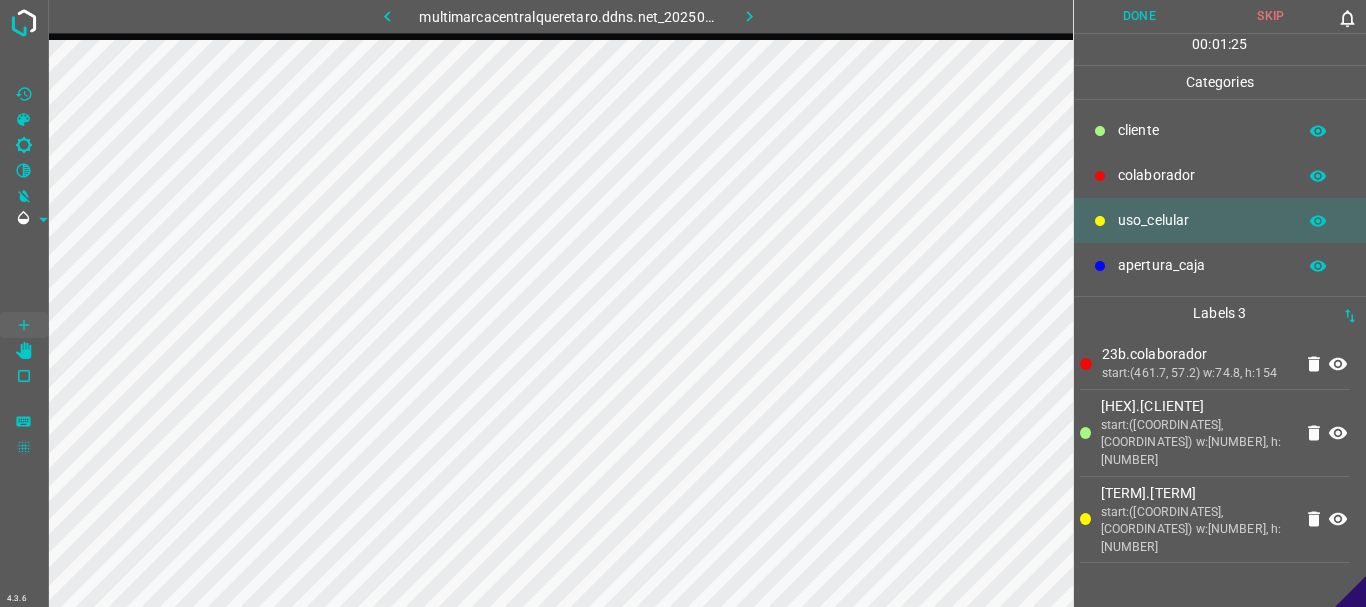 click on "​​cliente" at bounding box center [1220, 130] 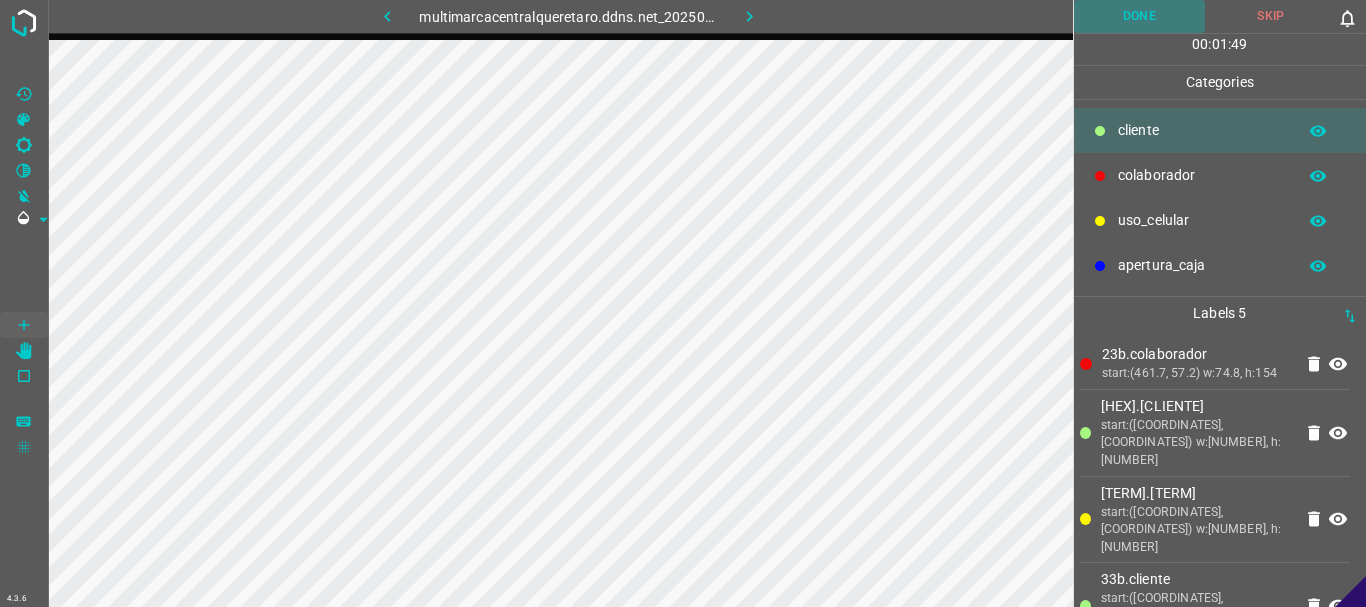 click on "Done" at bounding box center [1140, 16] 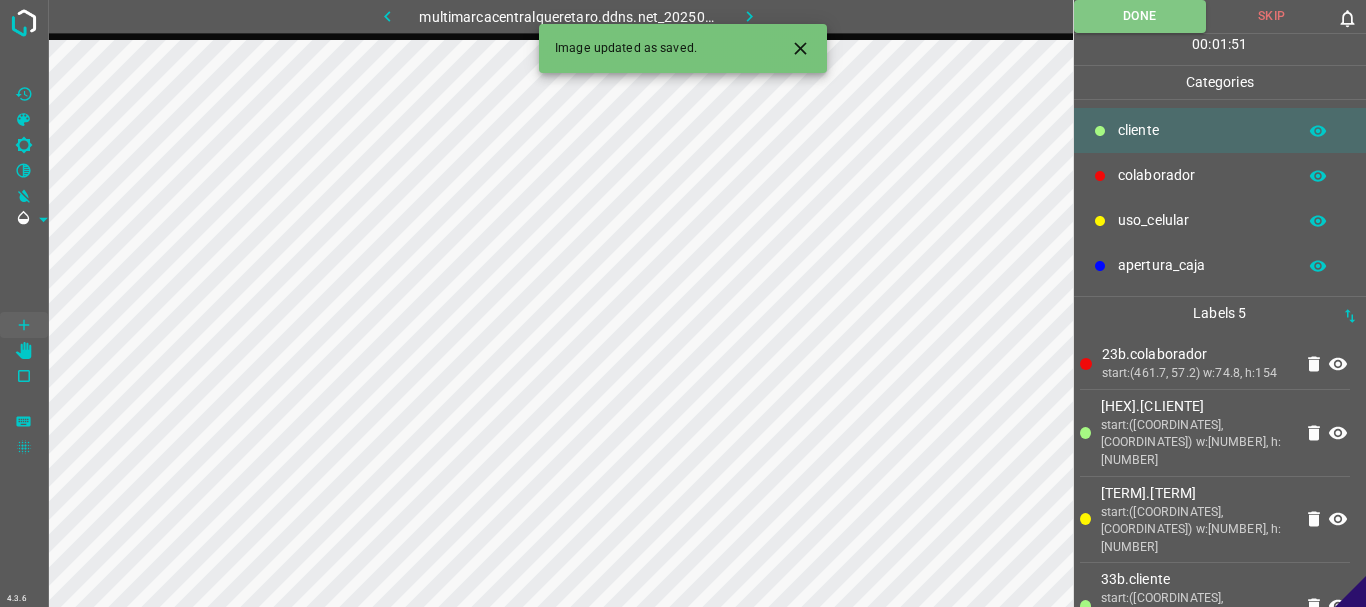 click at bounding box center [749, 16] 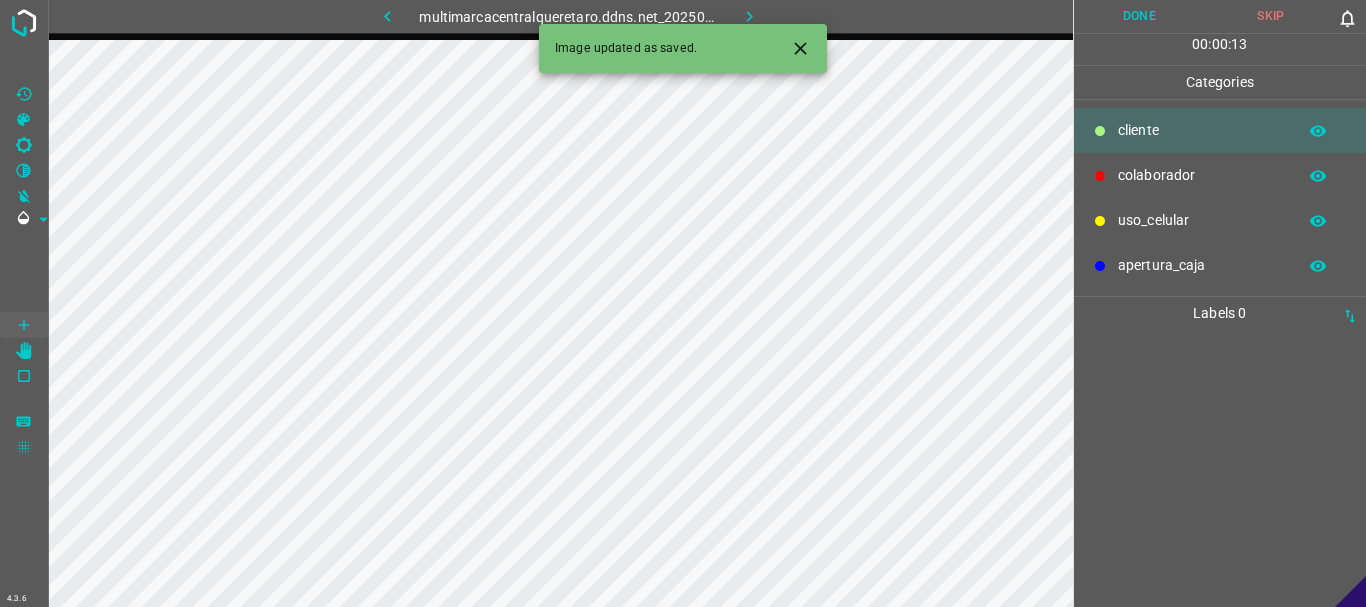 click on "colaborador" at bounding box center (1202, 130) 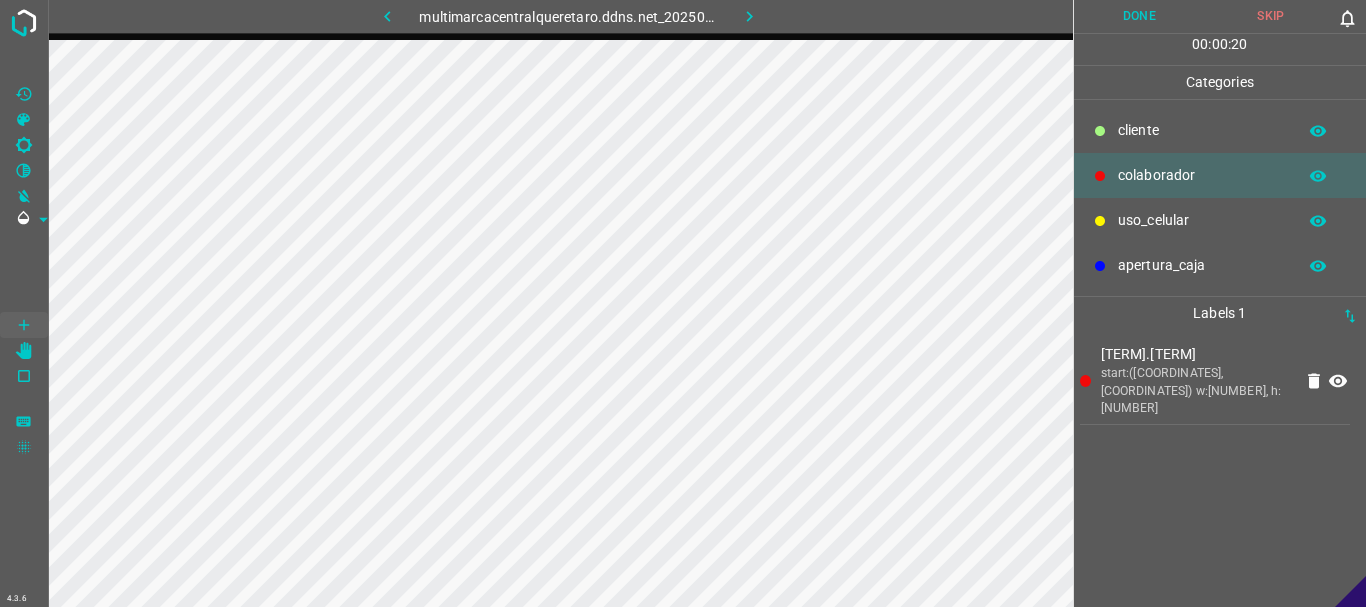 click on "​​cliente" at bounding box center (1202, 130) 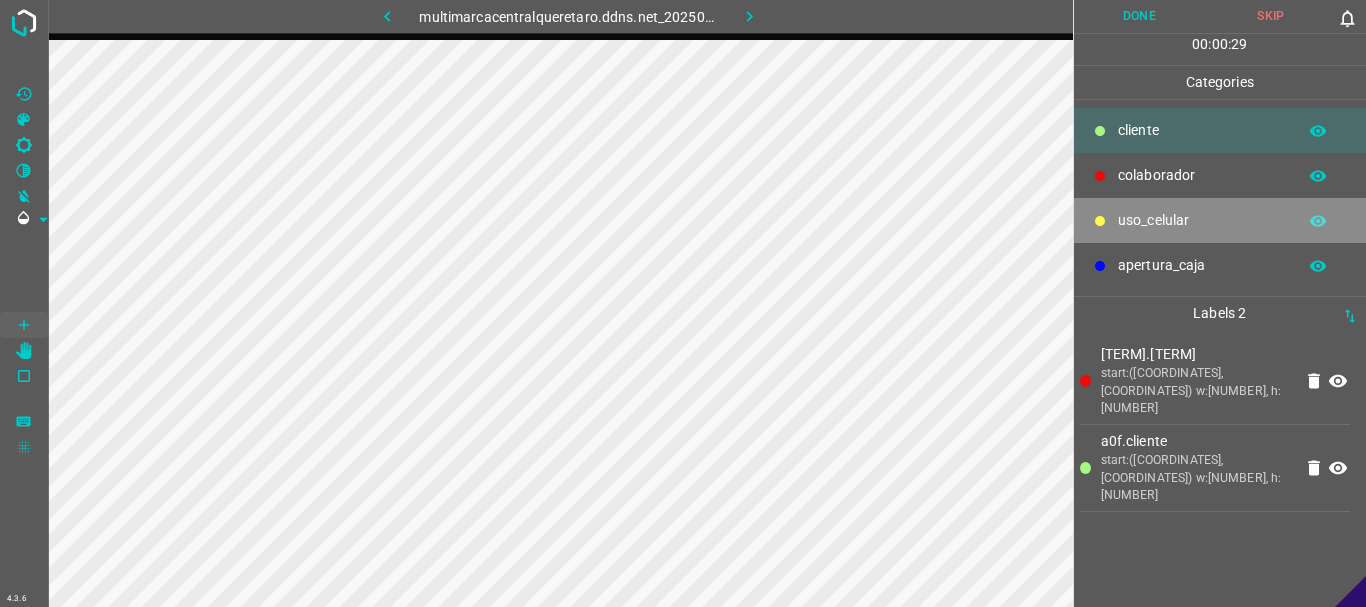 click on "uso_celular" at bounding box center [1202, 130] 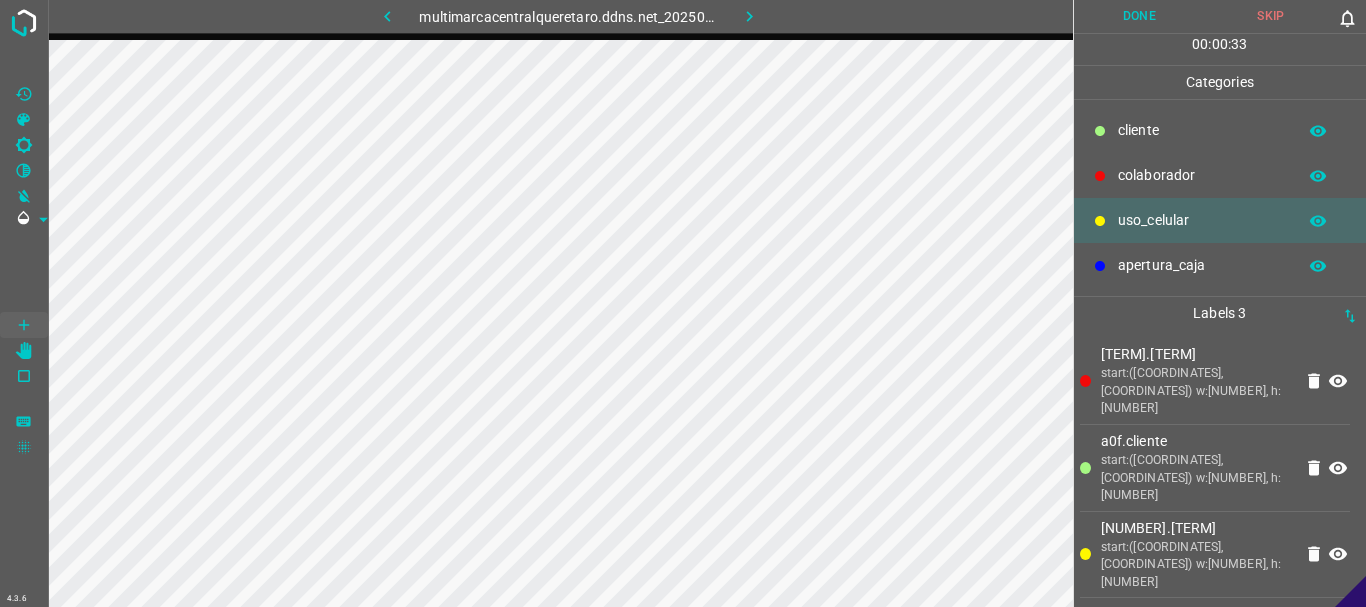 click on "​​cliente" at bounding box center [1202, 130] 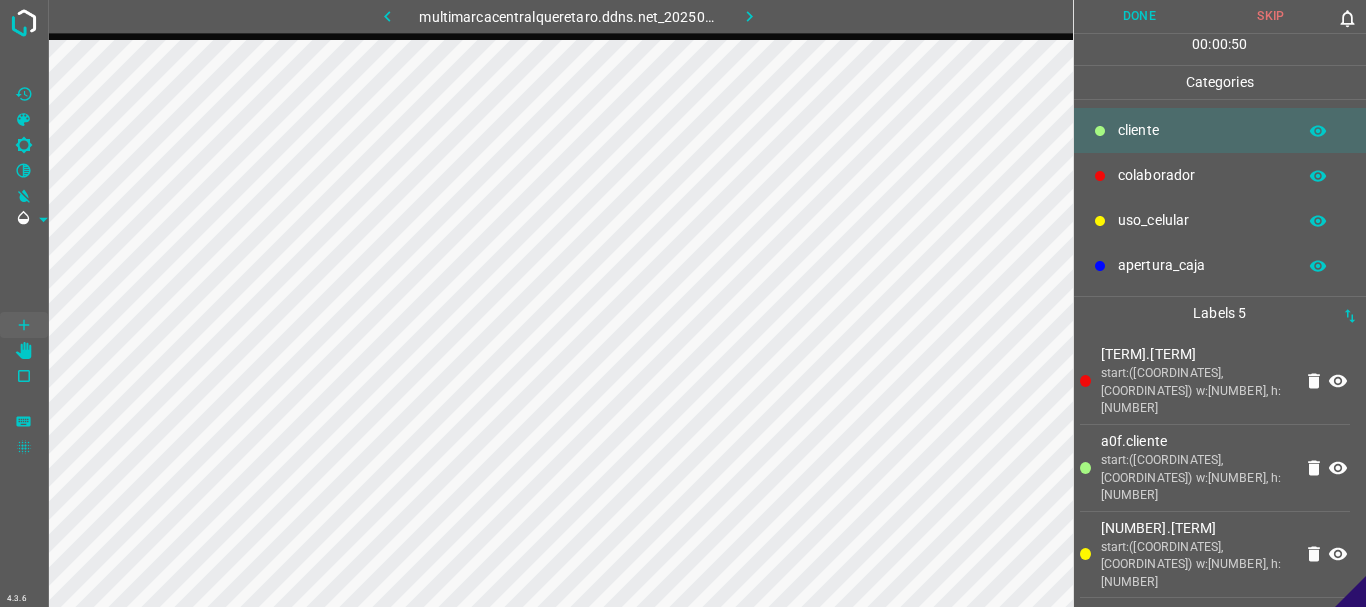 click on "Done" at bounding box center (1140, 16) 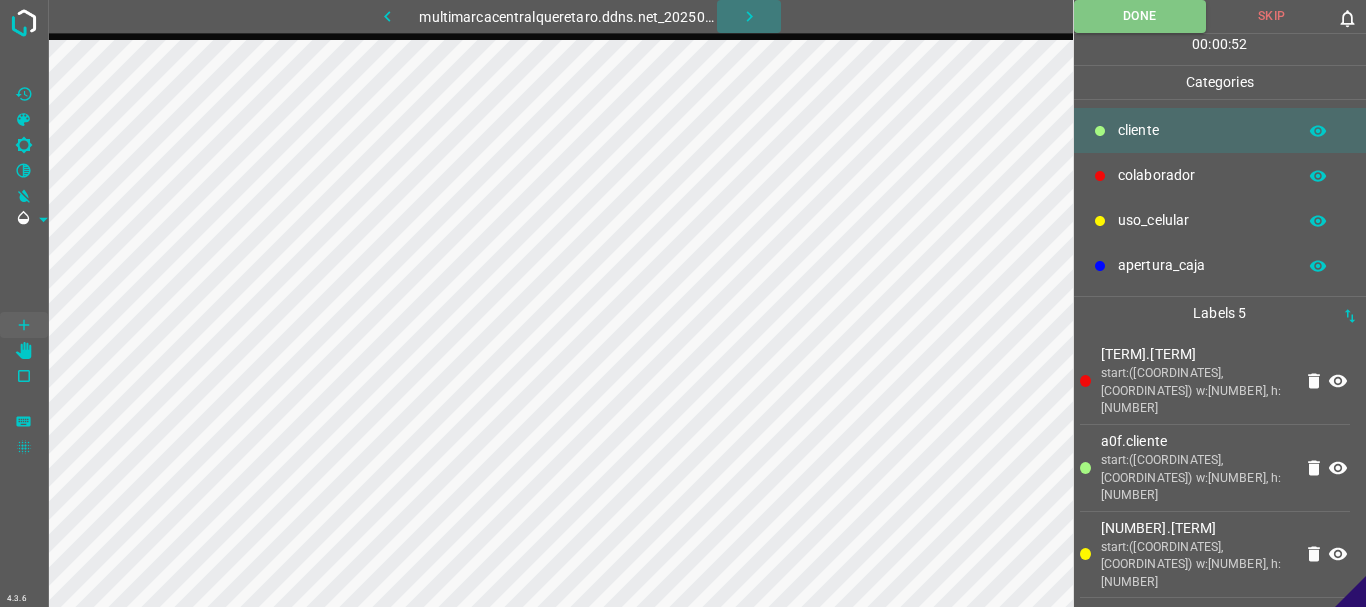 click at bounding box center (749, 16) 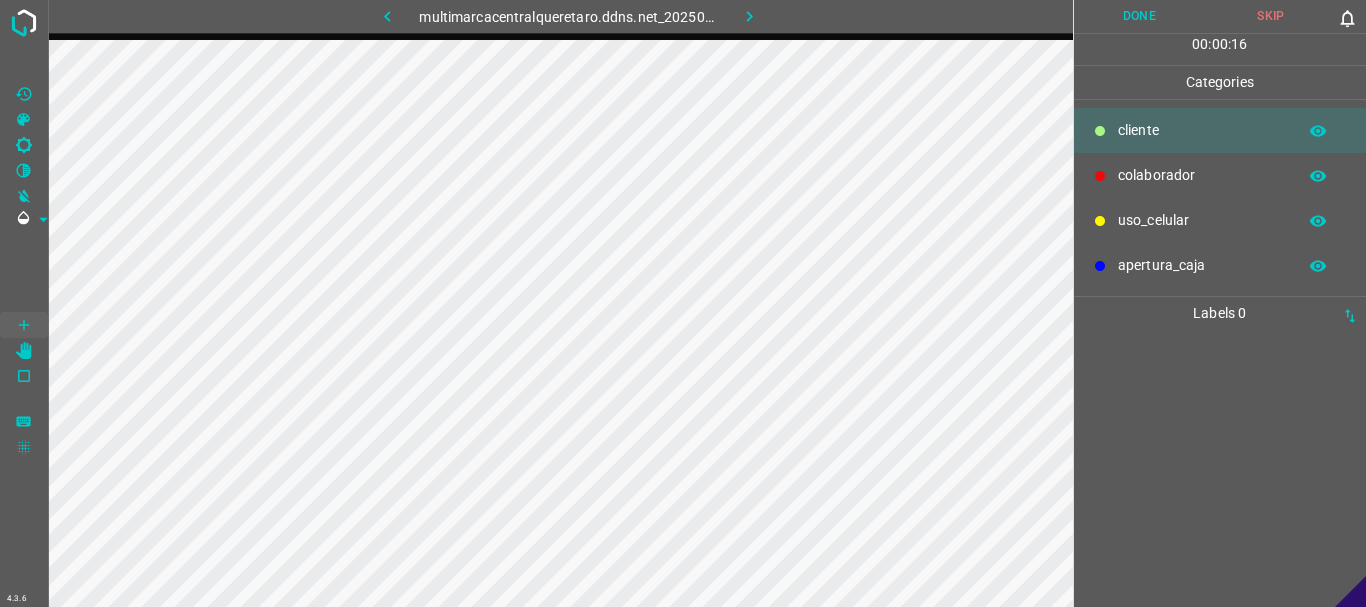 click on "colaborador" at bounding box center (1202, 130) 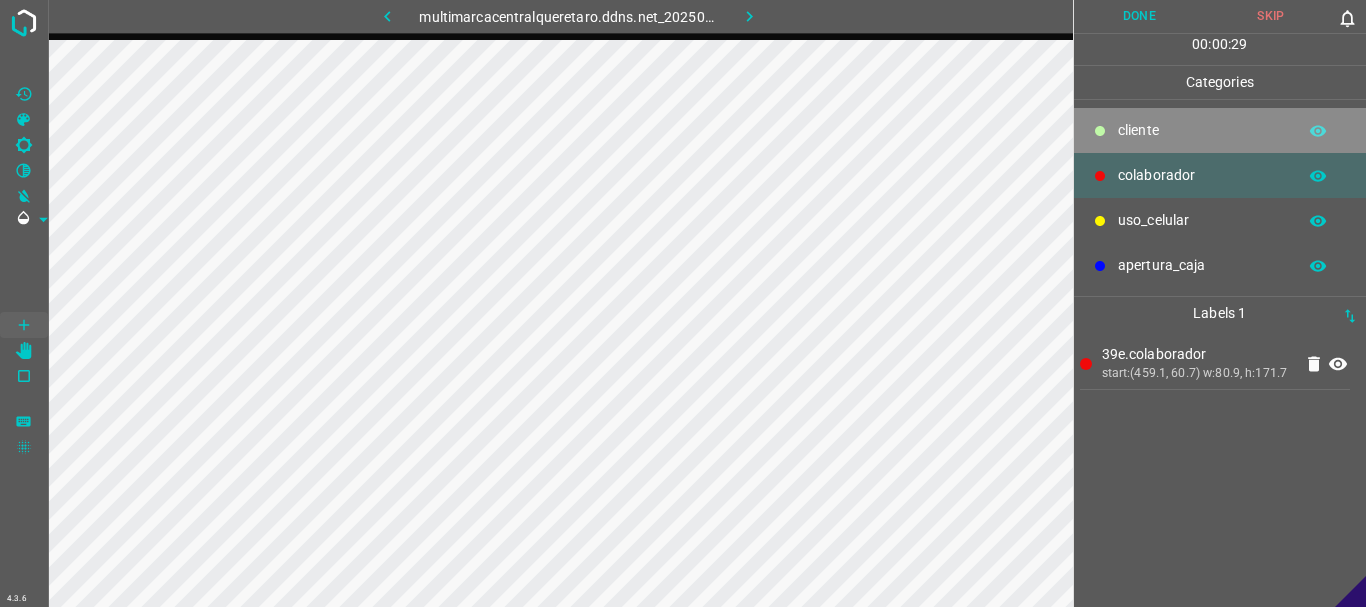 click on "​​cliente" at bounding box center [1202, 130] 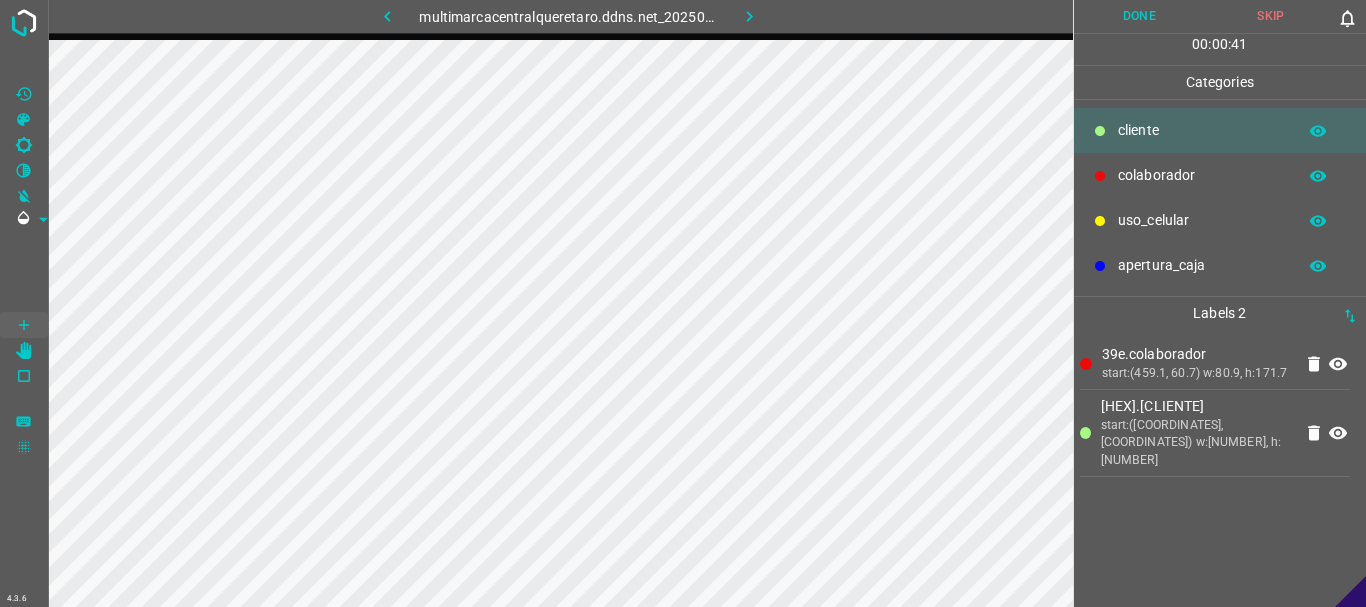click on "uso_celular" at bounding box center [1202, 130] 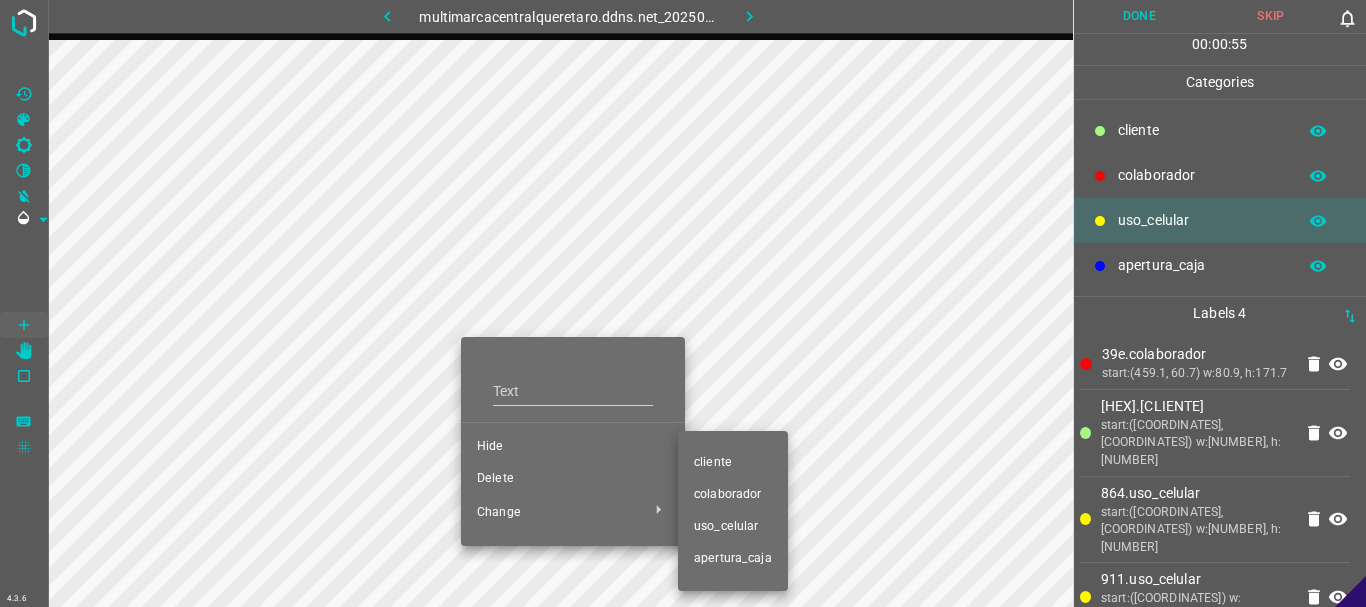 click on "​​cliente" at bounding box center (573, 447) 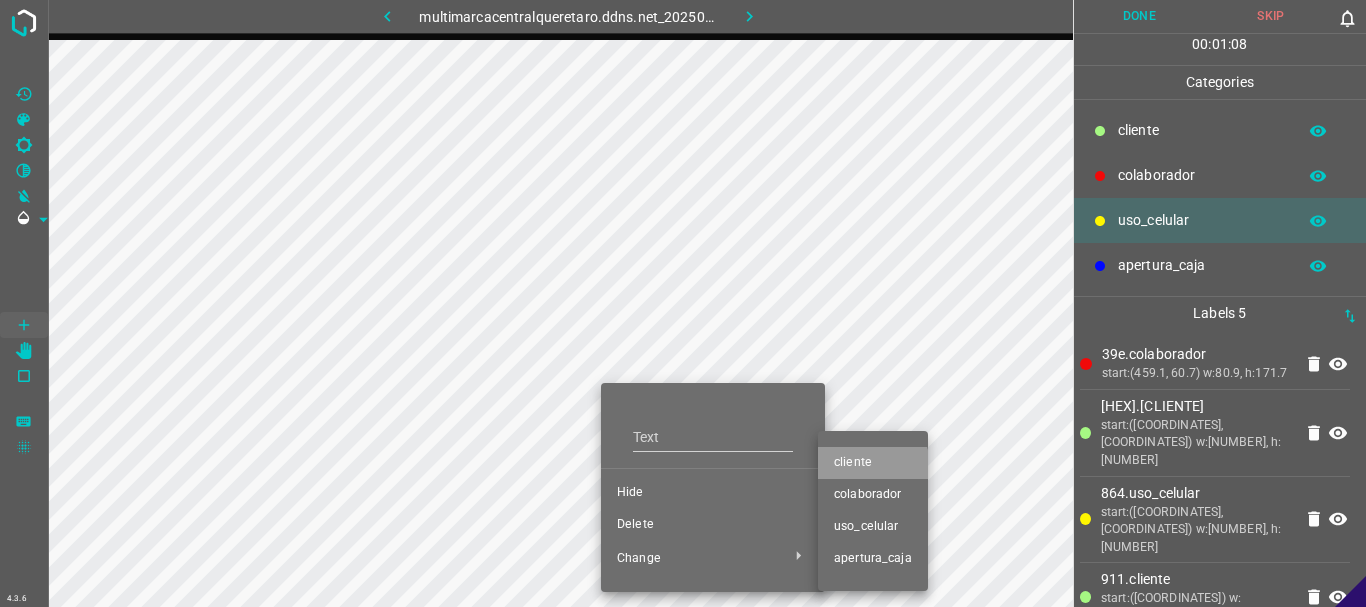 click on "​​cliente" at bounding box center (713, 493) 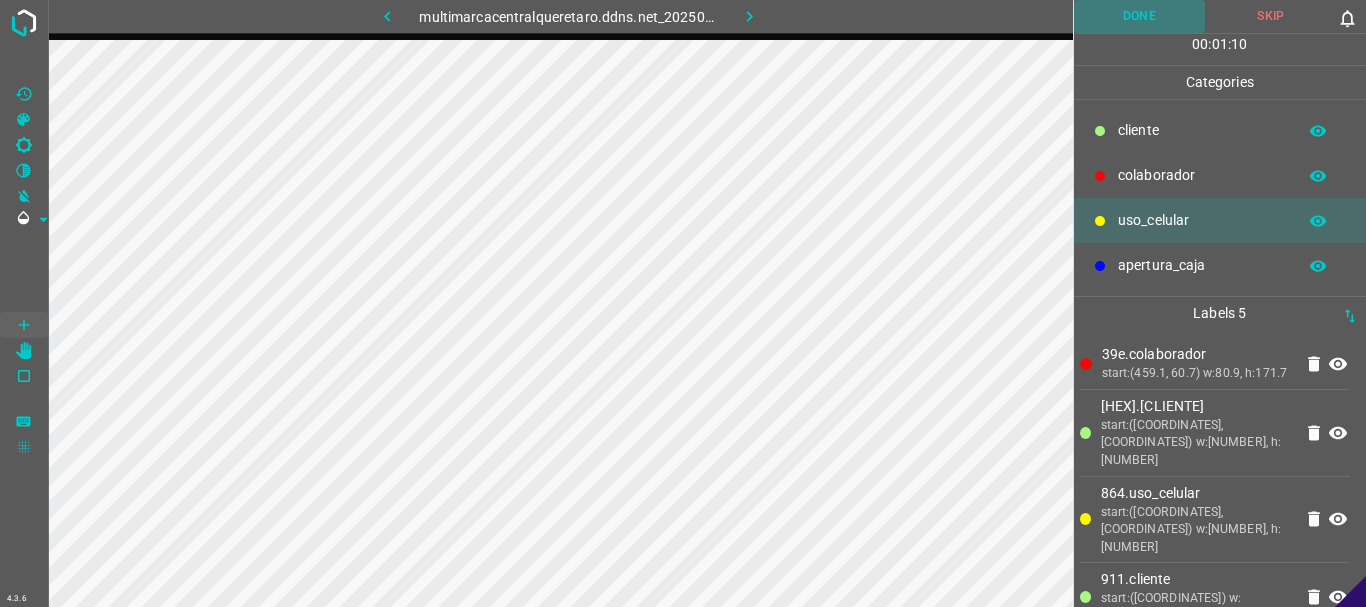 click on "Done" at bounding box center (1140, 16) 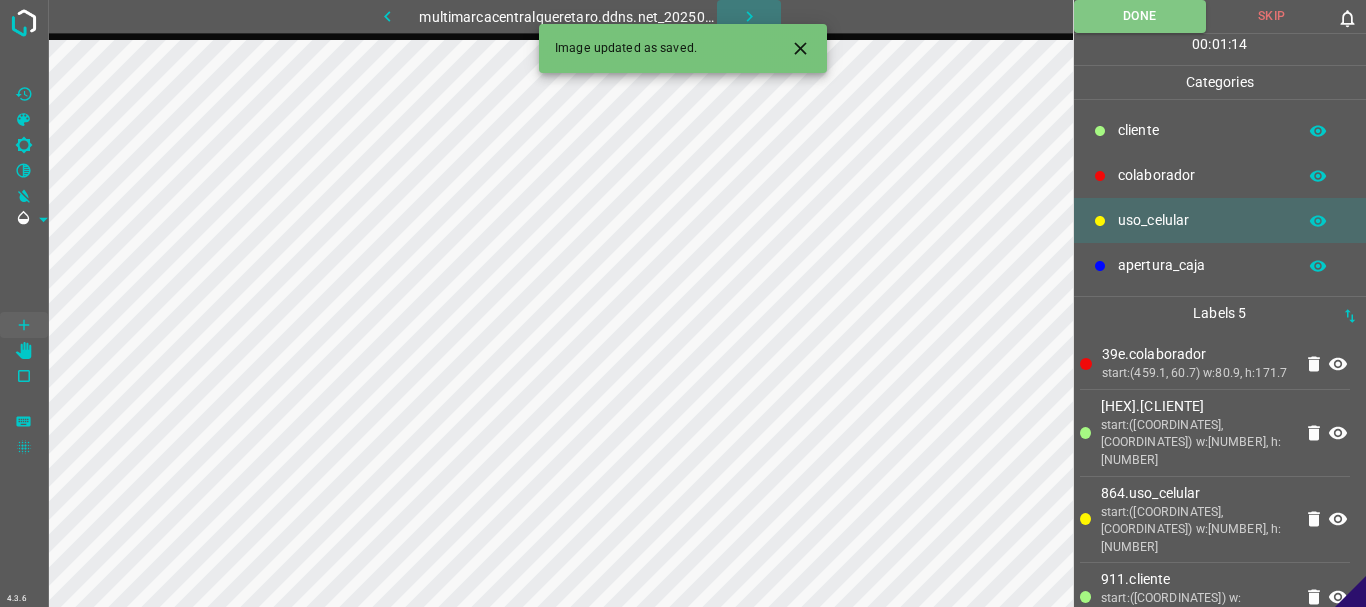 click at bounding box center [749, 16] 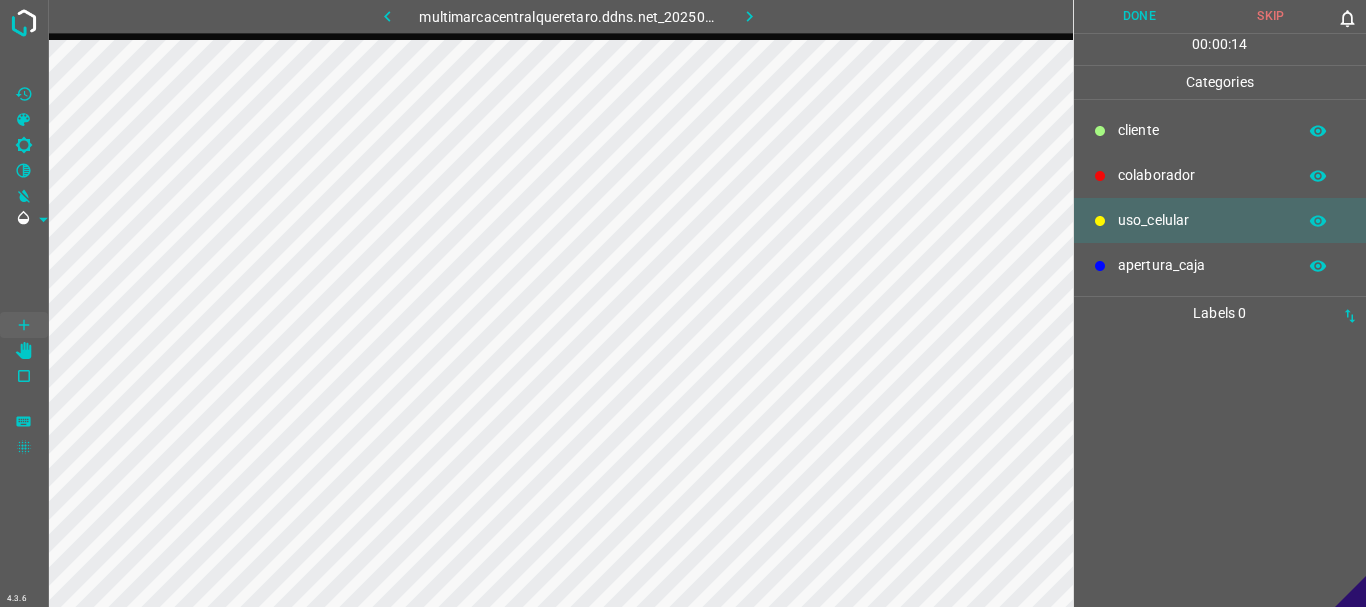 click on "​​cliente" at bounding box center (1202, 130) 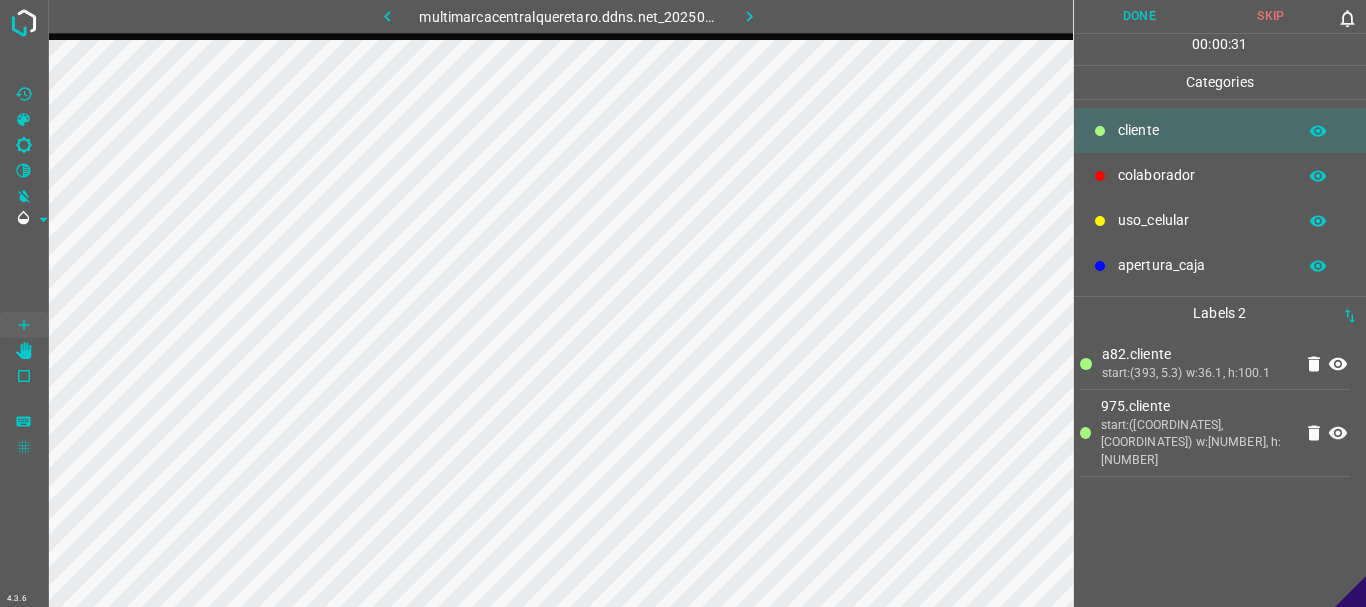 click on "Done" at bounding box center (1140, 16) 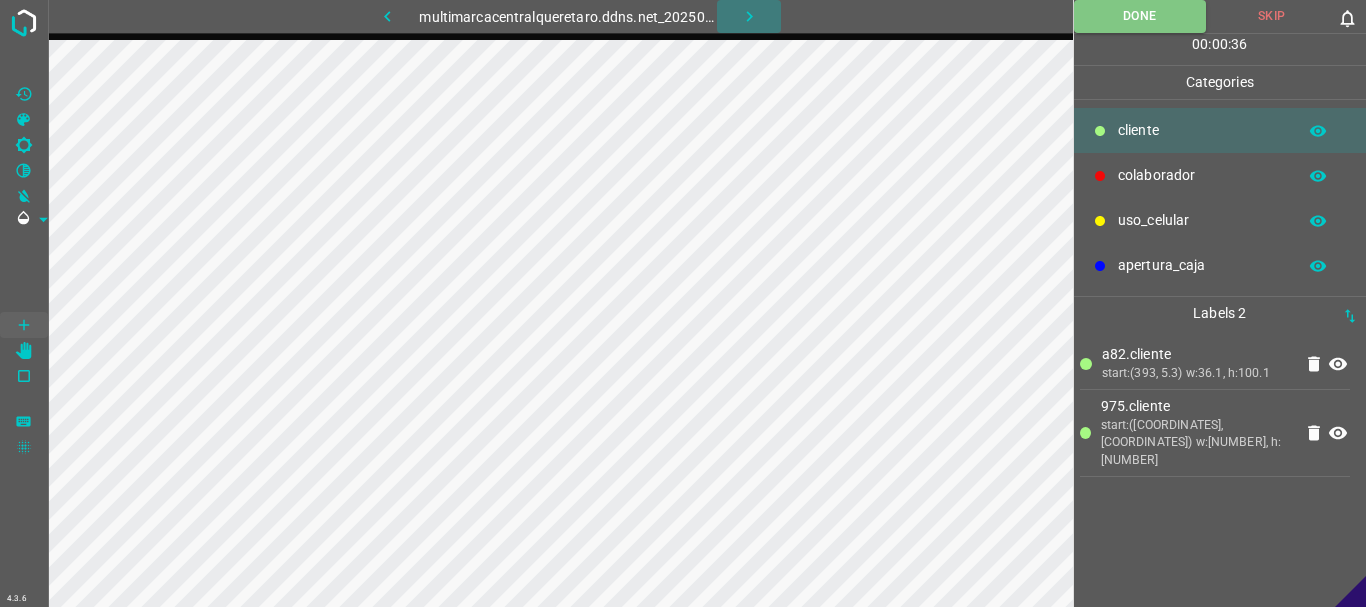 click at bounding box center (749, 16) 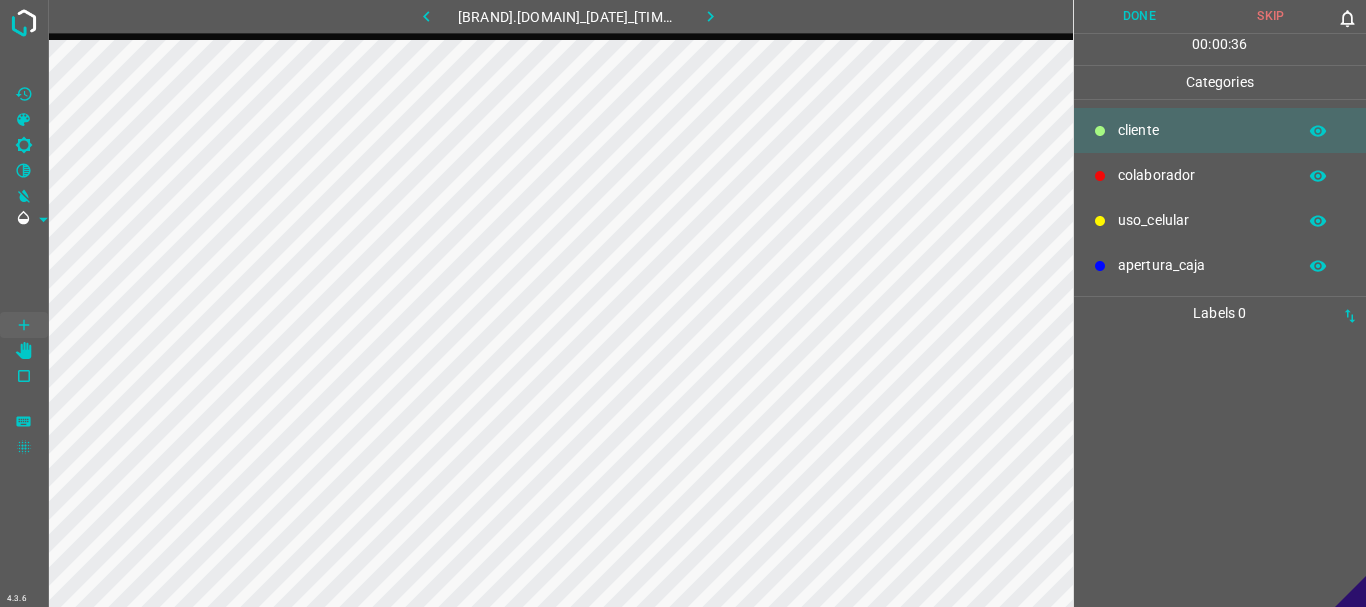 click on "colaborador" at bounding box center [1202, 130] 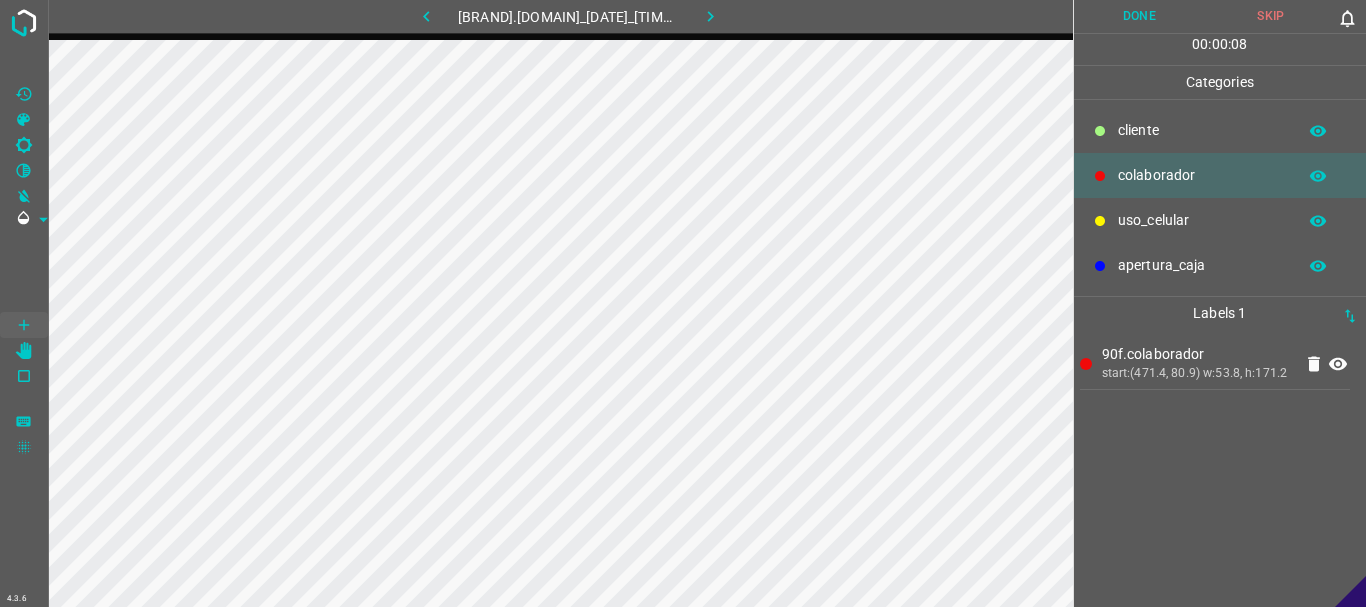 click on "​​cliente" at bounding box center (1202, 130) 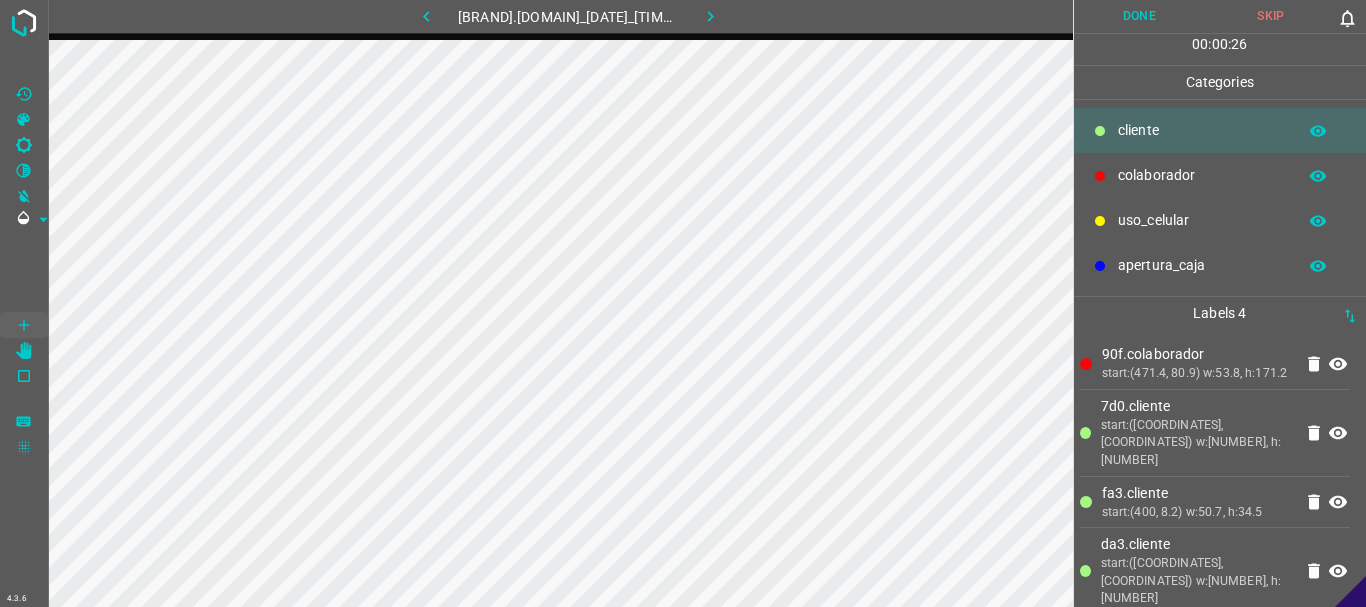 click on "Done" at bounding box center [1140, 16] 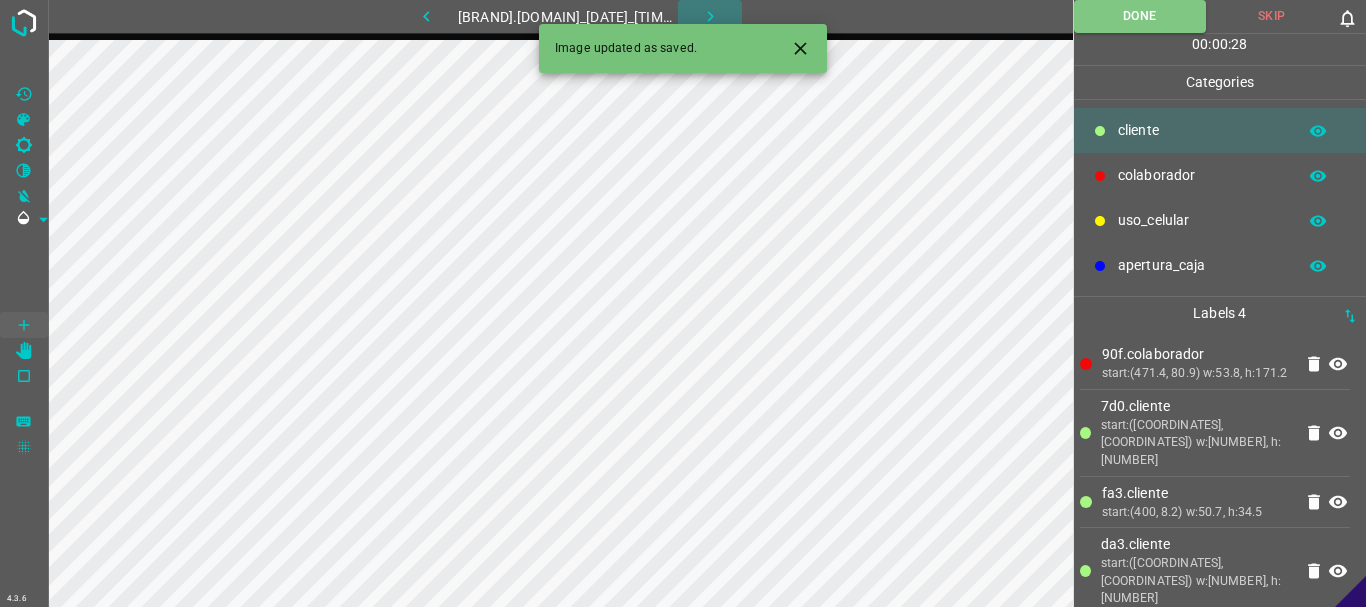 click at bounding box center (710, 16) 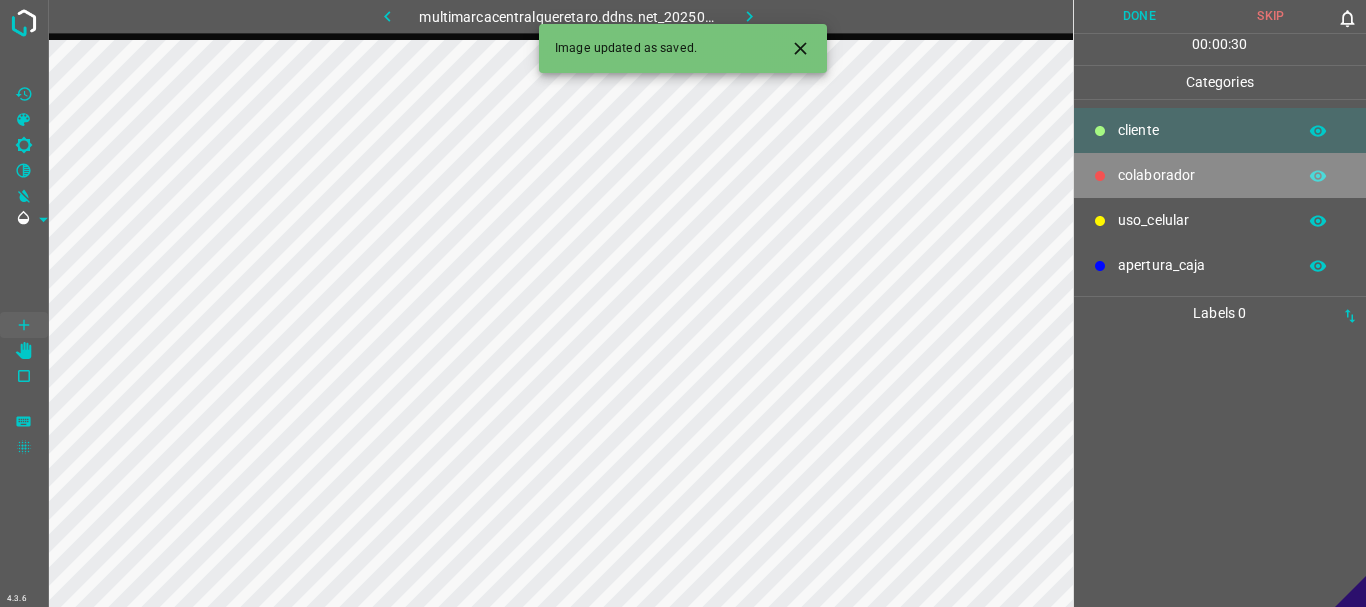 click on "colaborador" at bounding box center (1220, 175) 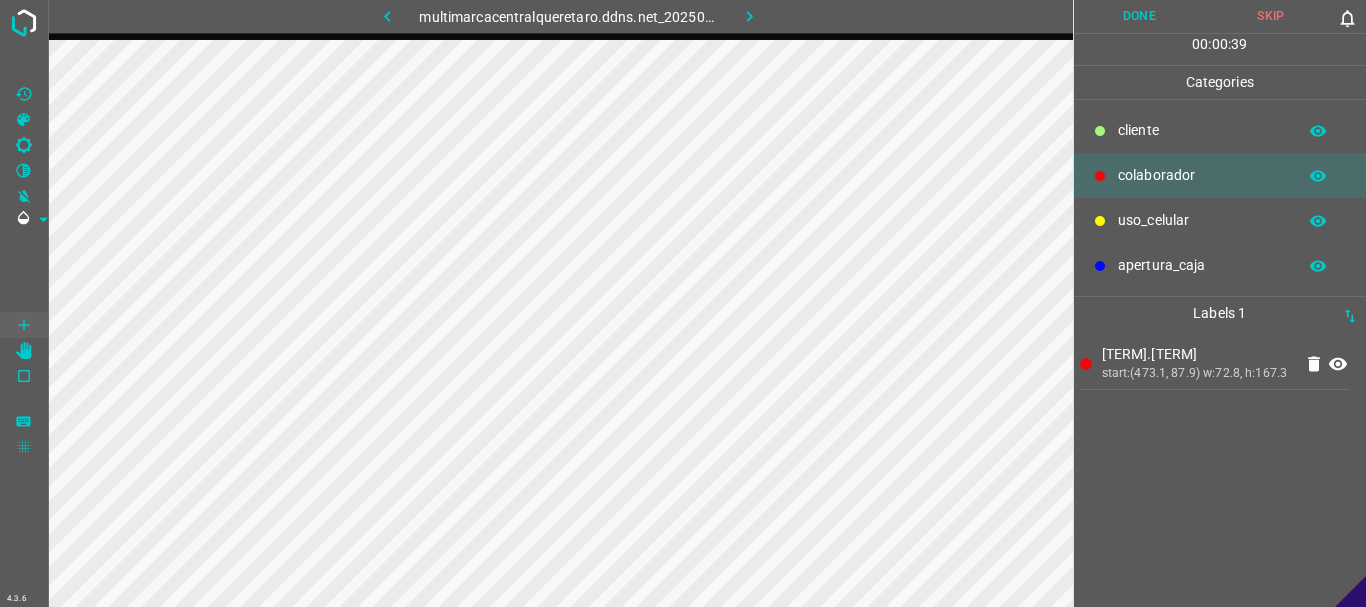 click on "​​cliente" at bounding box center (1202, 130) 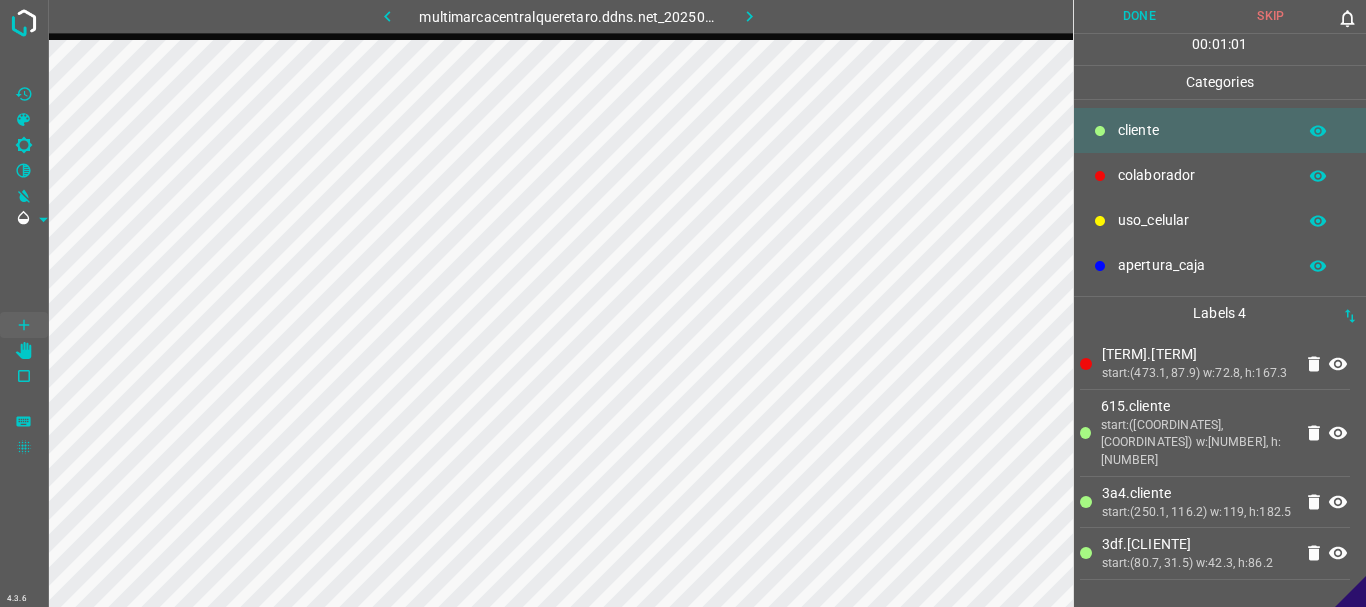 click on "Done" at bounding box center (1140, 16) 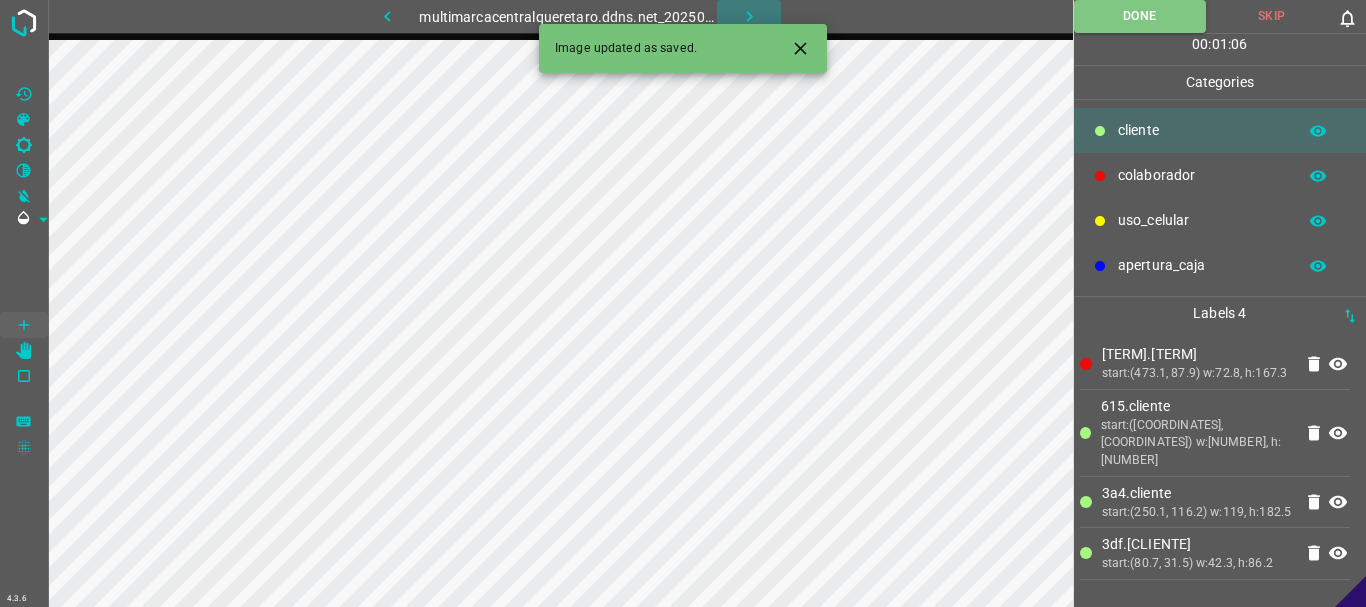 click at bounding box center [749, 16] 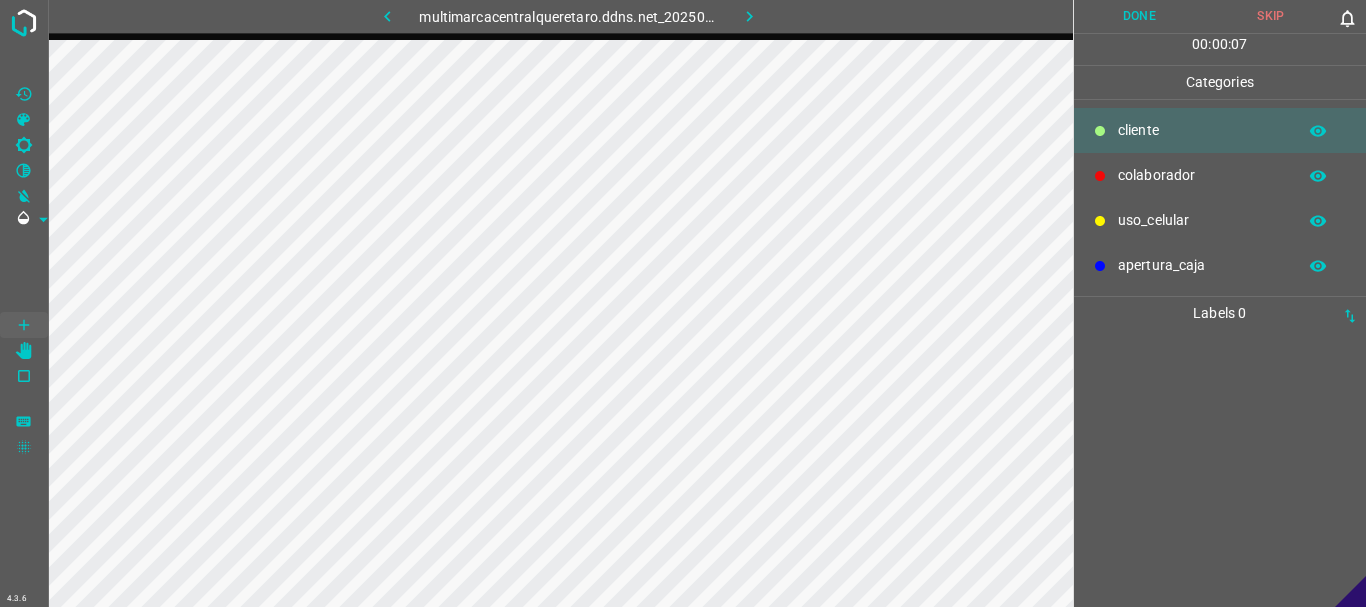 click on "colaborador" at bounding box center [1202, 130] 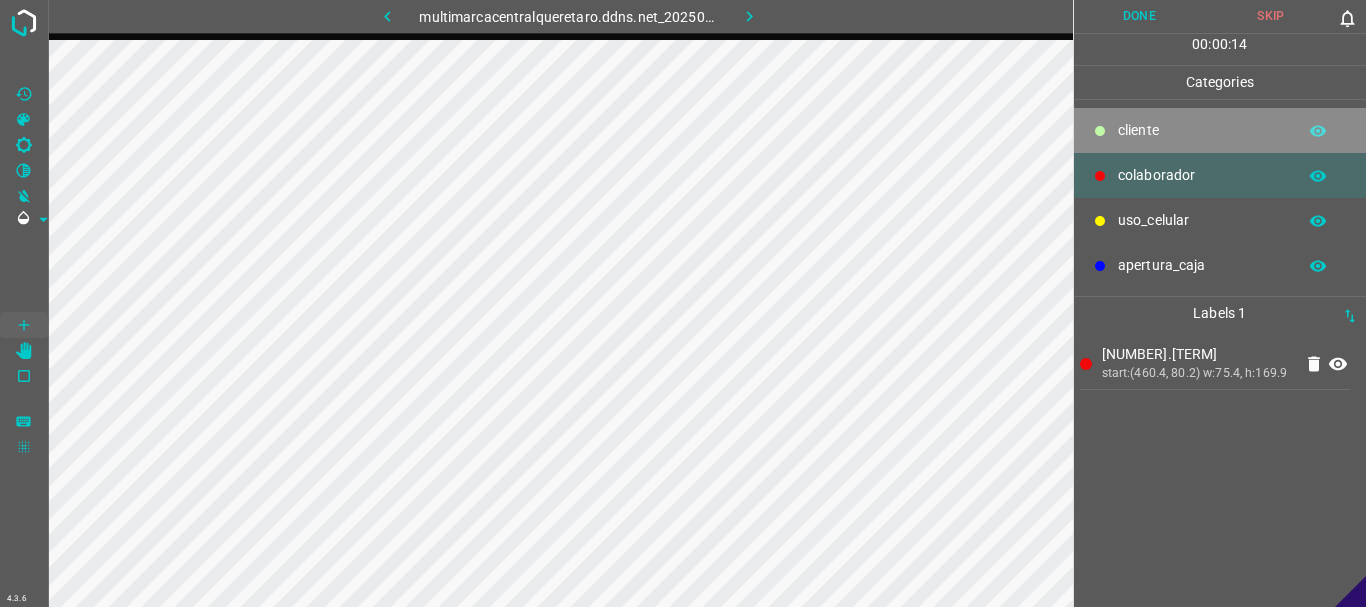 click on "​​cliente" at bounding box center (1202, 130) 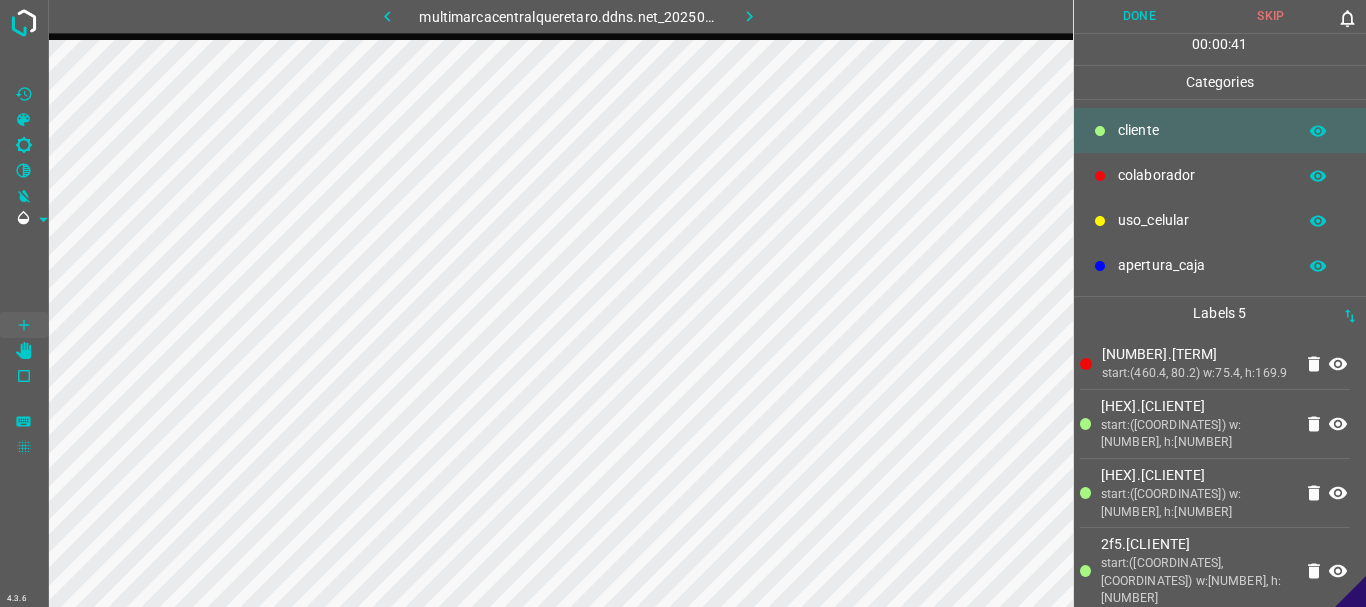 click at bounding box center (24, 303) 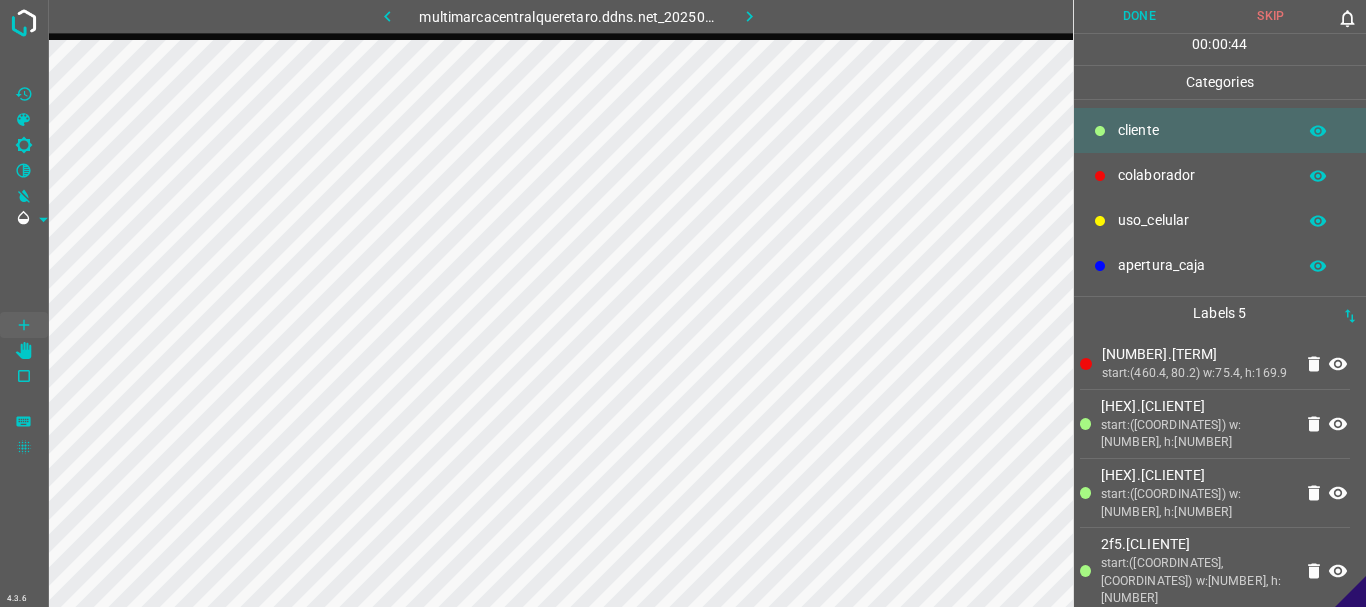 click at bounding box center (24, 303) 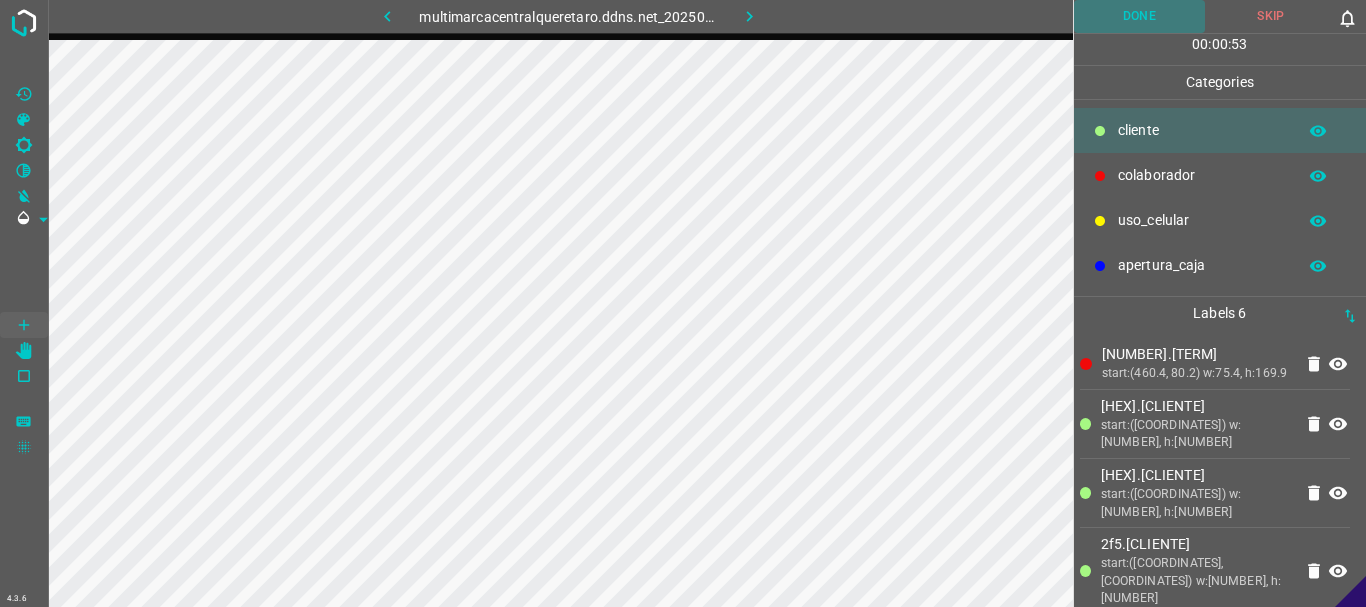 click on "Done" at bounding box center (1140, 16) 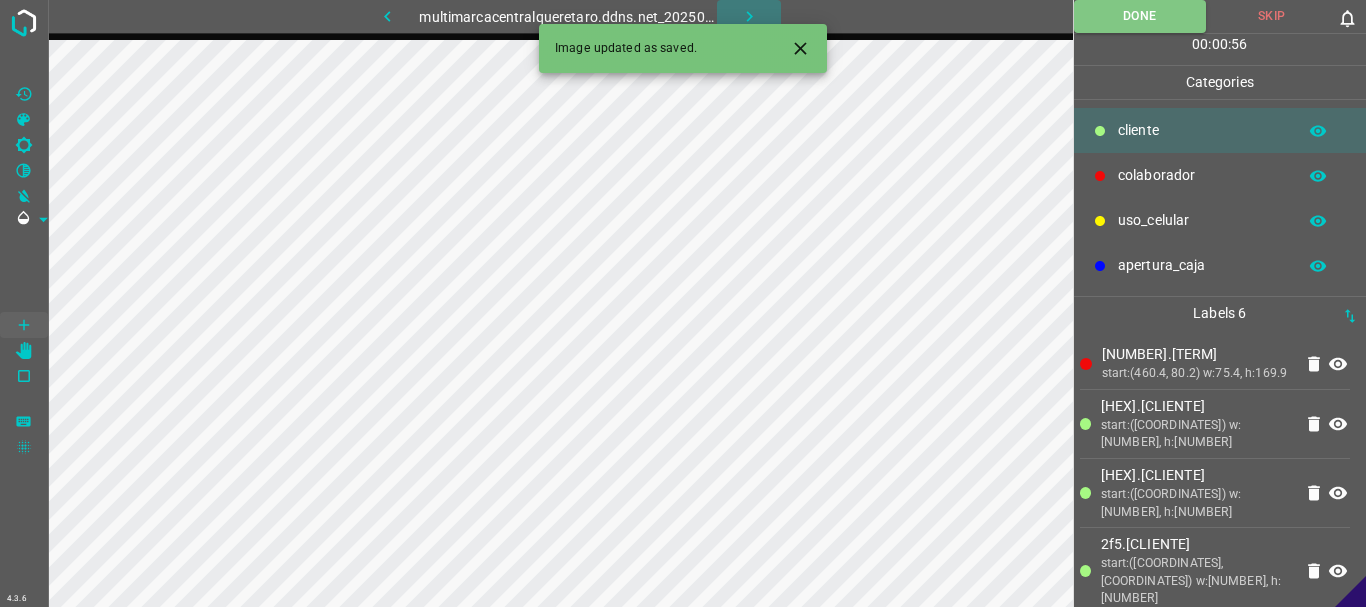 click at bounding box center [749, 16] 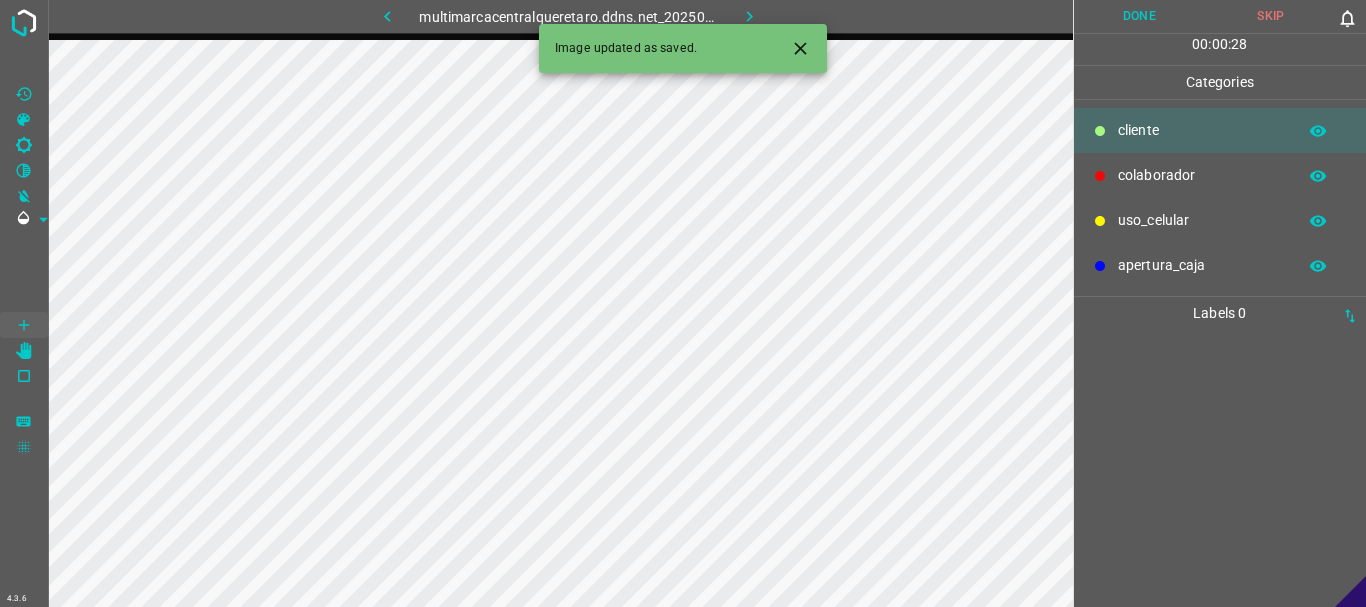click on "colaborador" at bounding box center [1202, 130] 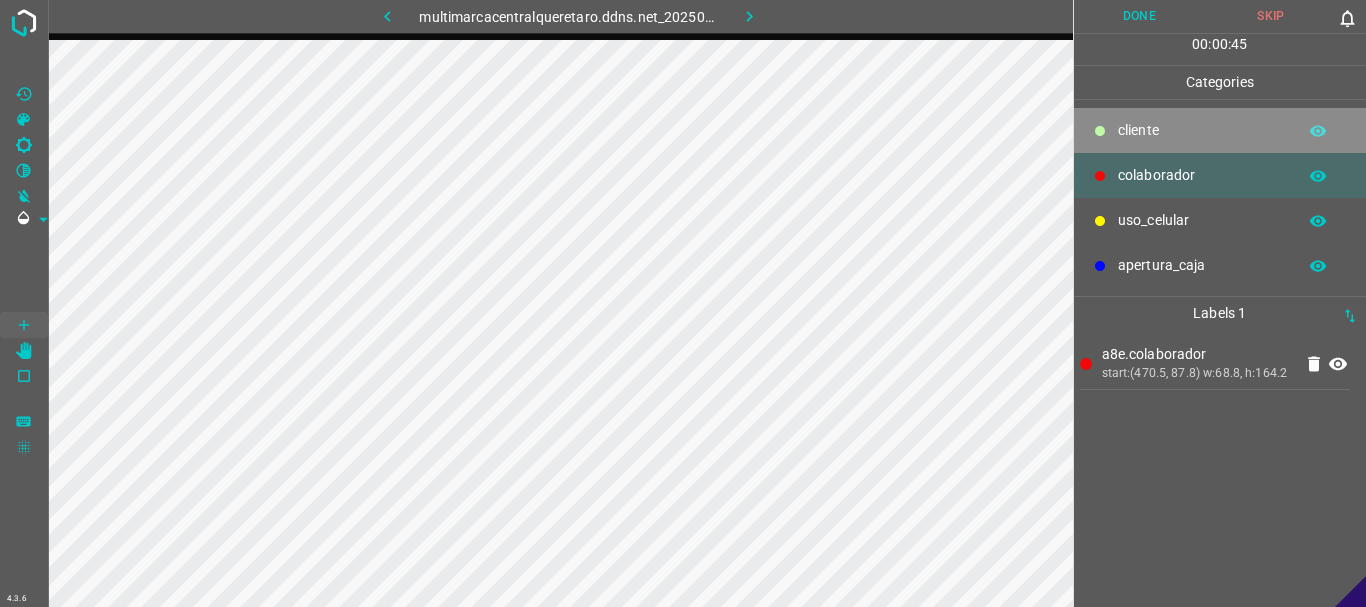 click on "​​cliente" at bounding box center (1220, 130) 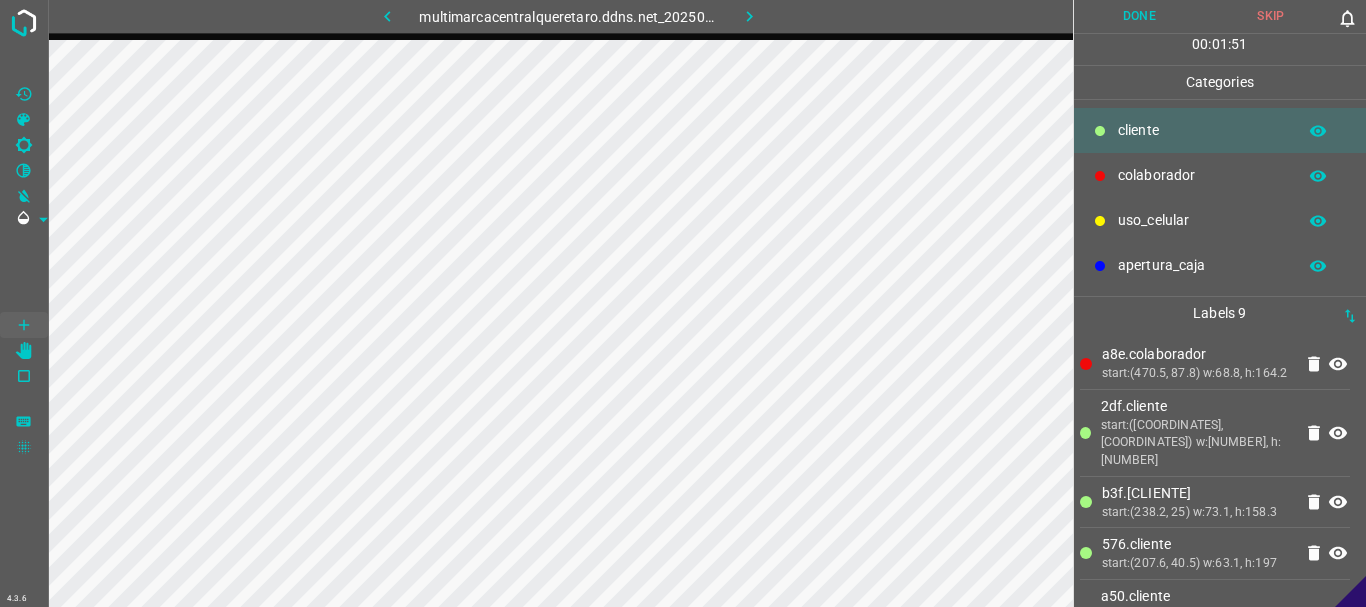 click on "Done" at bounding box center [1140, 16] 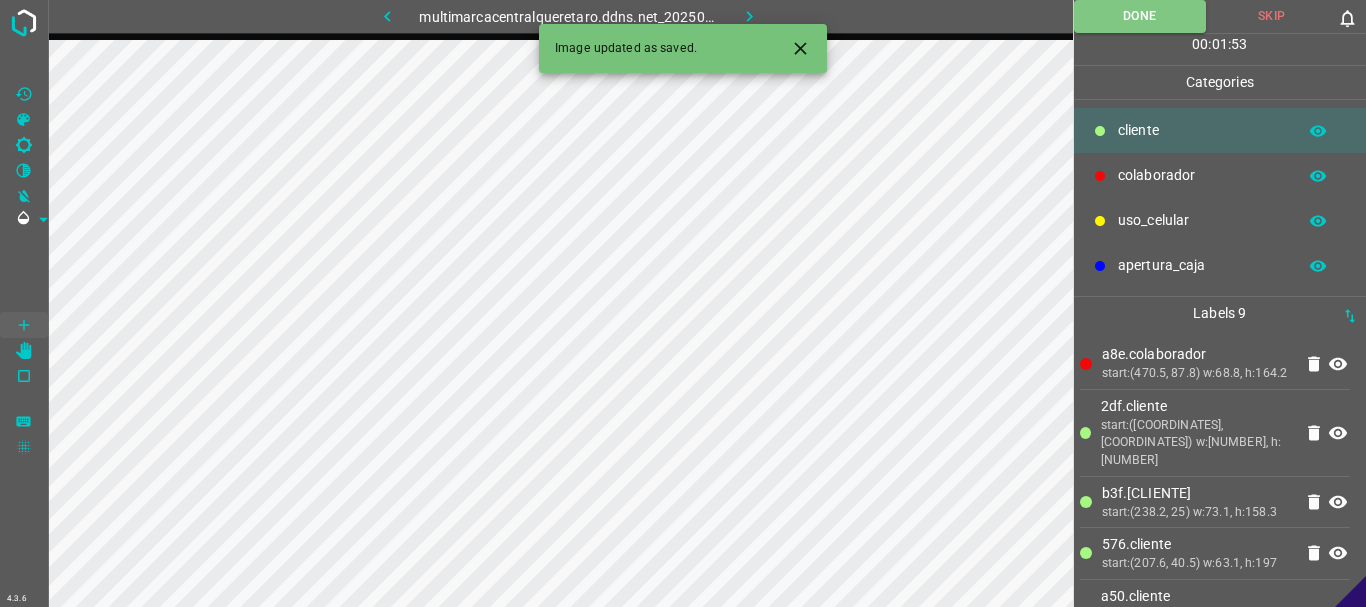 click at bounding box center [749, 16] 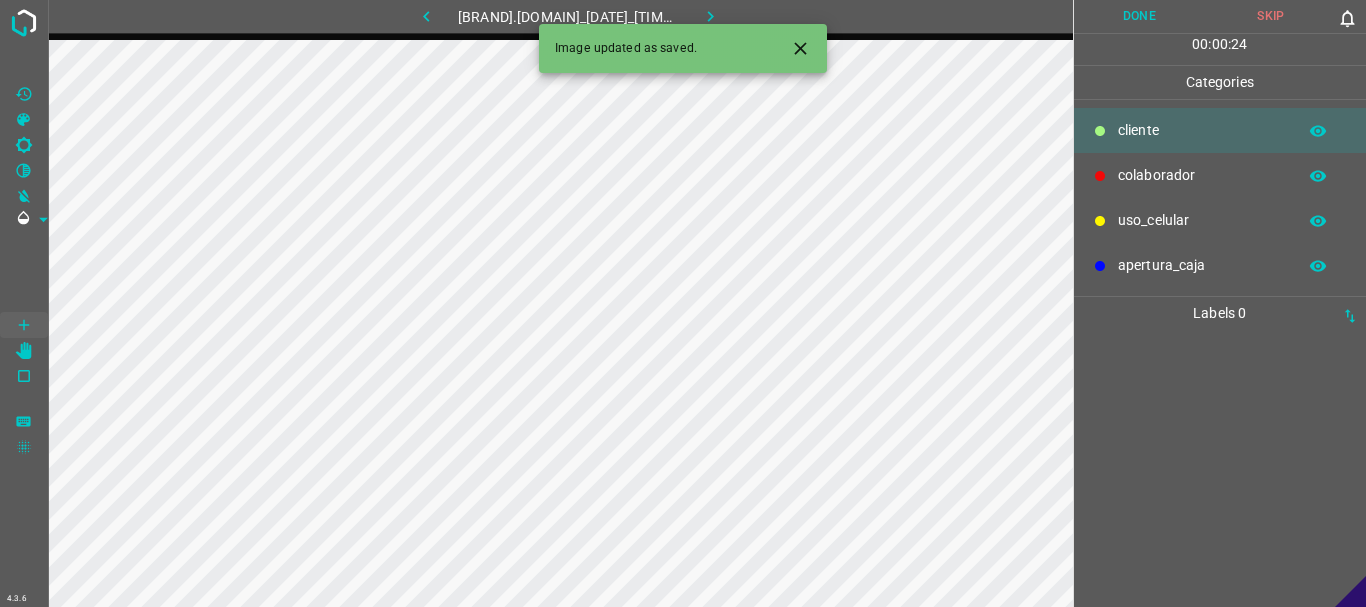 click on "colaborador" at bounding box center (1220, 175) 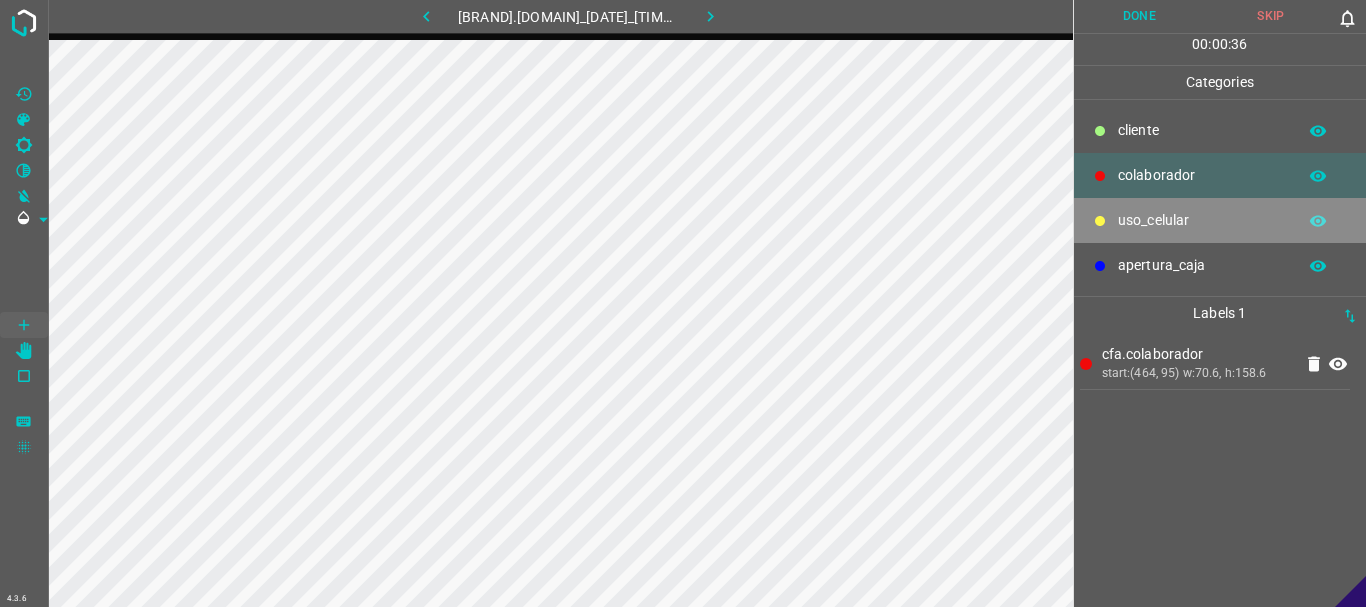 click on "uso_celular" at bounding box center [1202, 130] 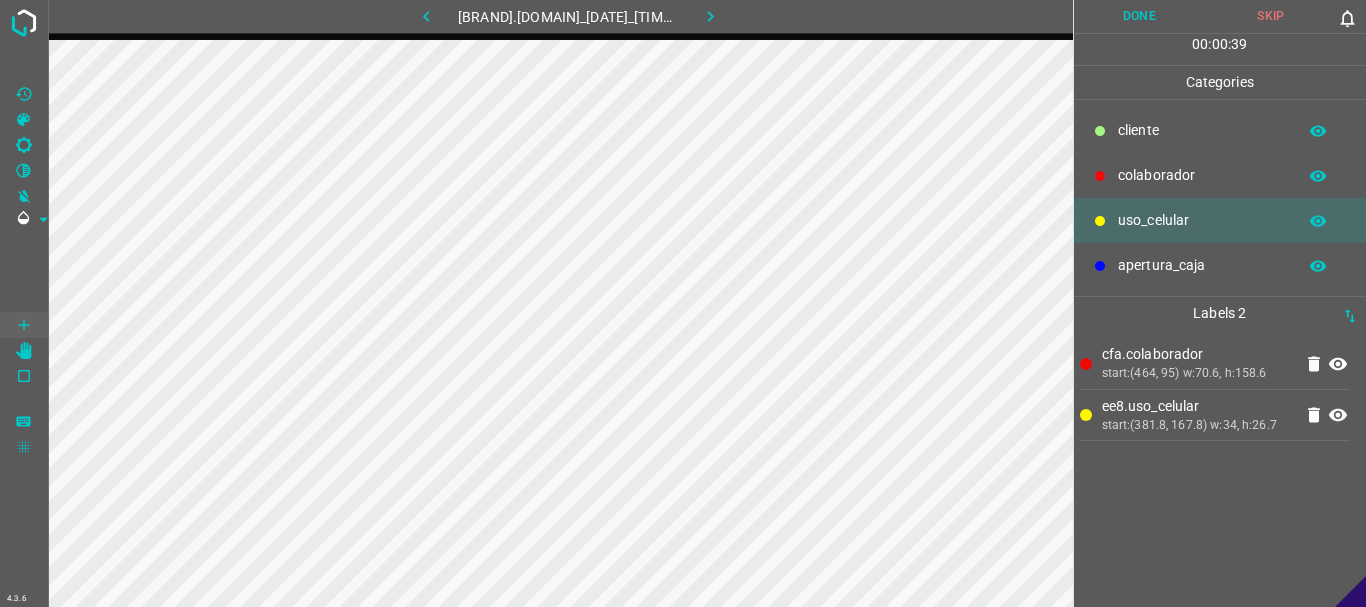 click on "​​cliente" at bounding box center [1202, 130] 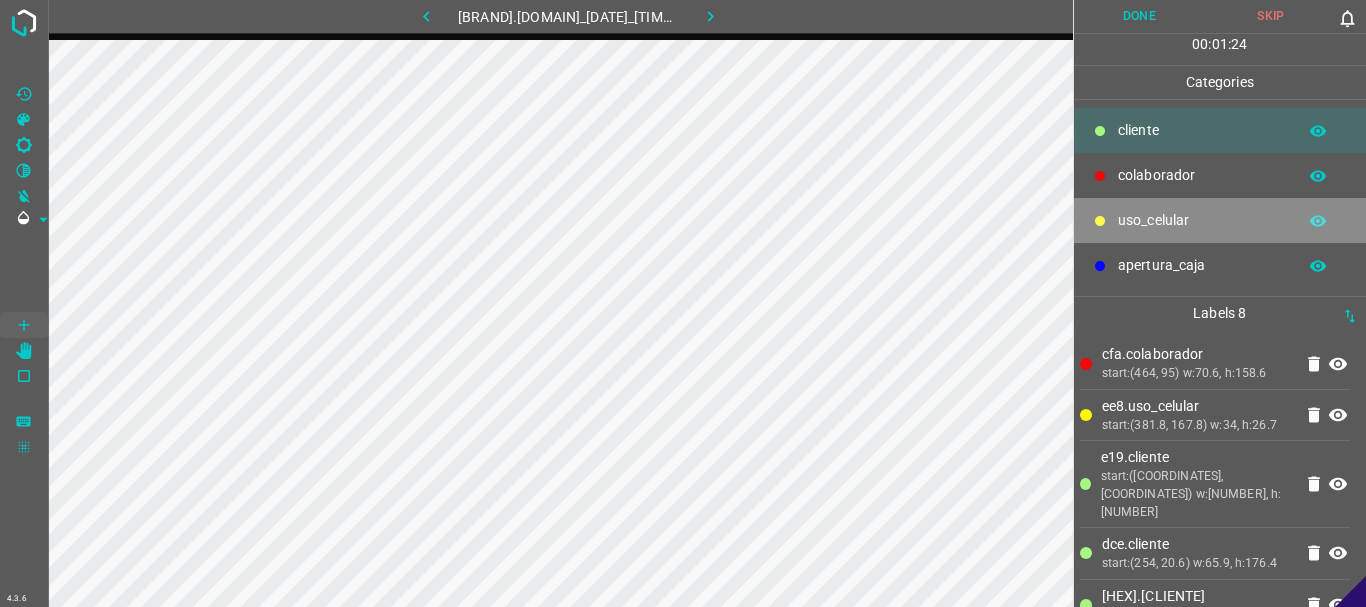 click on "uso_celular" at bounding box center [1202, 130] 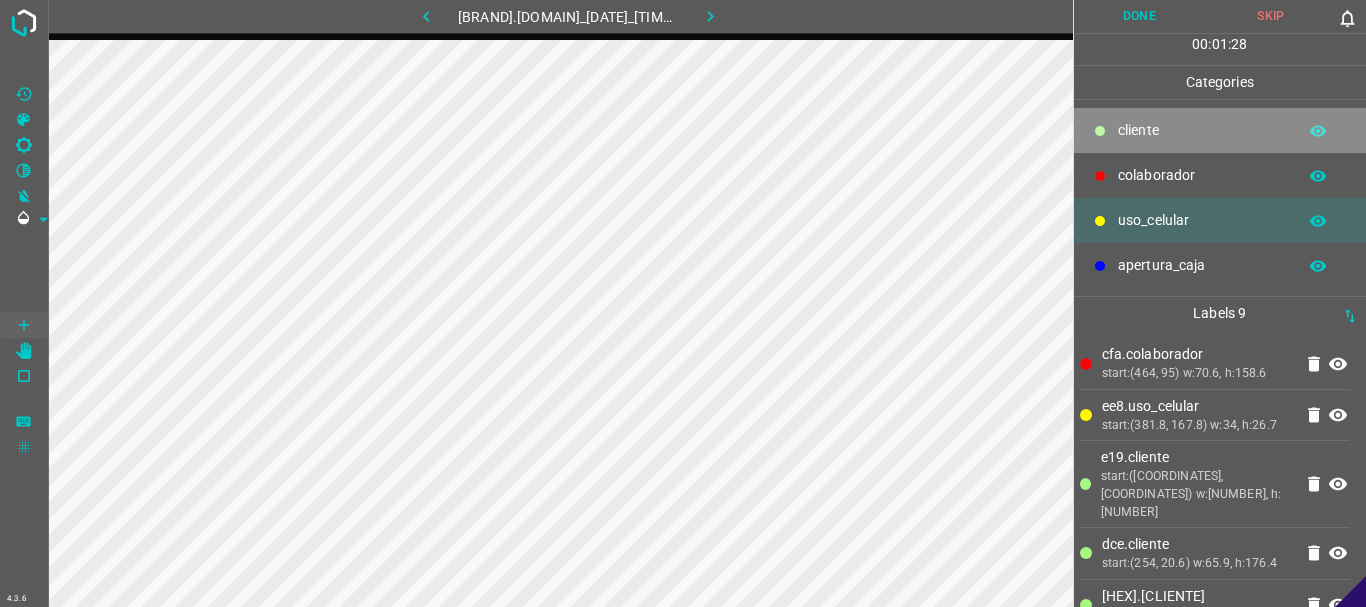 click at bounding box center [1100, 131] 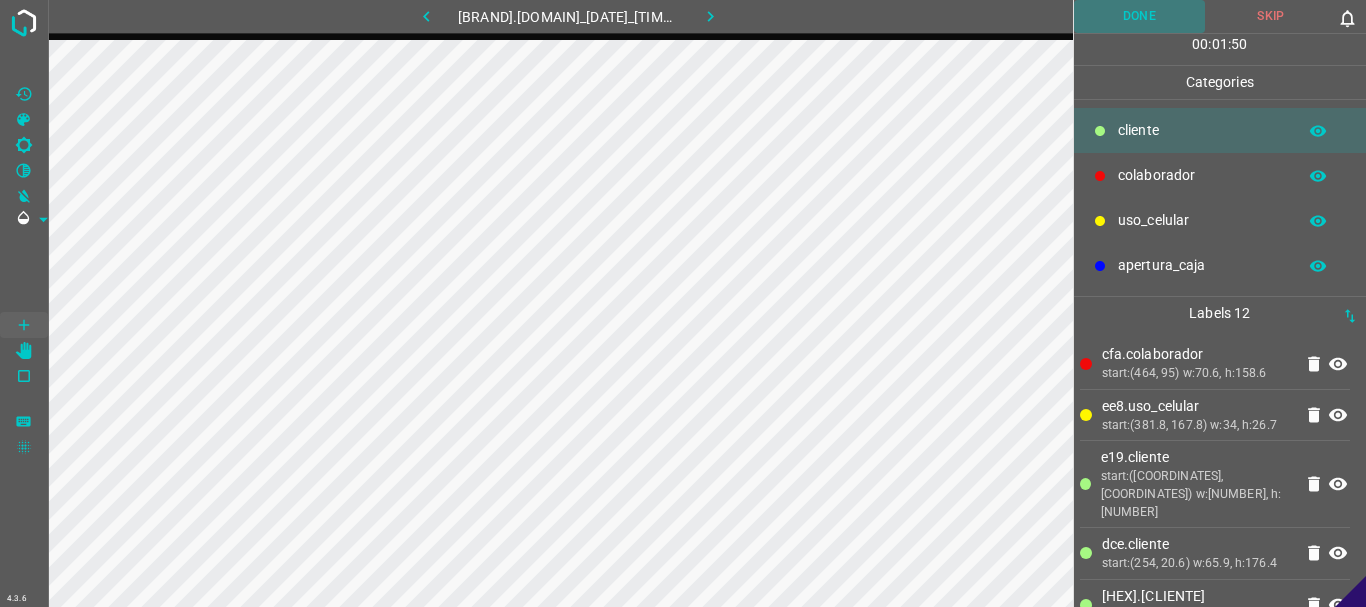 click on "Done" at bounding box center [1140, 16] 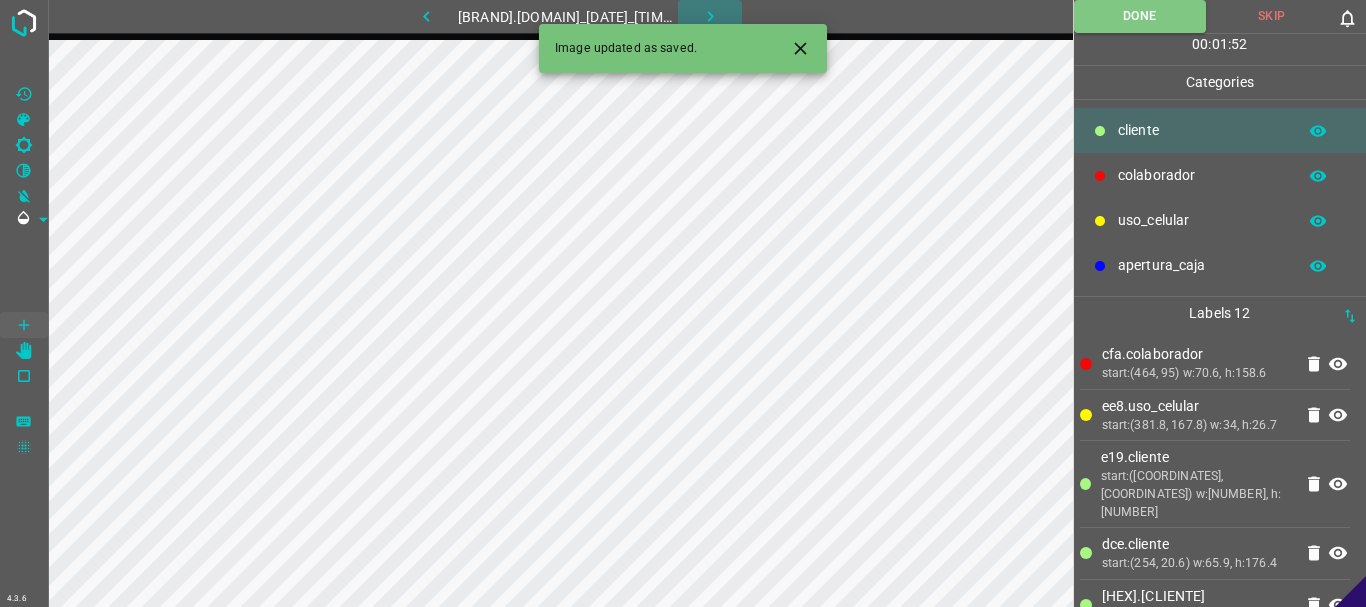 click at bounding box center (710, 16) 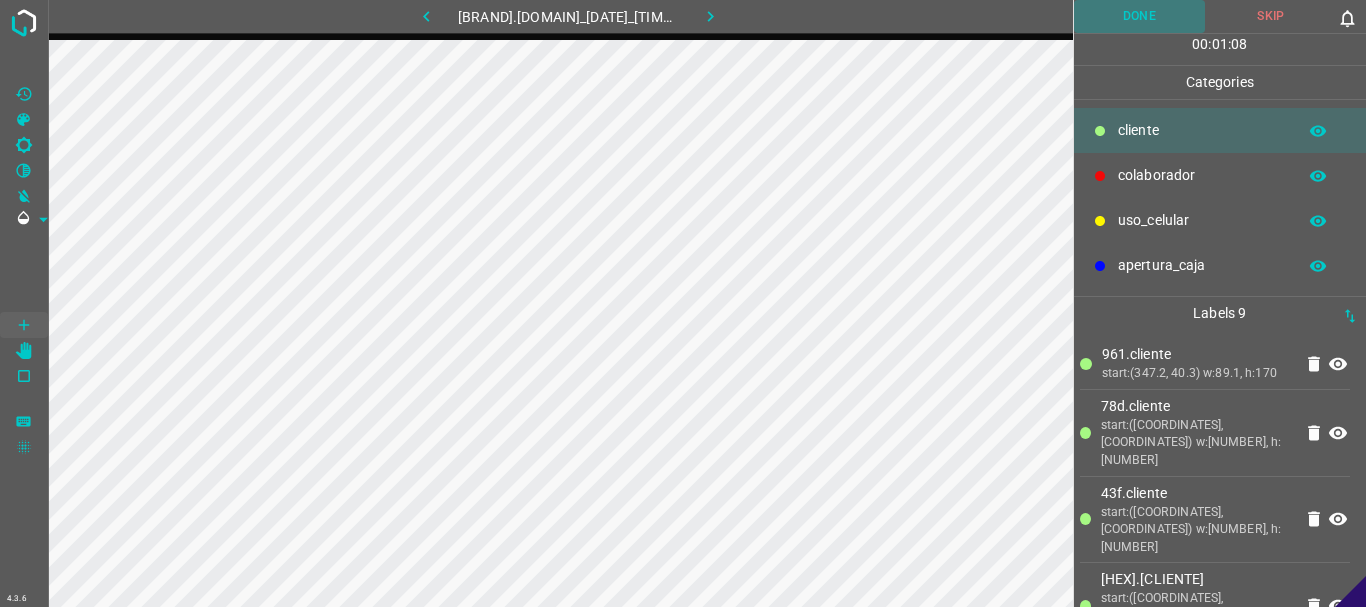 click on "Done" at bounding box center [1140, 16] 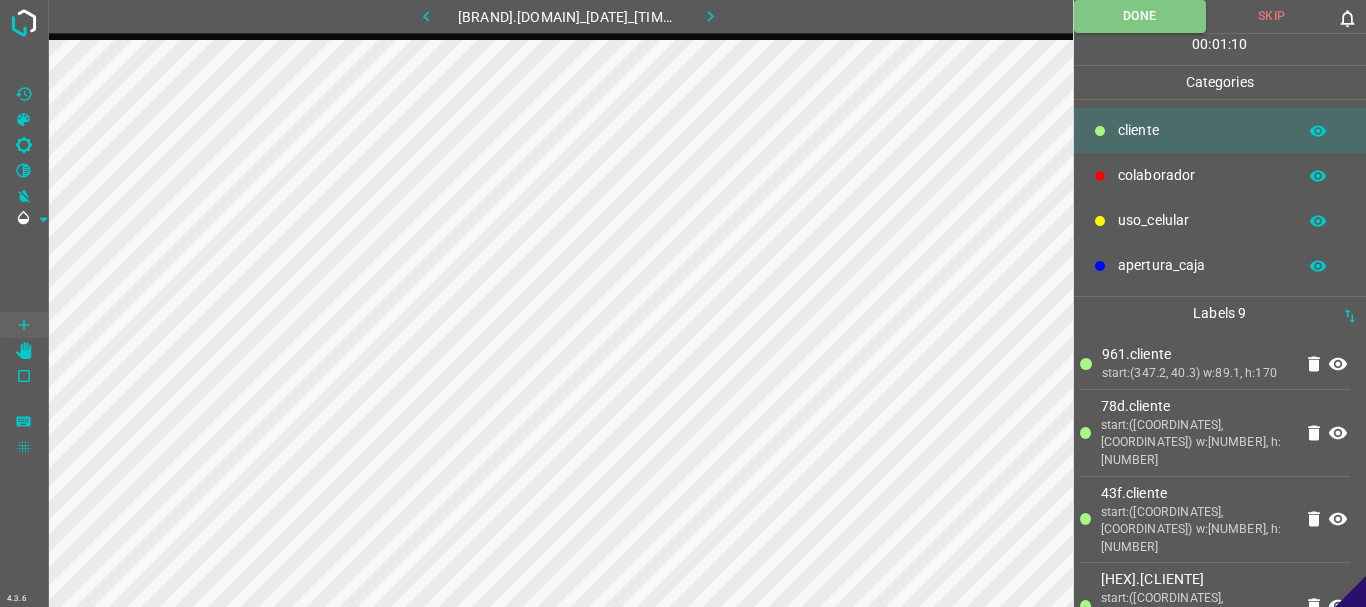 click at bounding box center [710, 16] 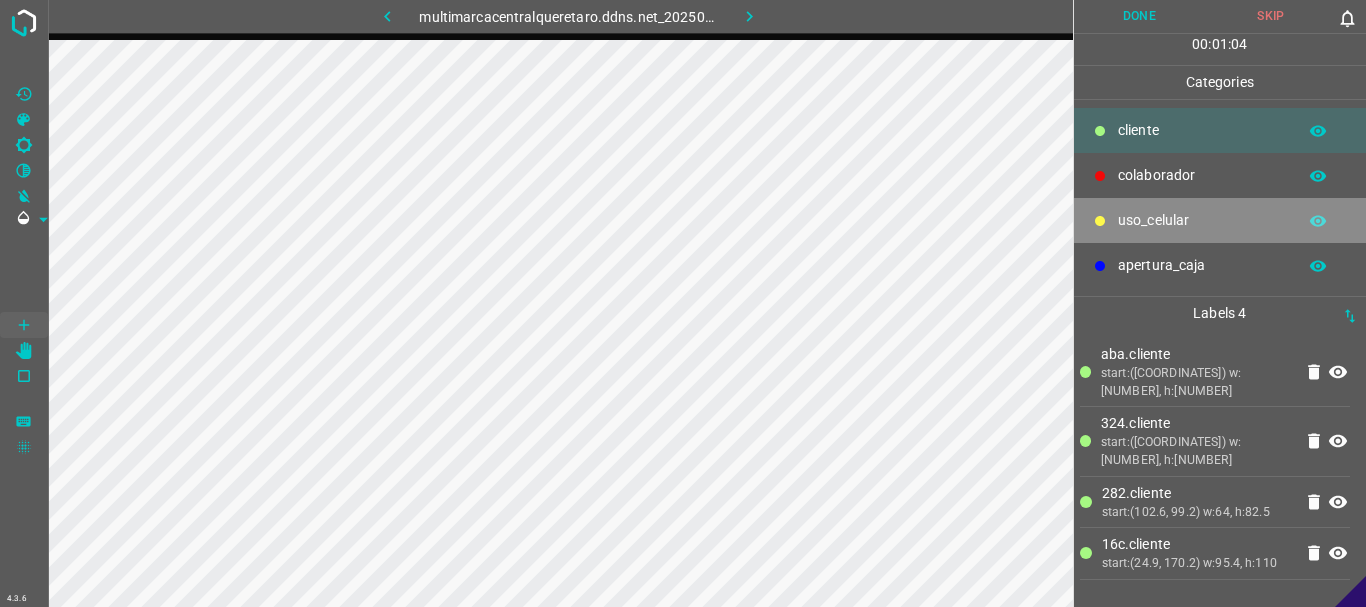 click on "uso_celular" at bounding box center (1202, 130) 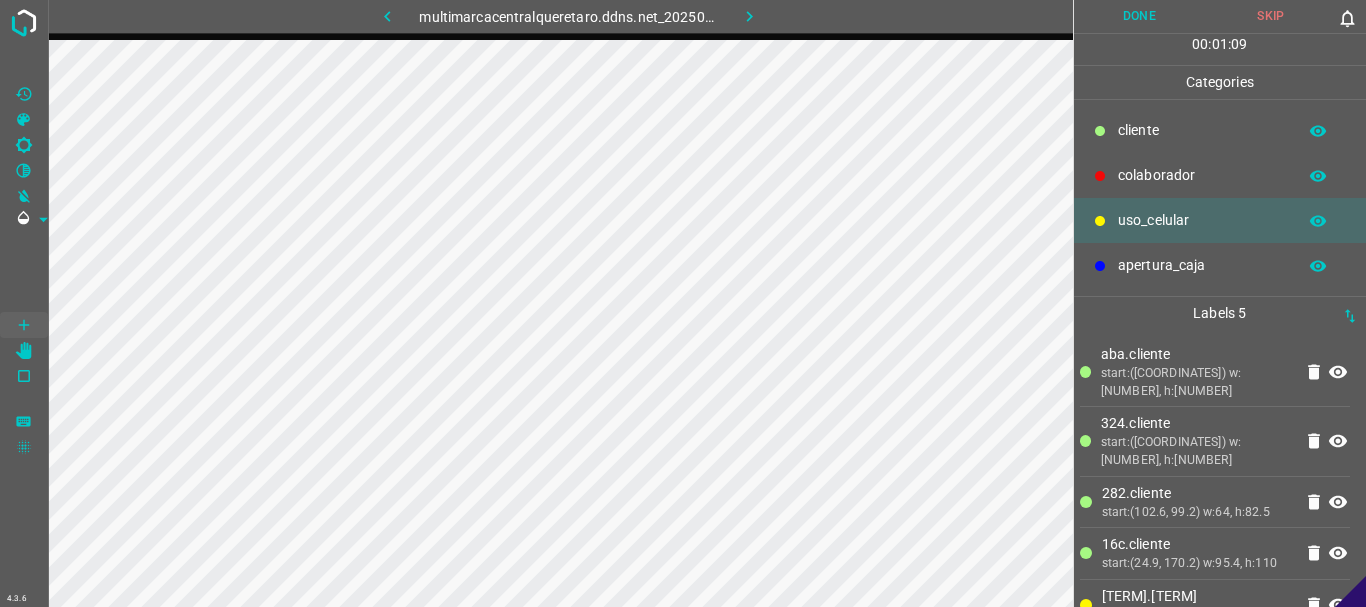 click on "​​cliente" at bounding box center [1202, 130] 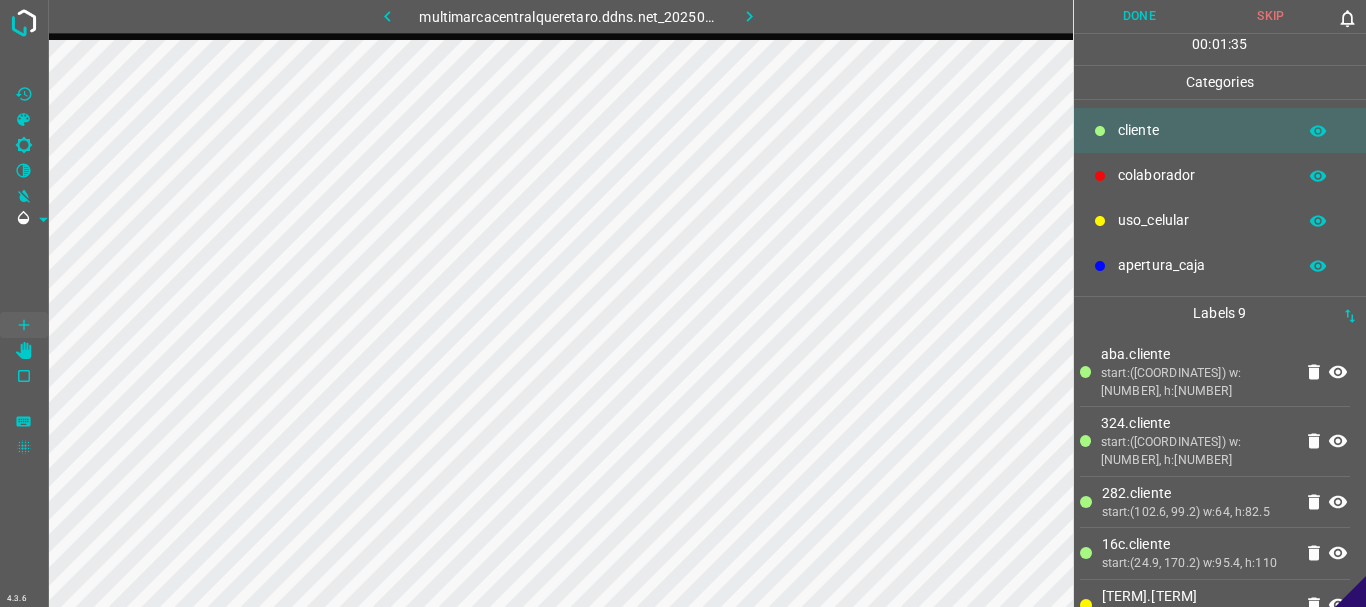 click on "Done" at bounding box center (1140, 16) 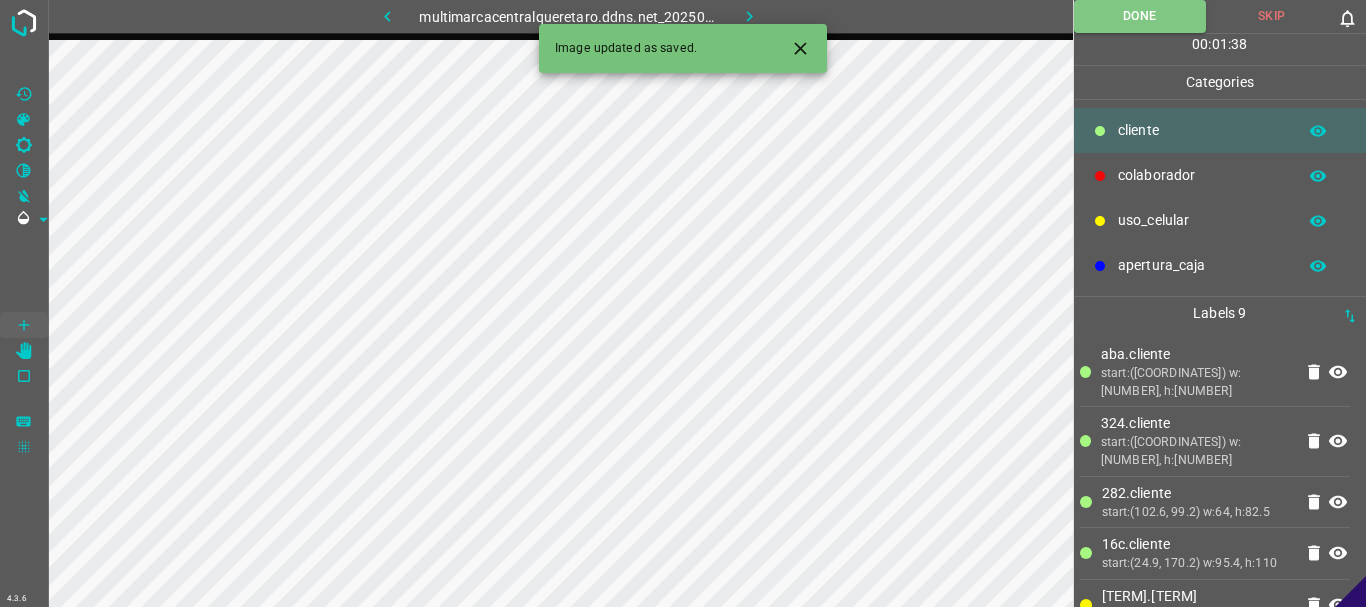 click at bounding box center [749, 16] 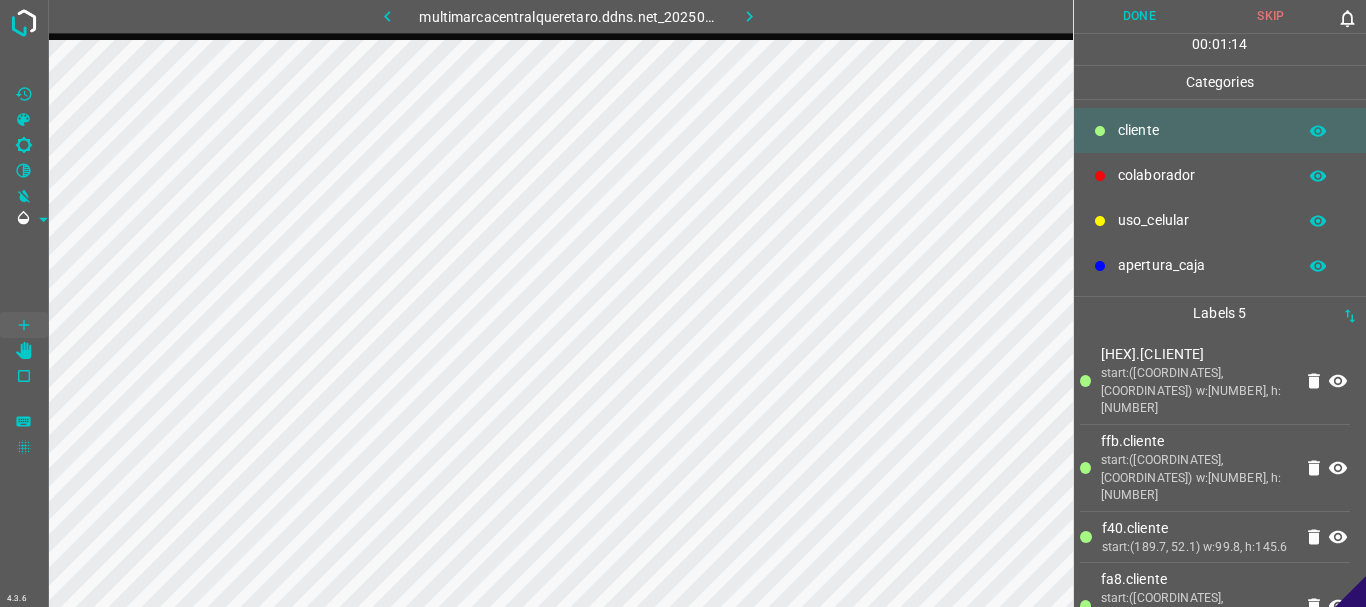 click on "uso_celular" at bounding box center [1220, 220] 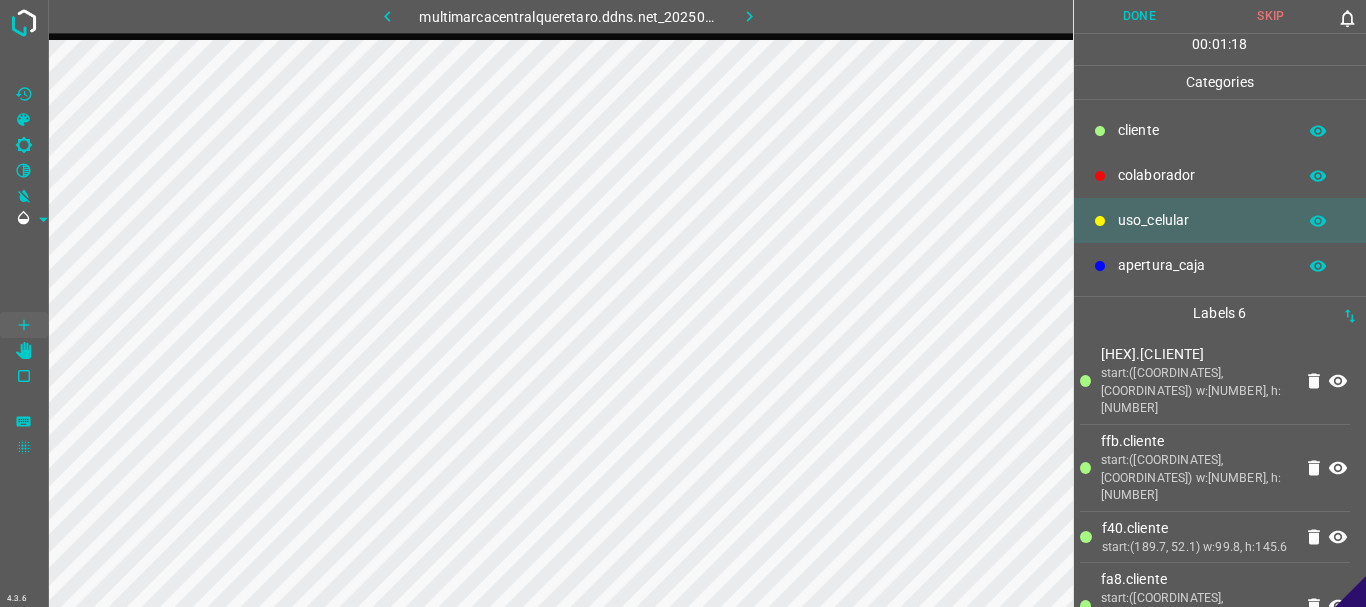 click on "​​cliente" at bounding box center (1202, 130) 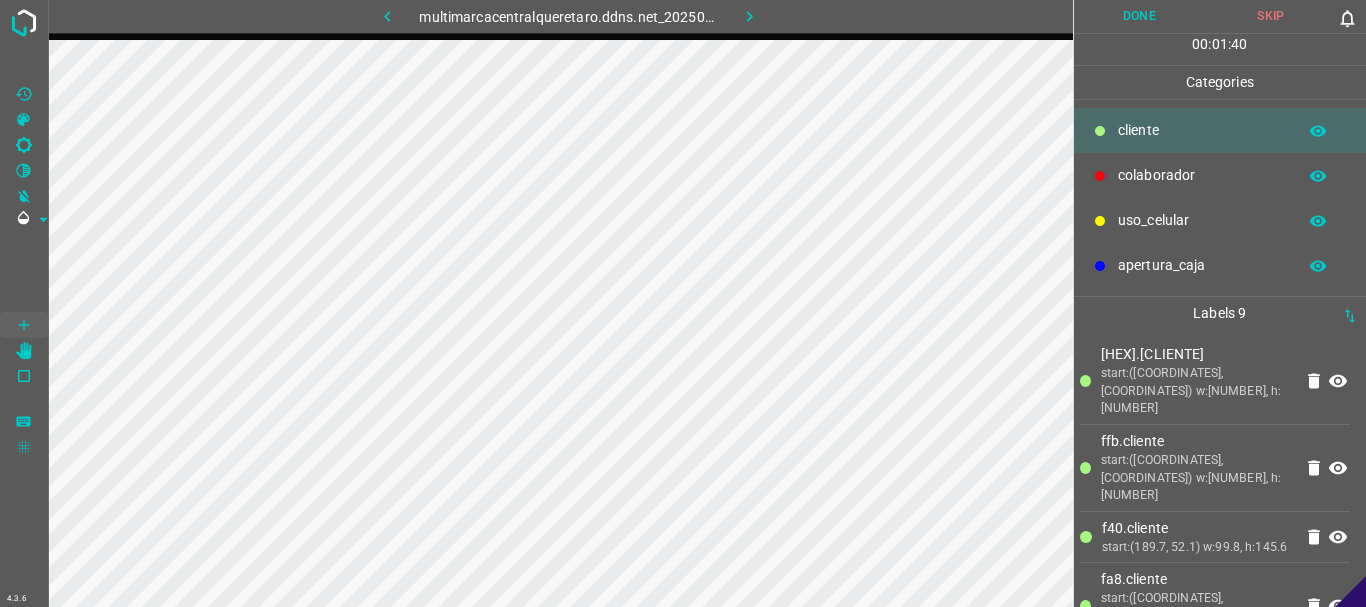click on "Done" at bounding box center (1140, 16) 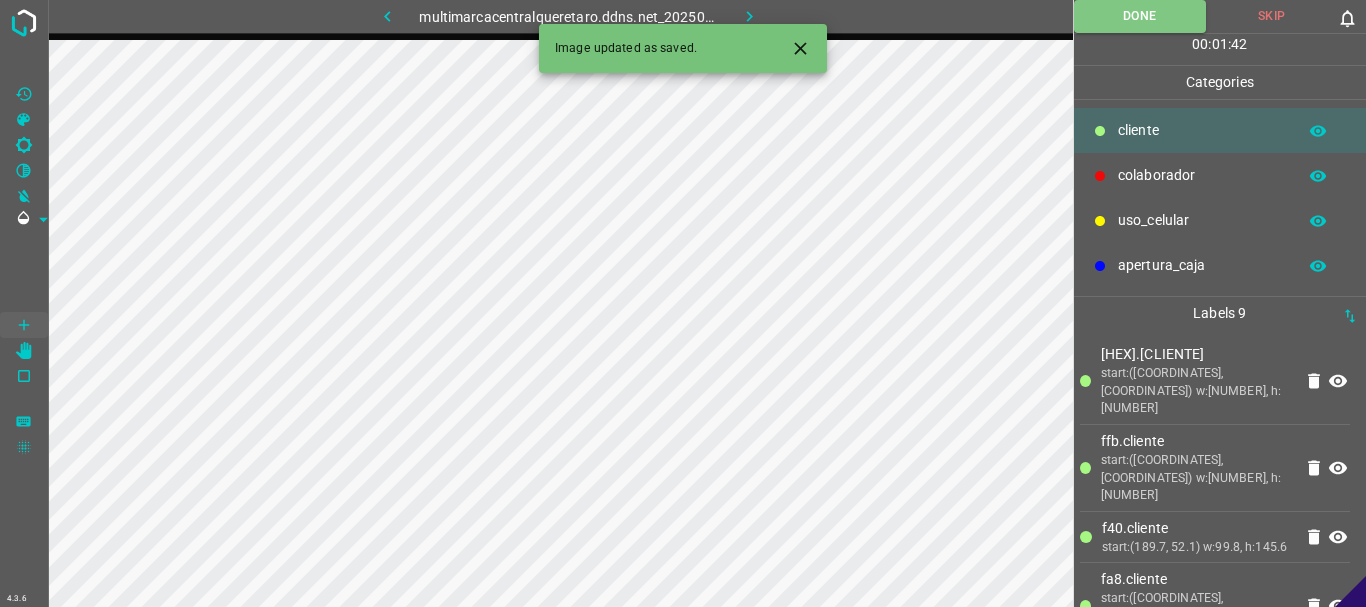 click at bounding box center [749, 16] 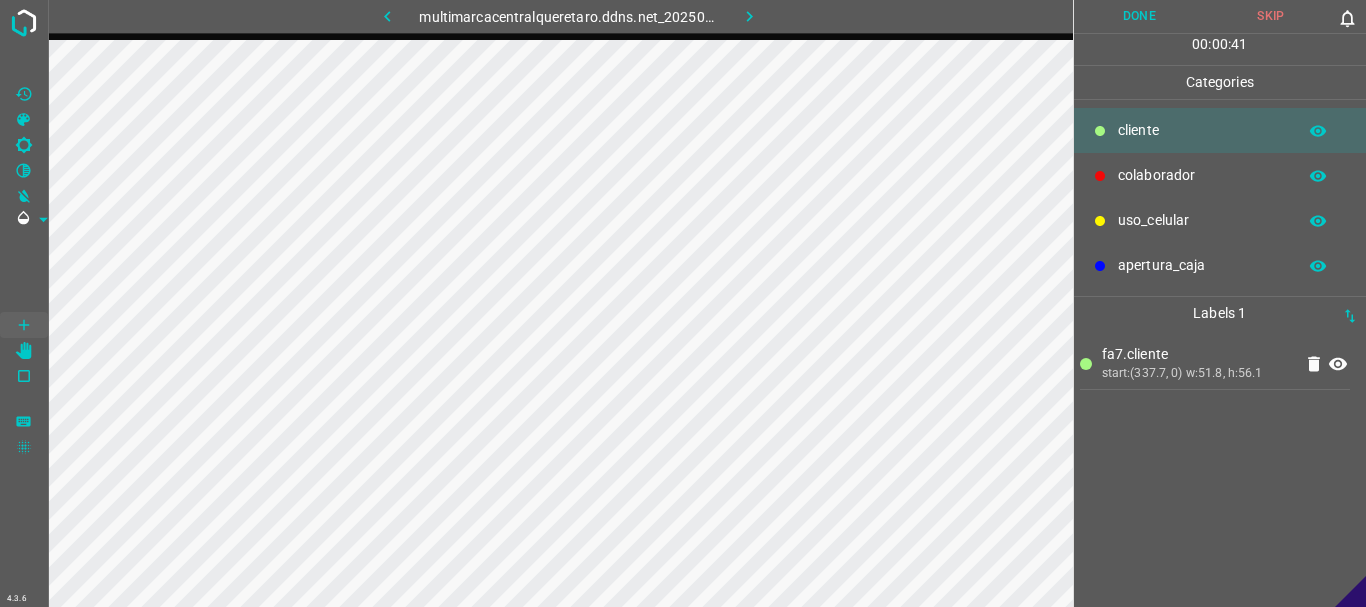 click on "uso_celular" at bounding box center [1220, 220] 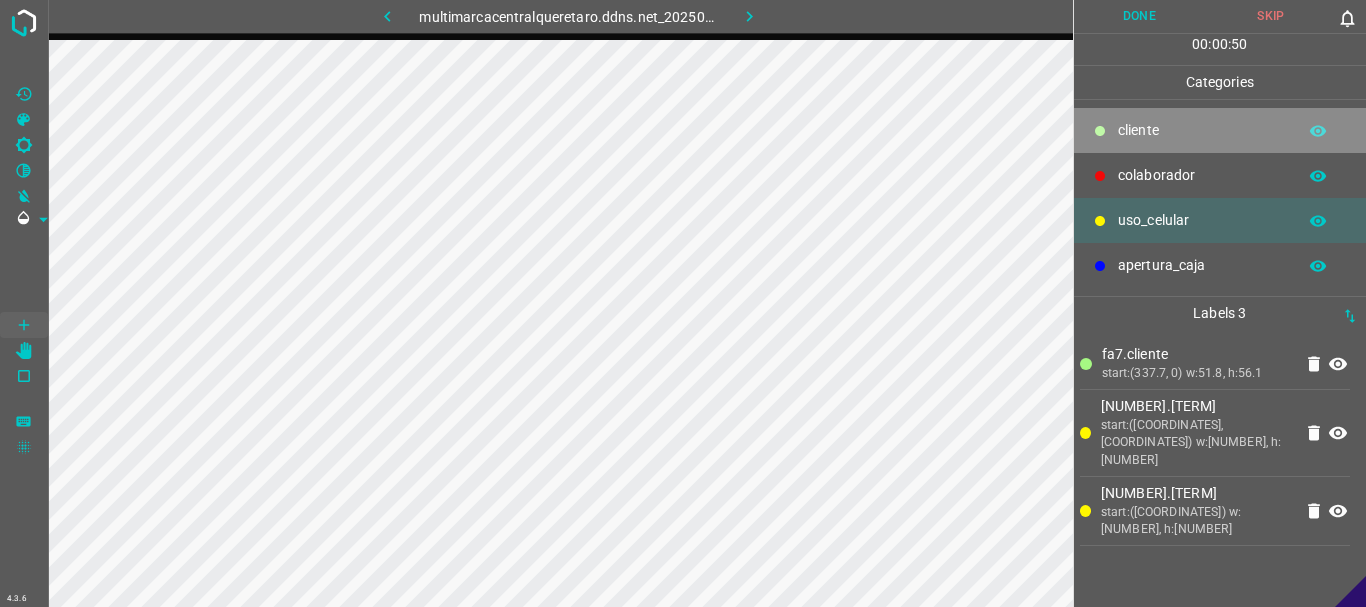 click on "​​cliente" at bounding box center [1202, 130] 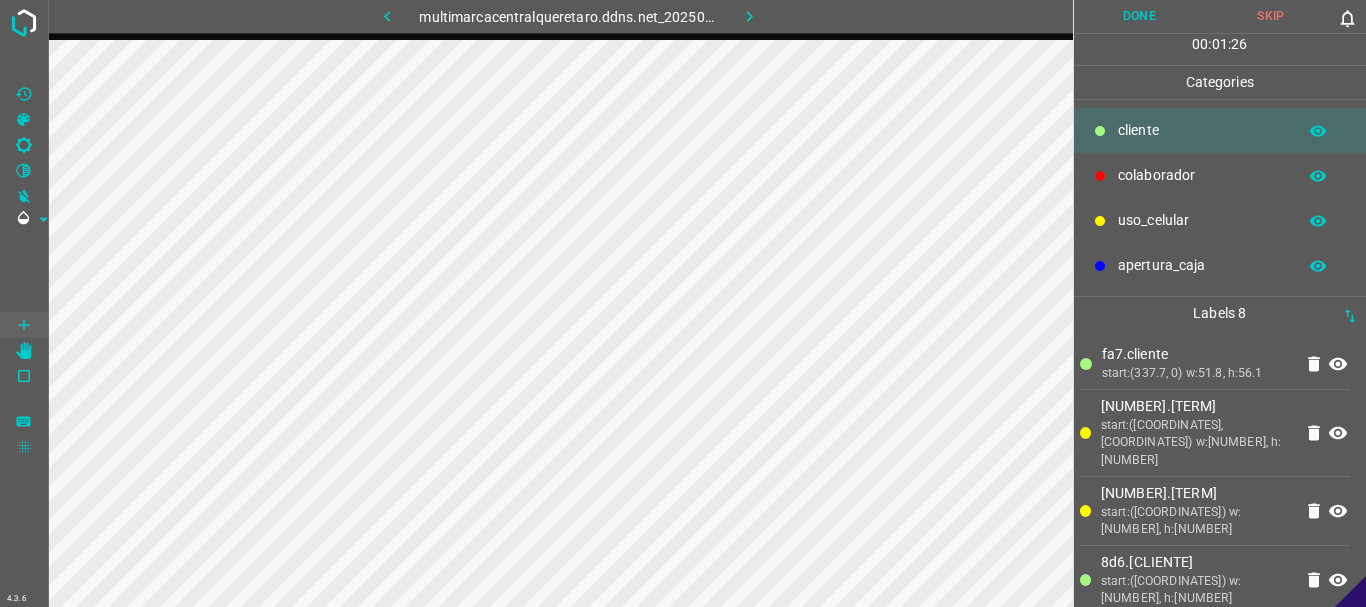 click at bounding box center (1100, 221) 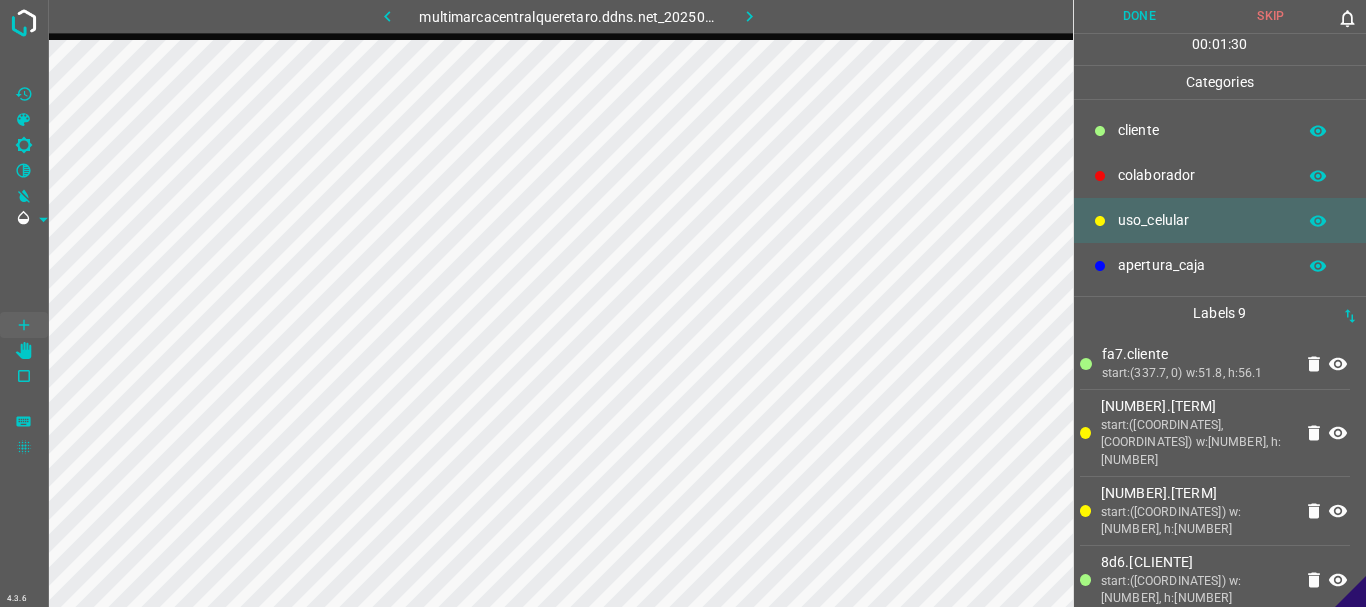 click on "​​cliente" at bounding box center (1220, 130) 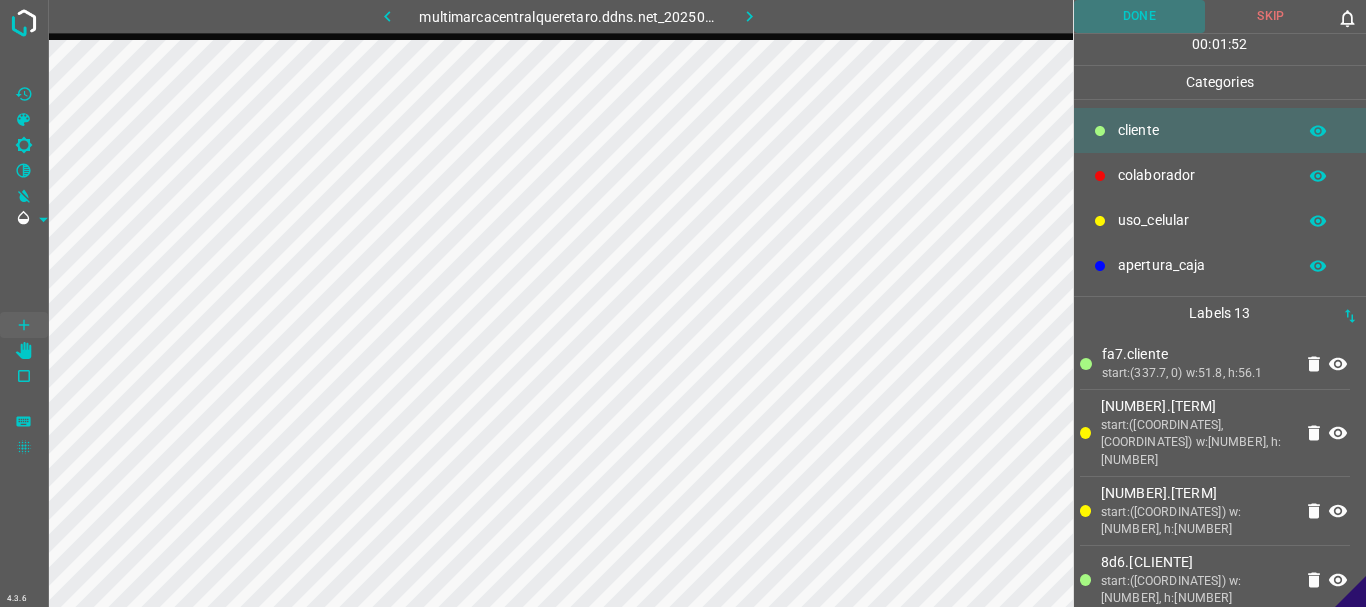 click on "Done" at bounding box center [1140, 16] 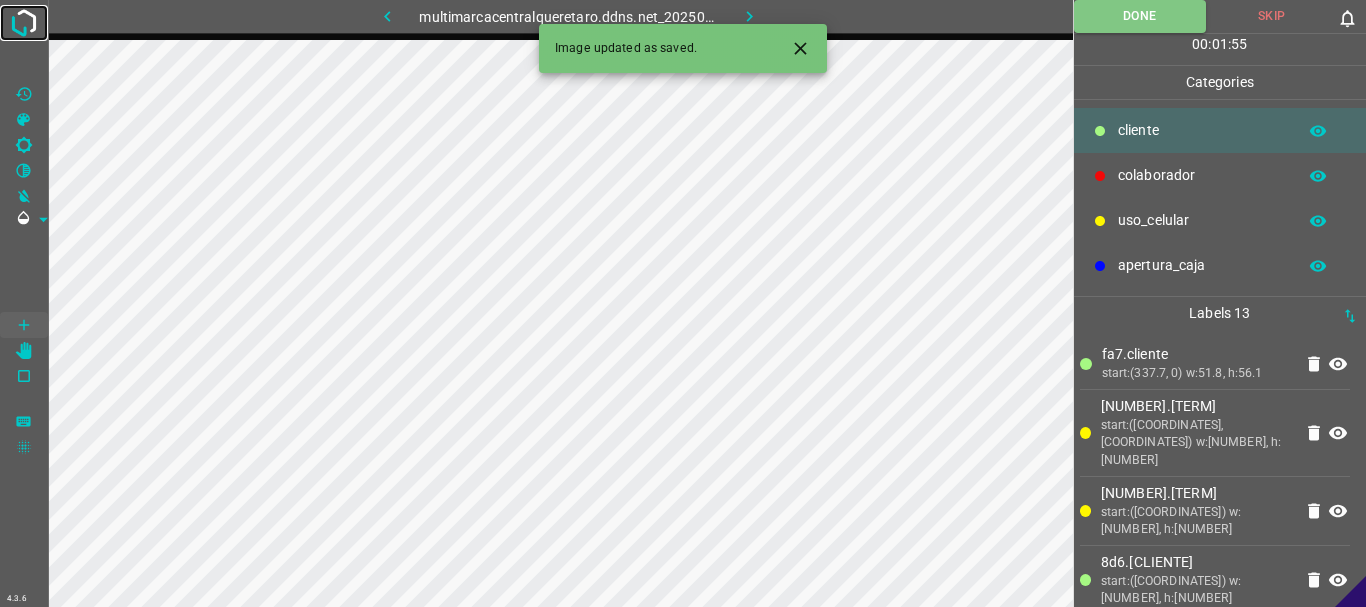 click at bounding box center [24, 23] 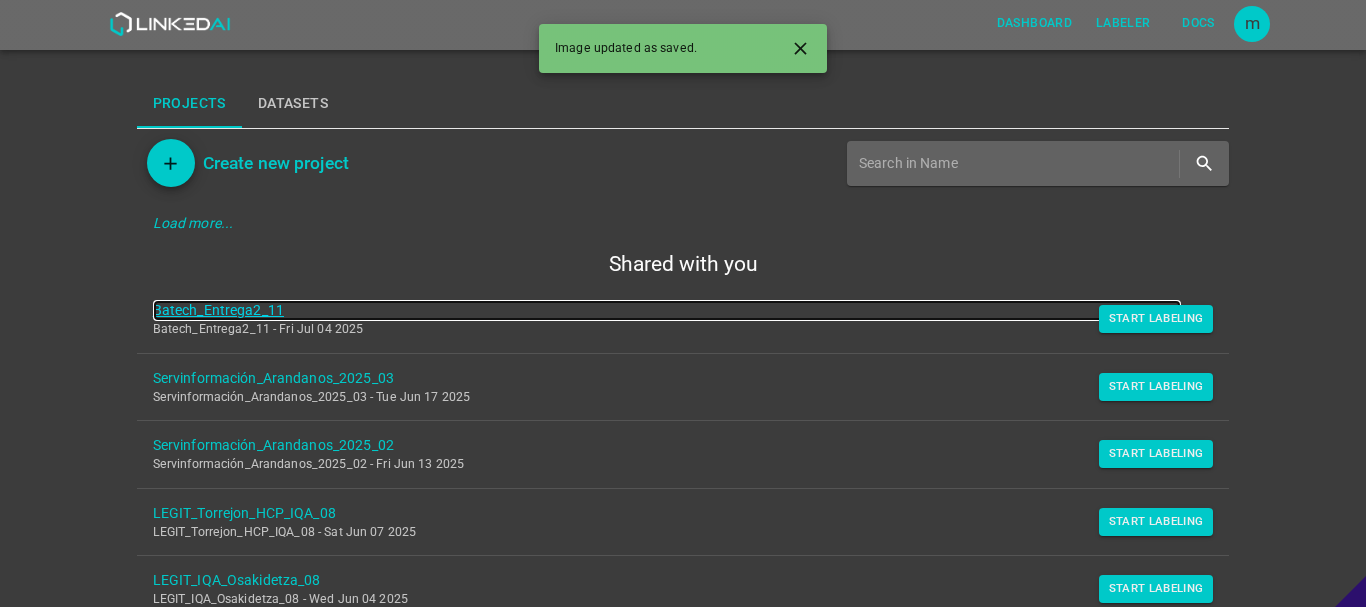 click on "Batech_Entrega2_11" at bounding box center (667, 310) 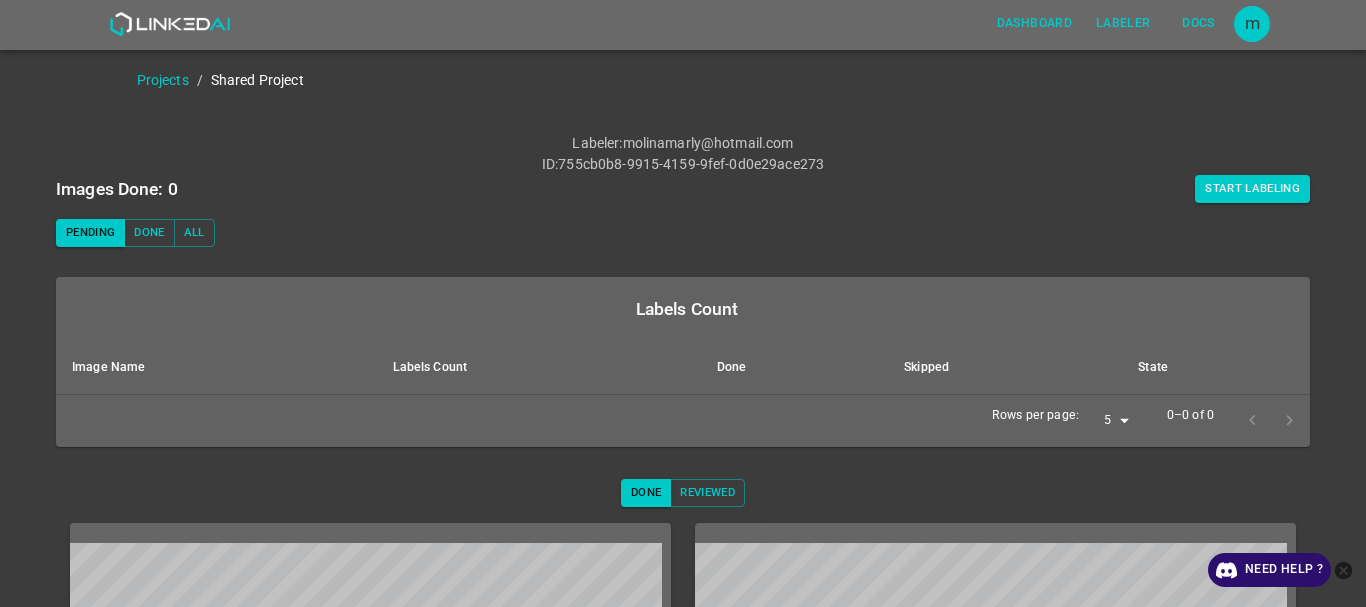 scroll, scrollTop: 0, scrollLeft: 0, axis: both 